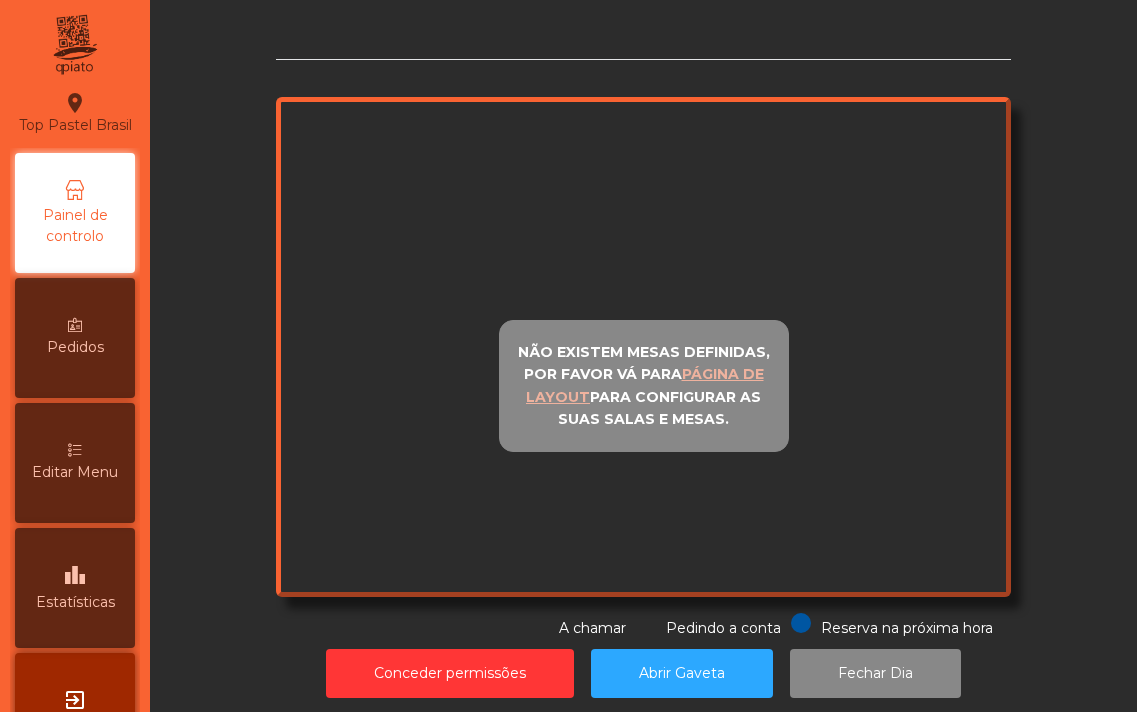 scroll, scrollTop: 0, scrollLeft: 0, axis: both 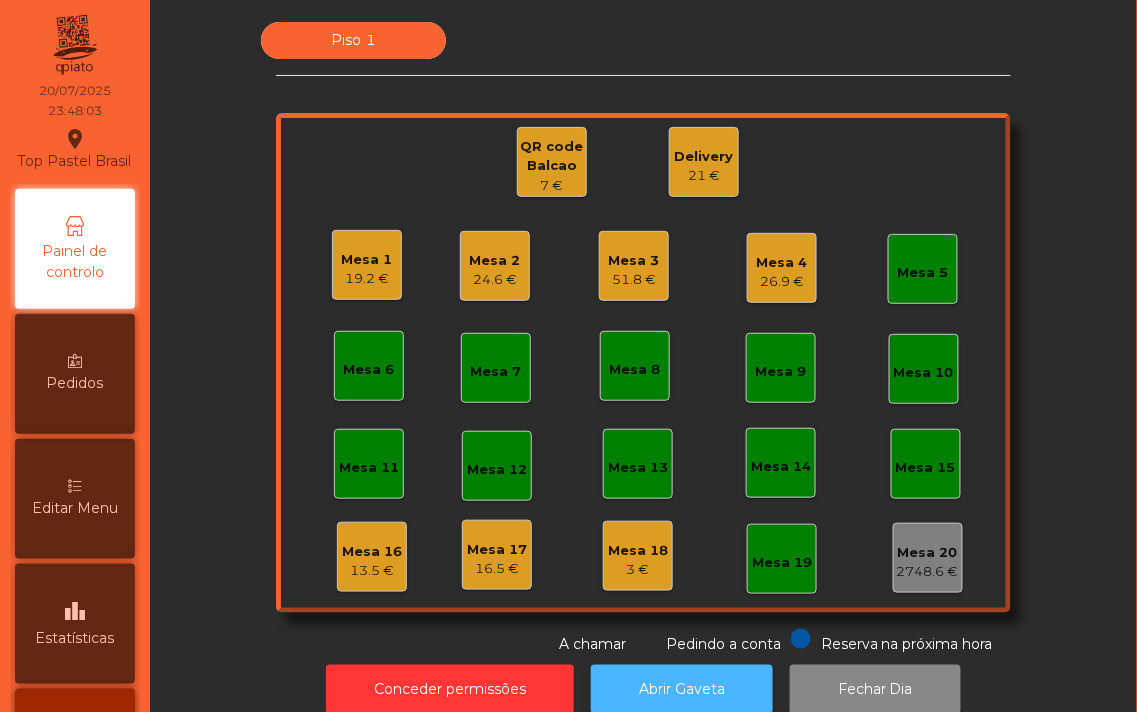 click on "Abrir Gaveta" 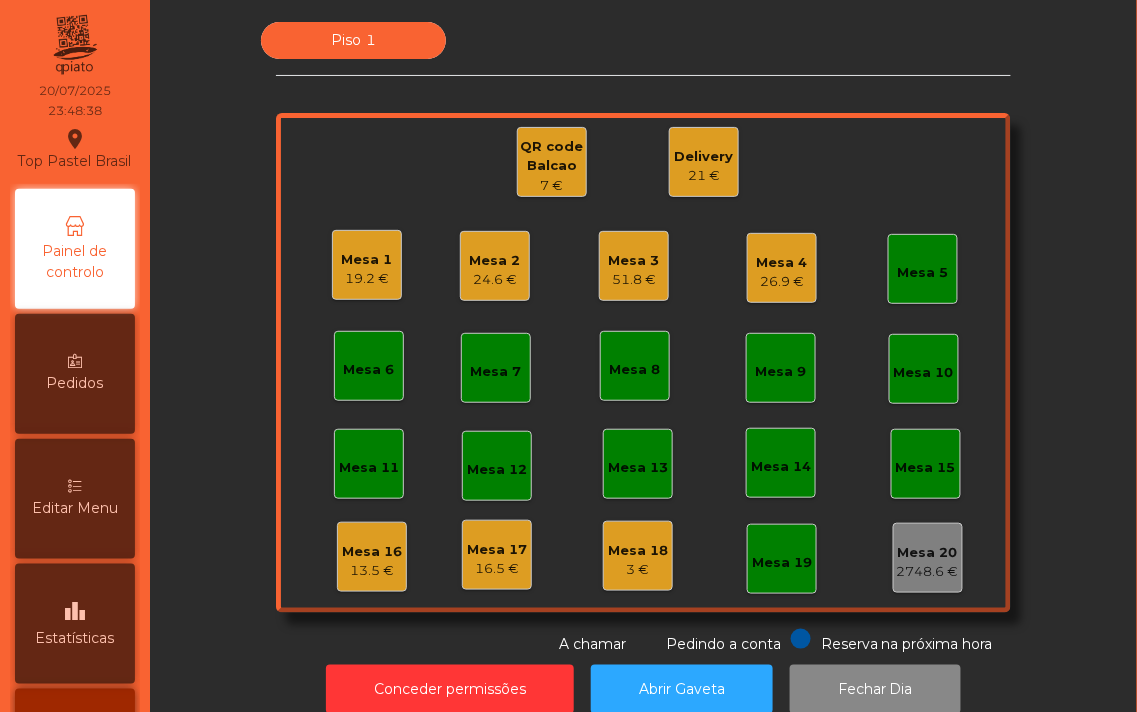 click on "Mesa 5" 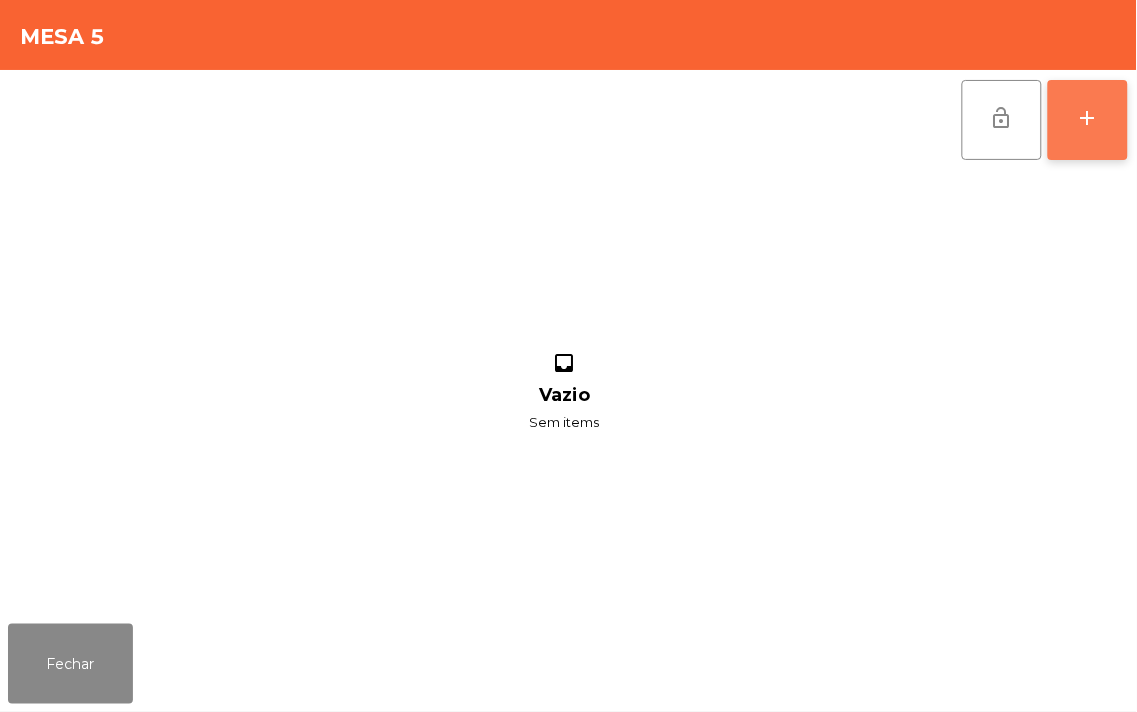 click on "add" 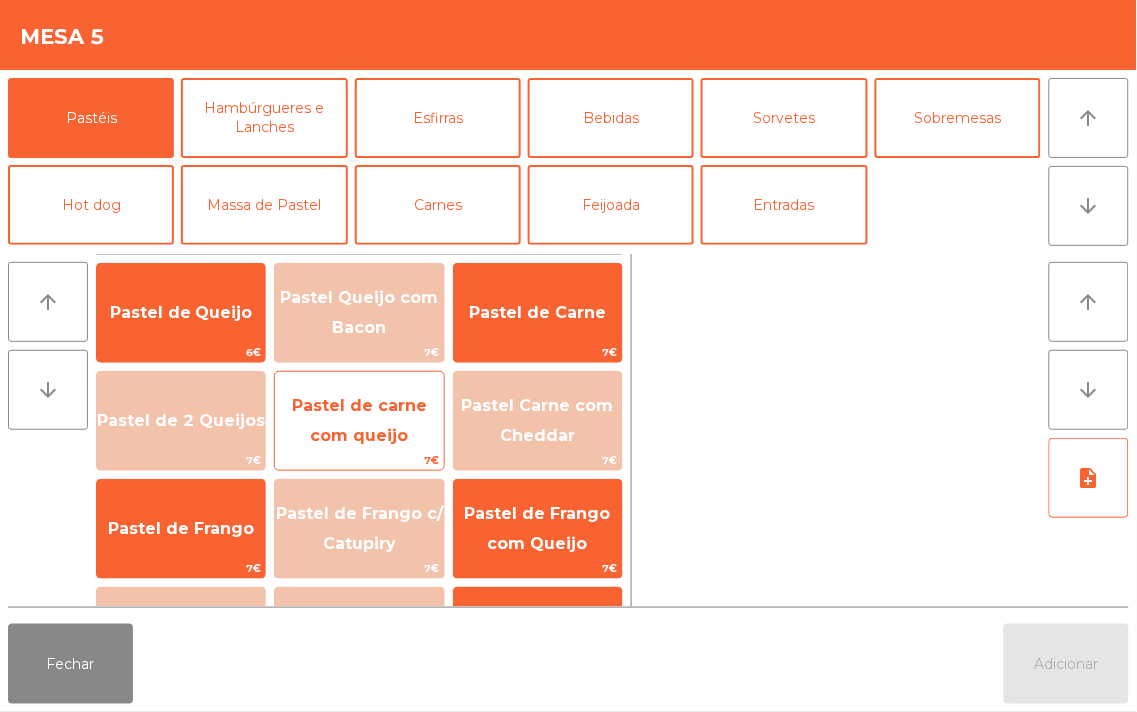 click on "Pastel de carne com queijo" 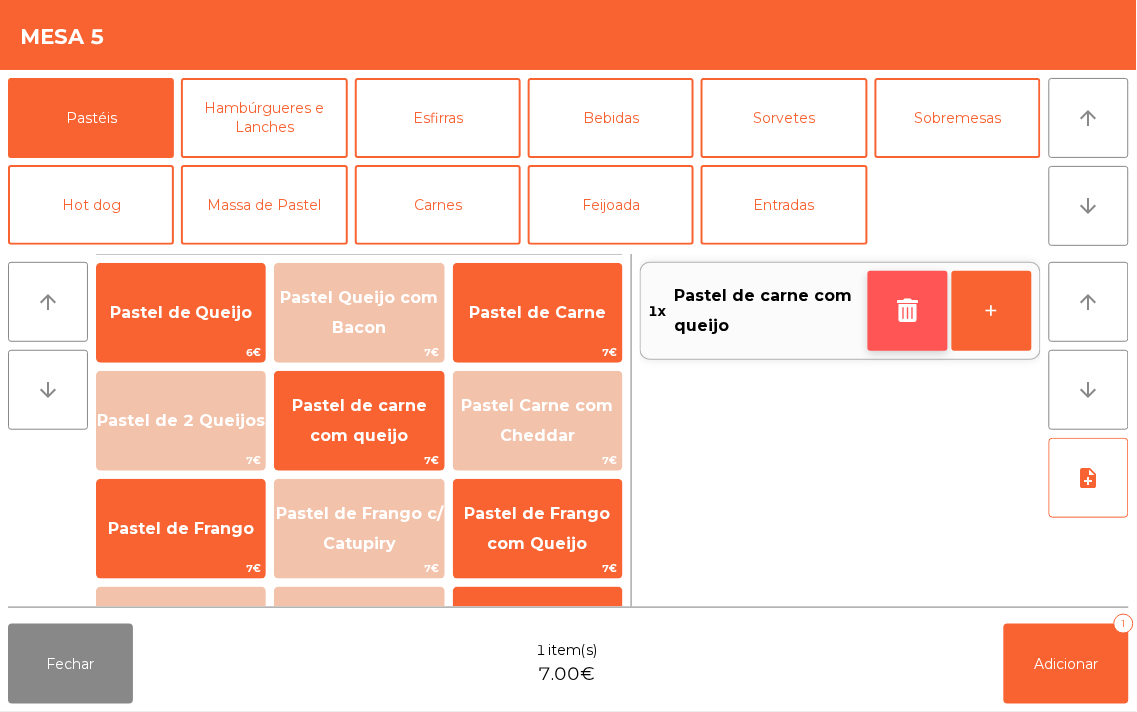 click 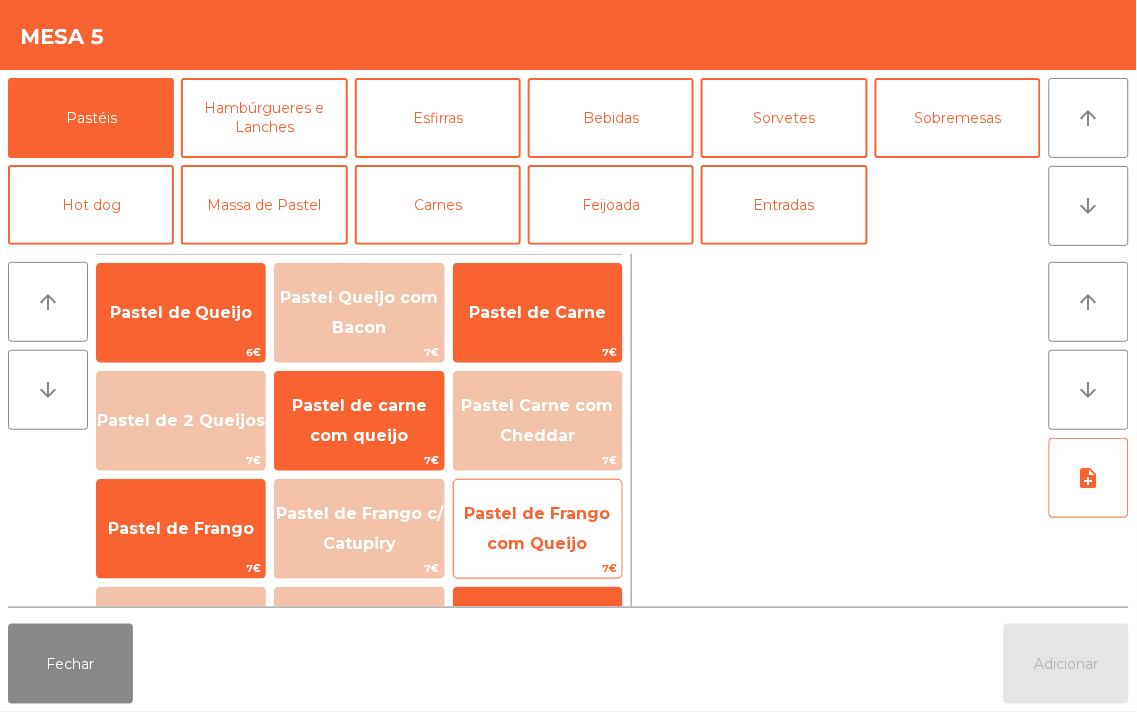 click on "Pastel de Frango com Queijo" 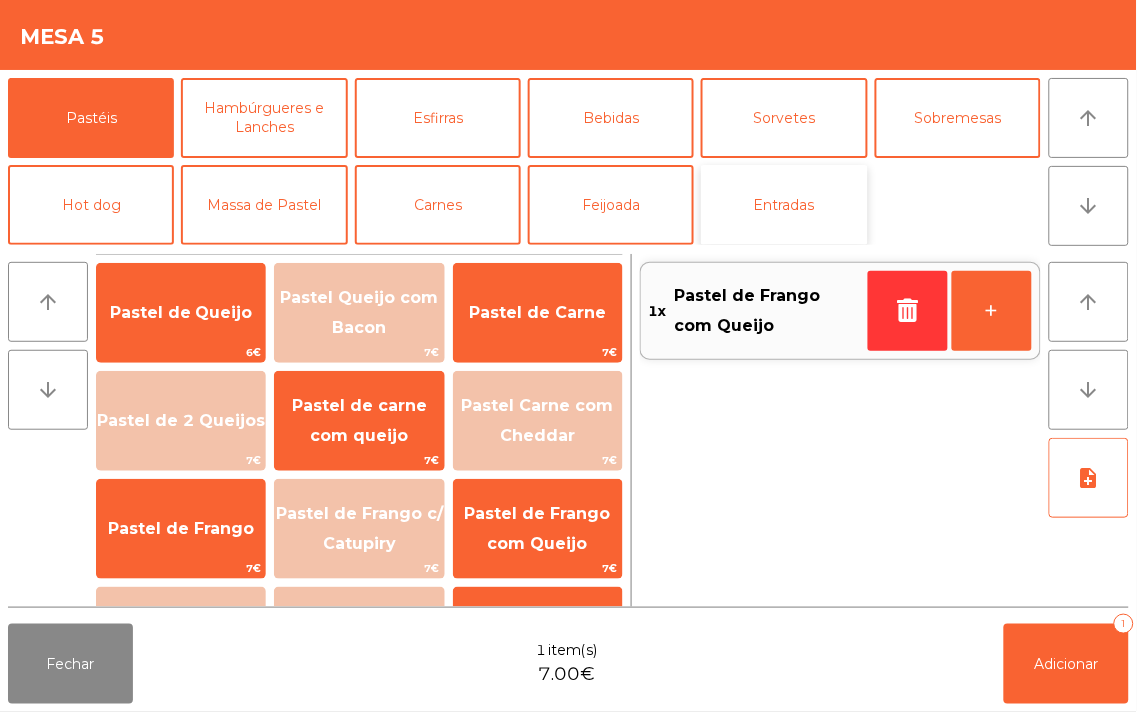 click on "Entradas" 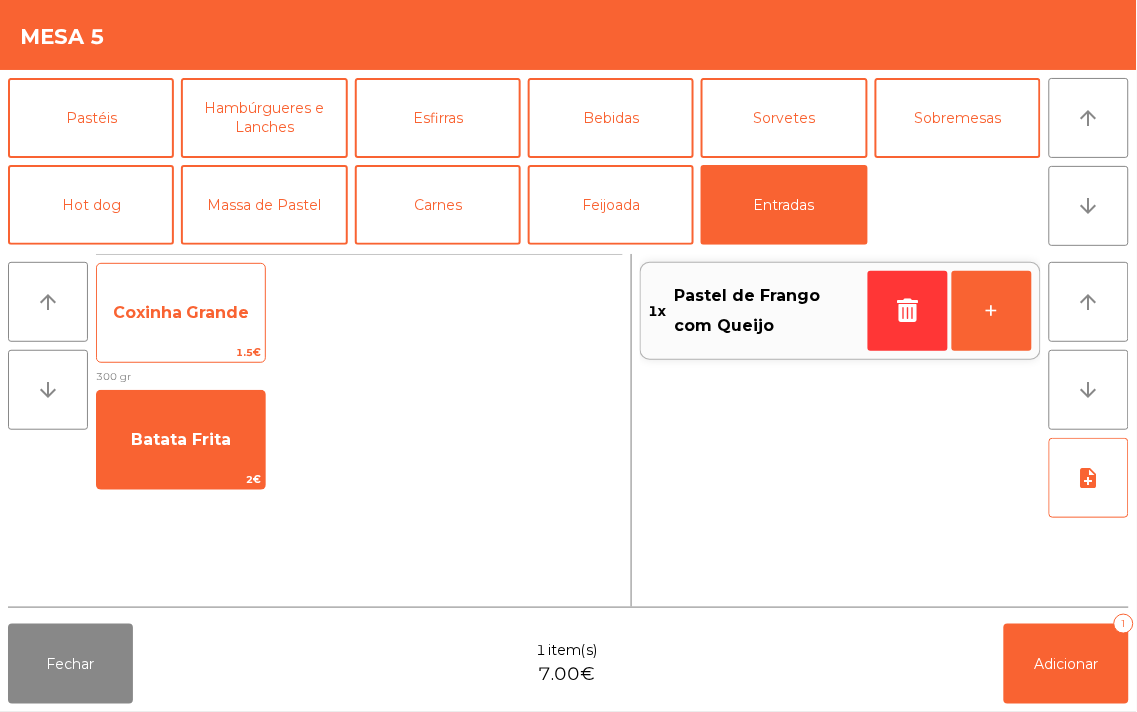 click on "Coxinha Grande" 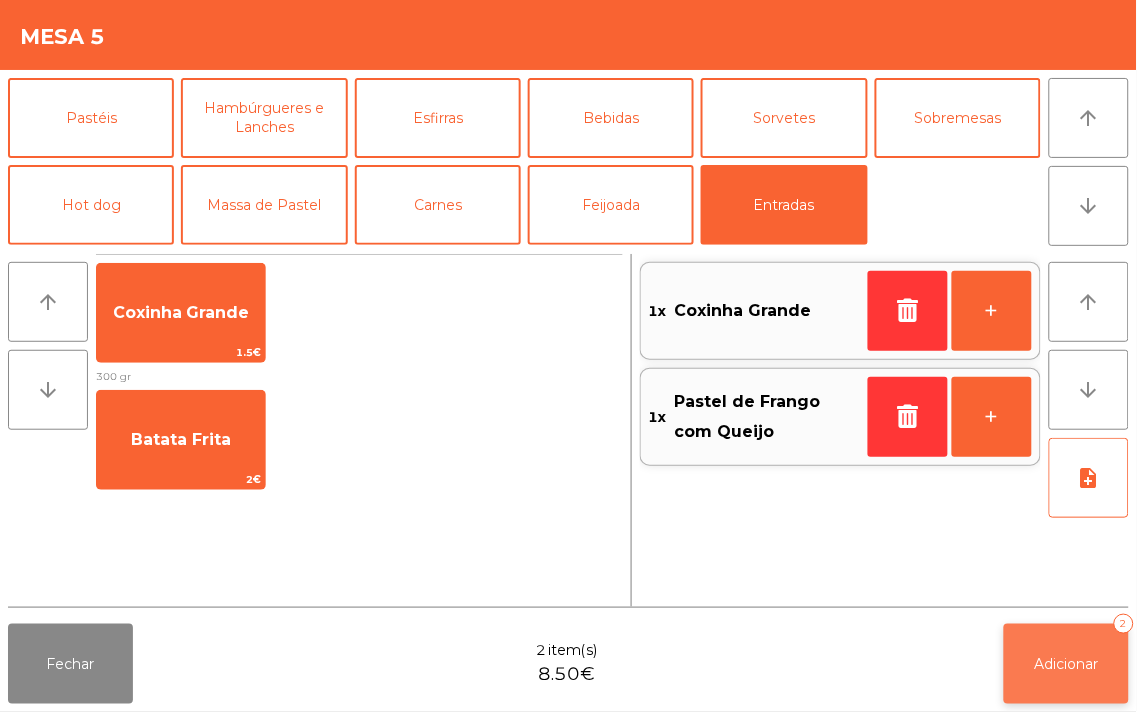 click on "Adicionar   2" 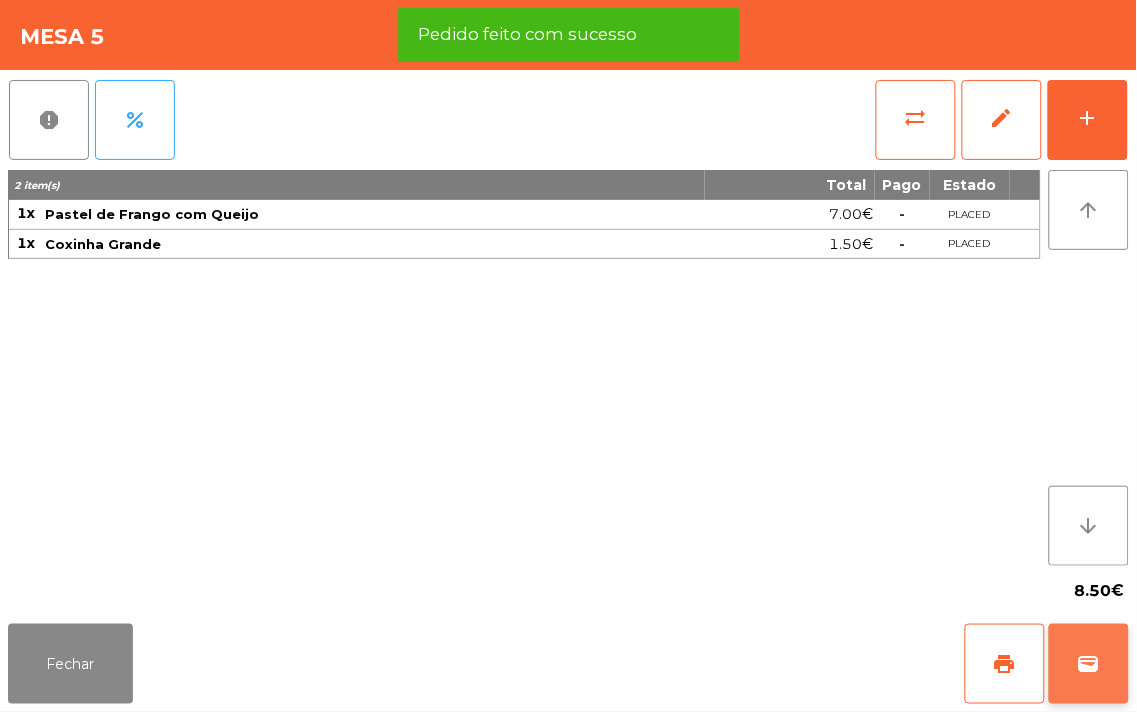 click on "wallet" 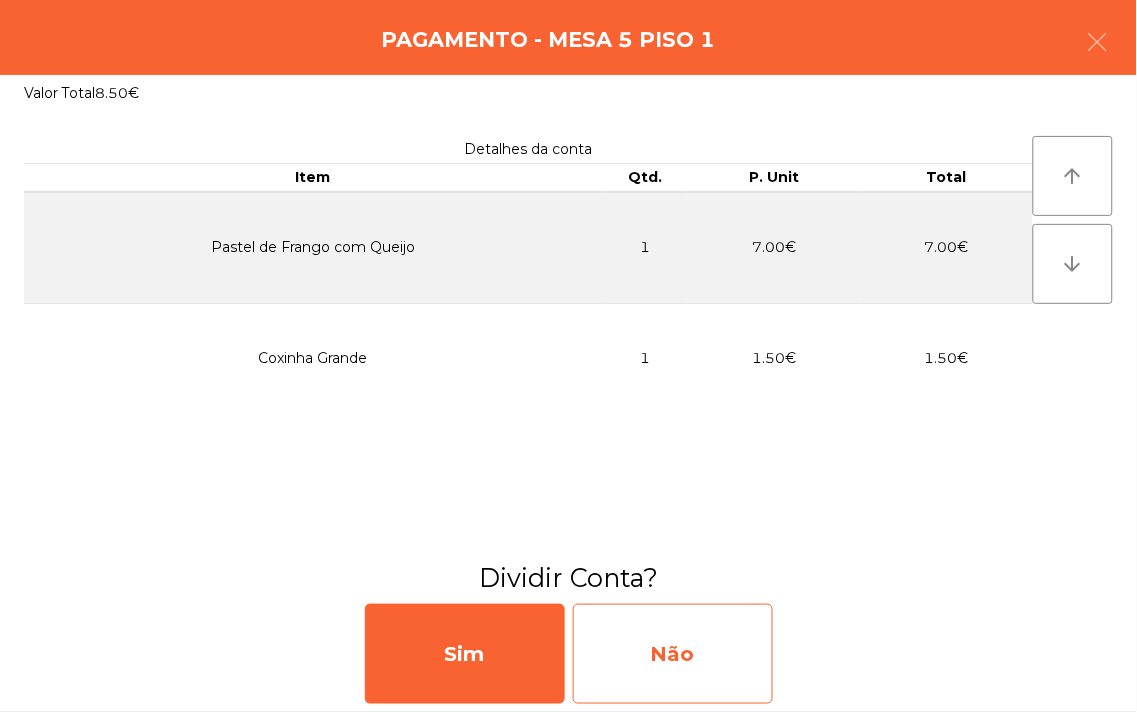 click on "Não" 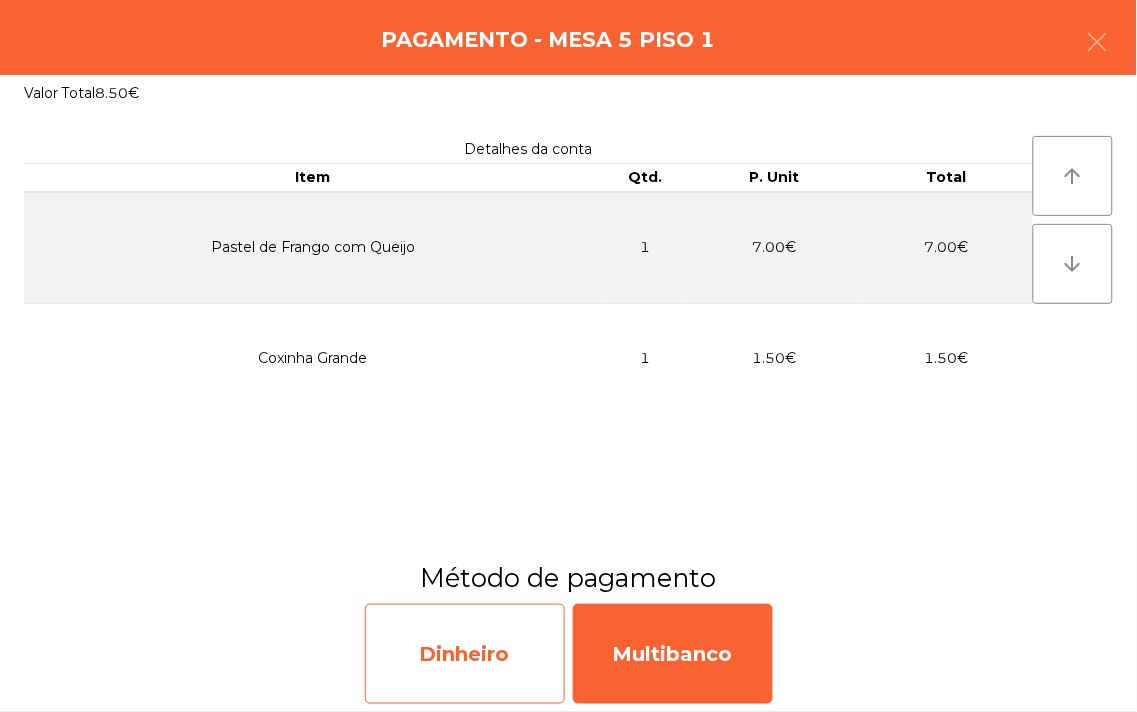 click on "Dinheiro" 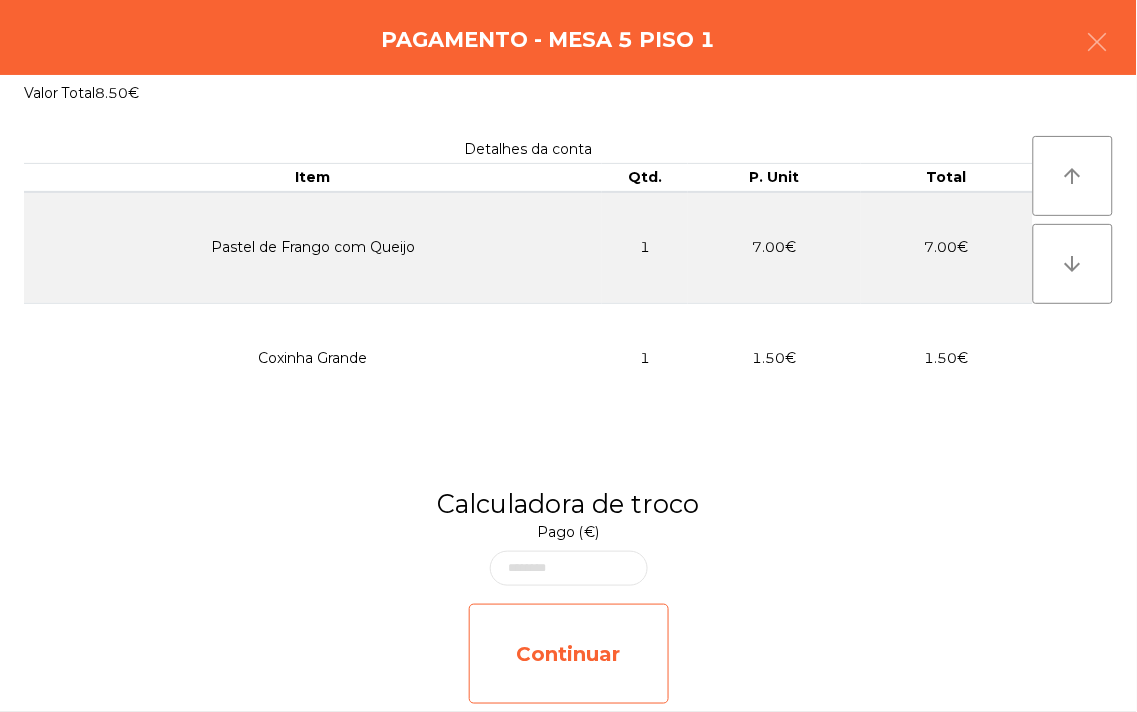 click on "Continuar" 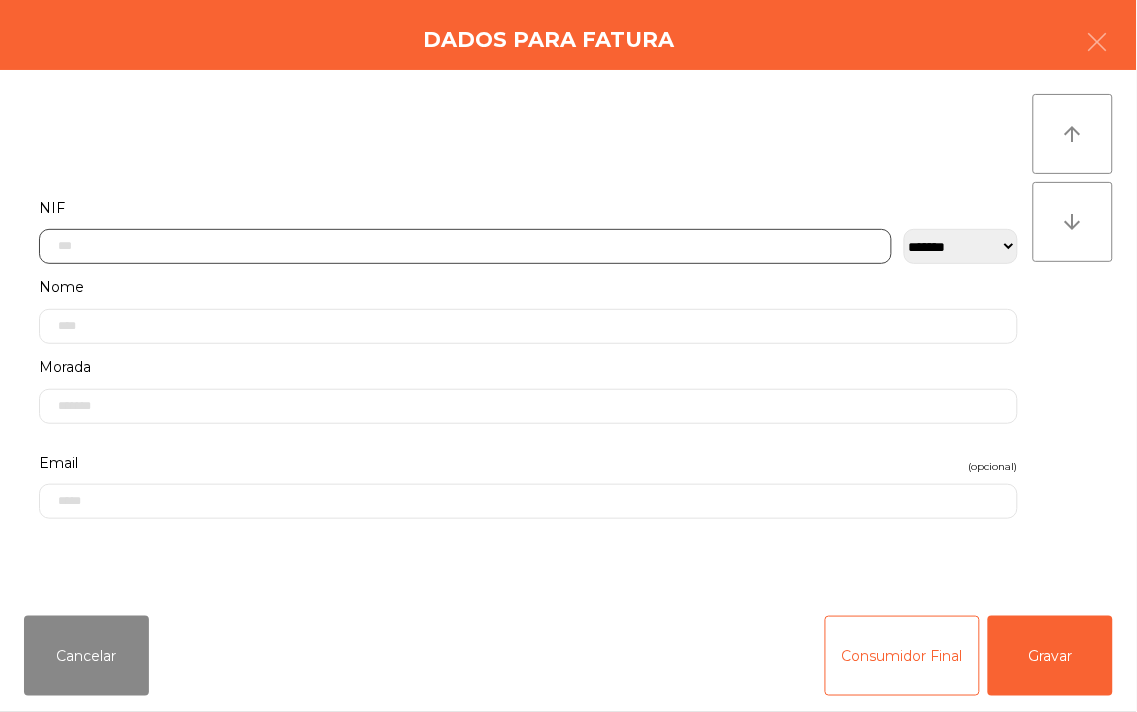click 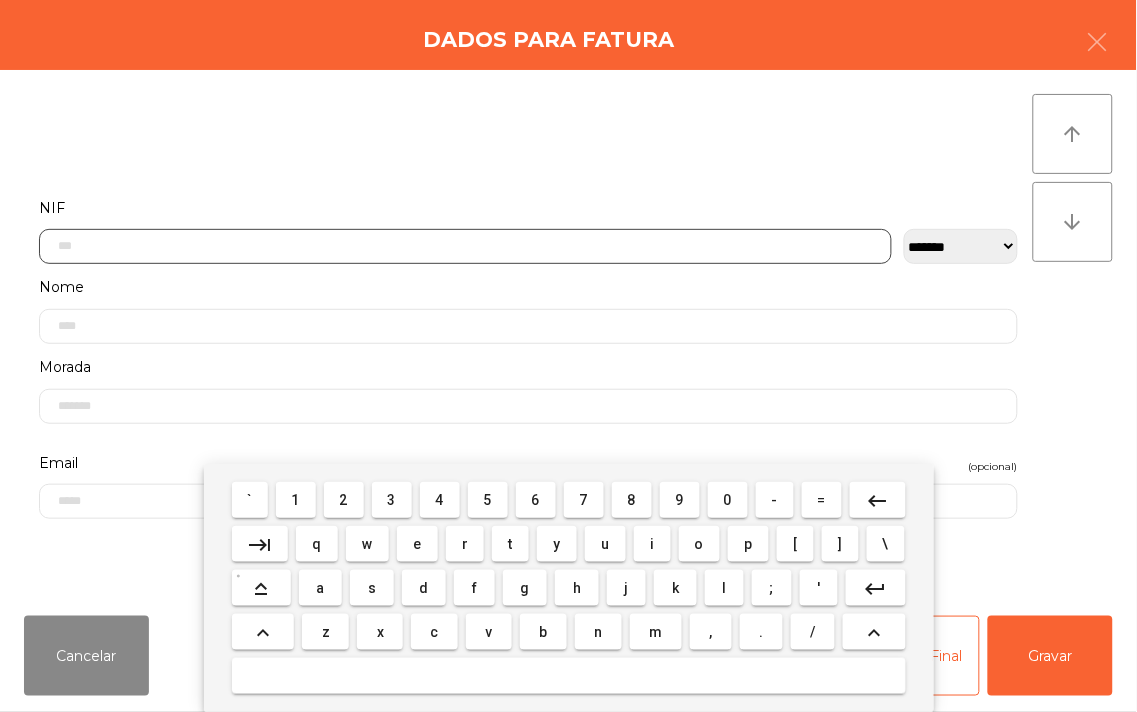 scroll, scrollTop: 98, scrollLeft: 0, axis: vertical 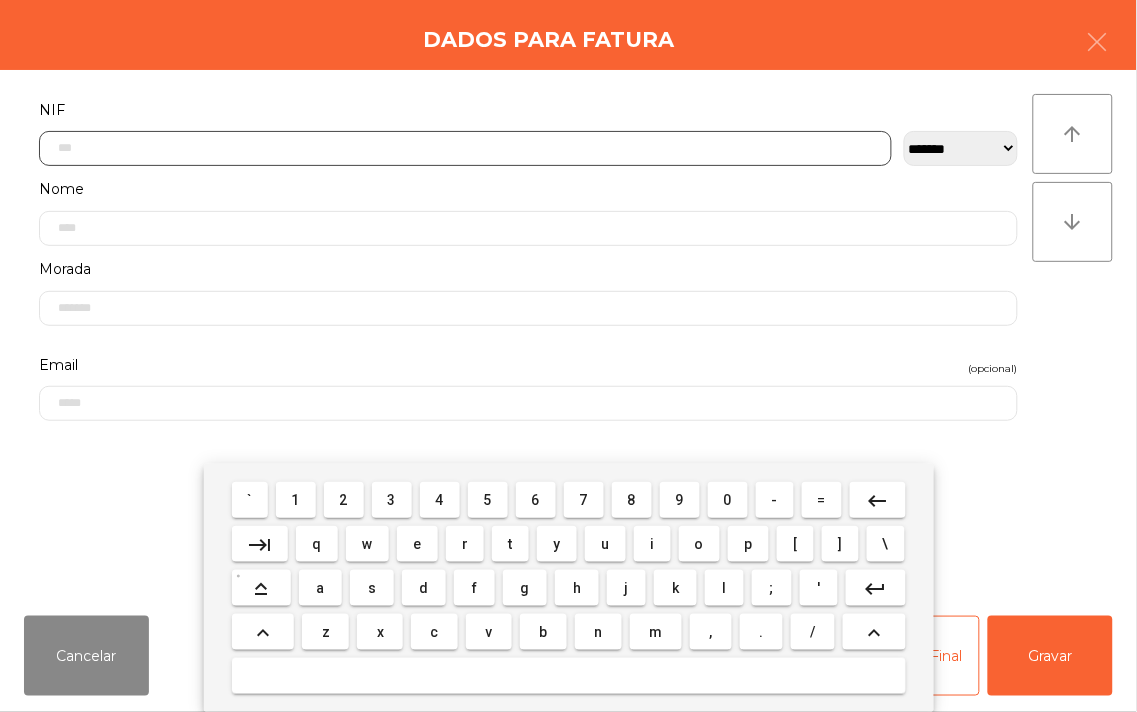 click on "2" at bounding box center [344, 500] 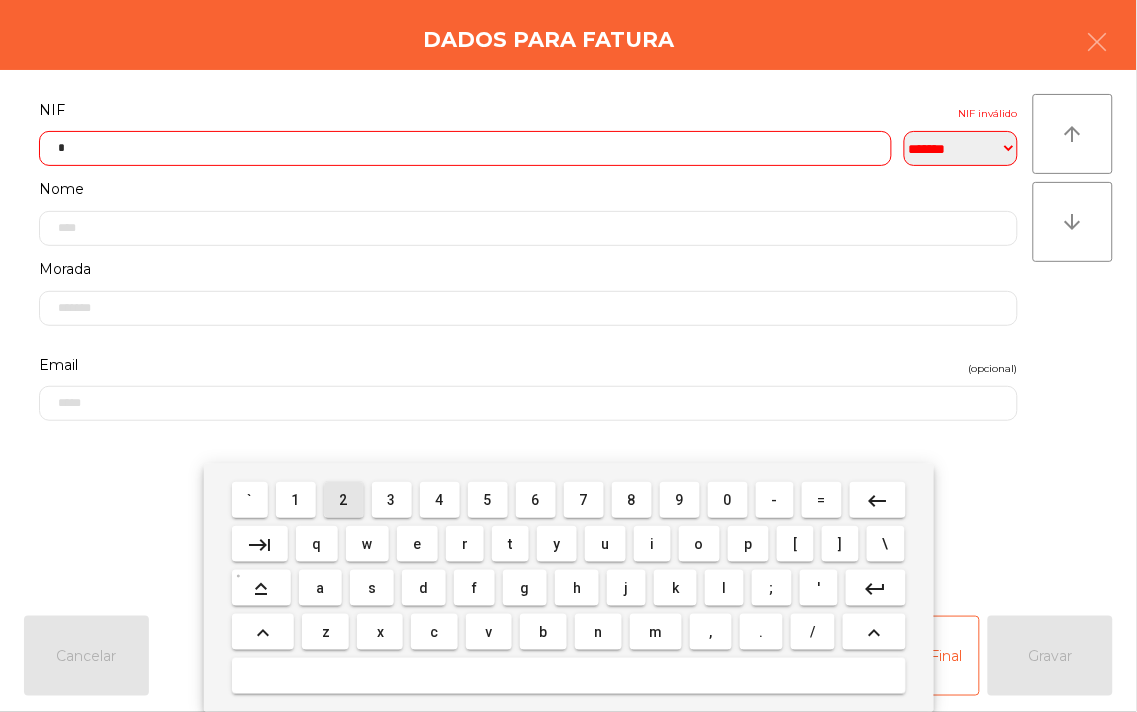 click on "2" at bounding box center (344, 500) 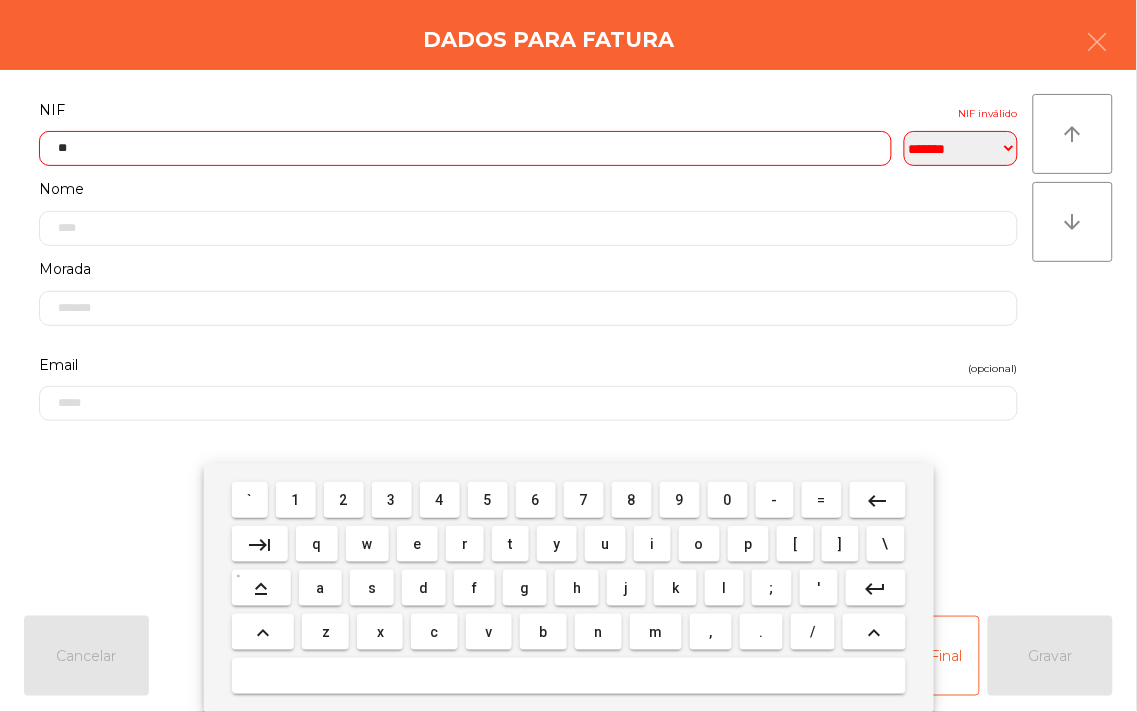 click on "4" at bounding box center (440, 500) 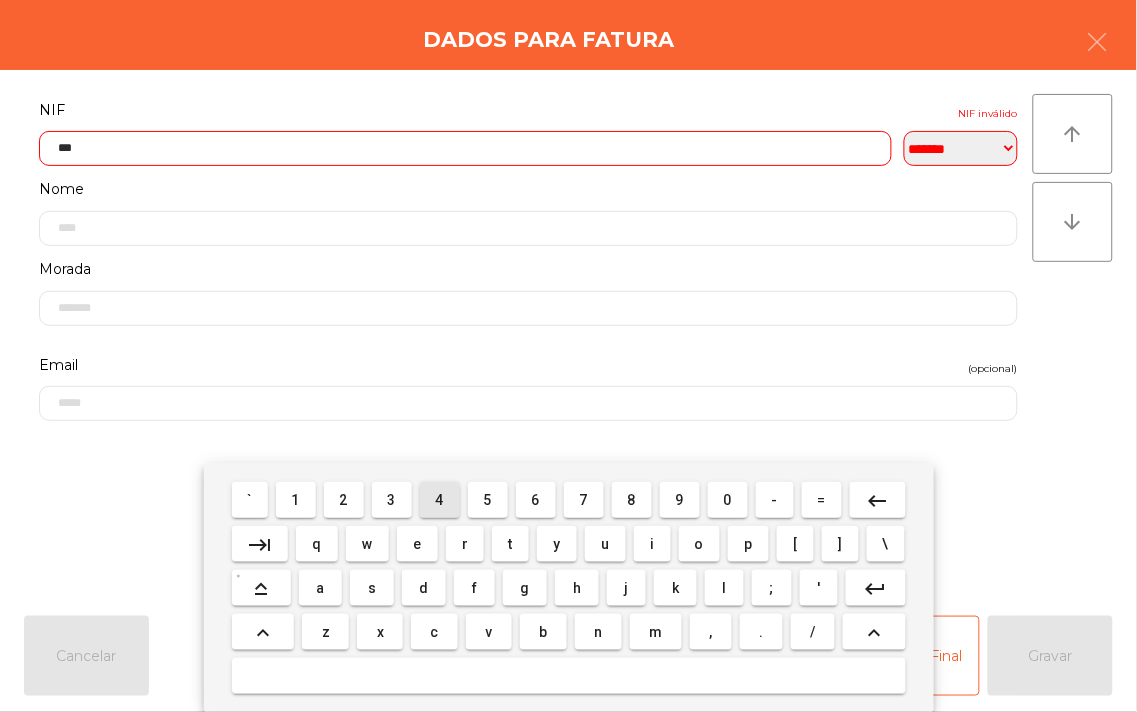 click on "4" at bounding box center (440, 500) 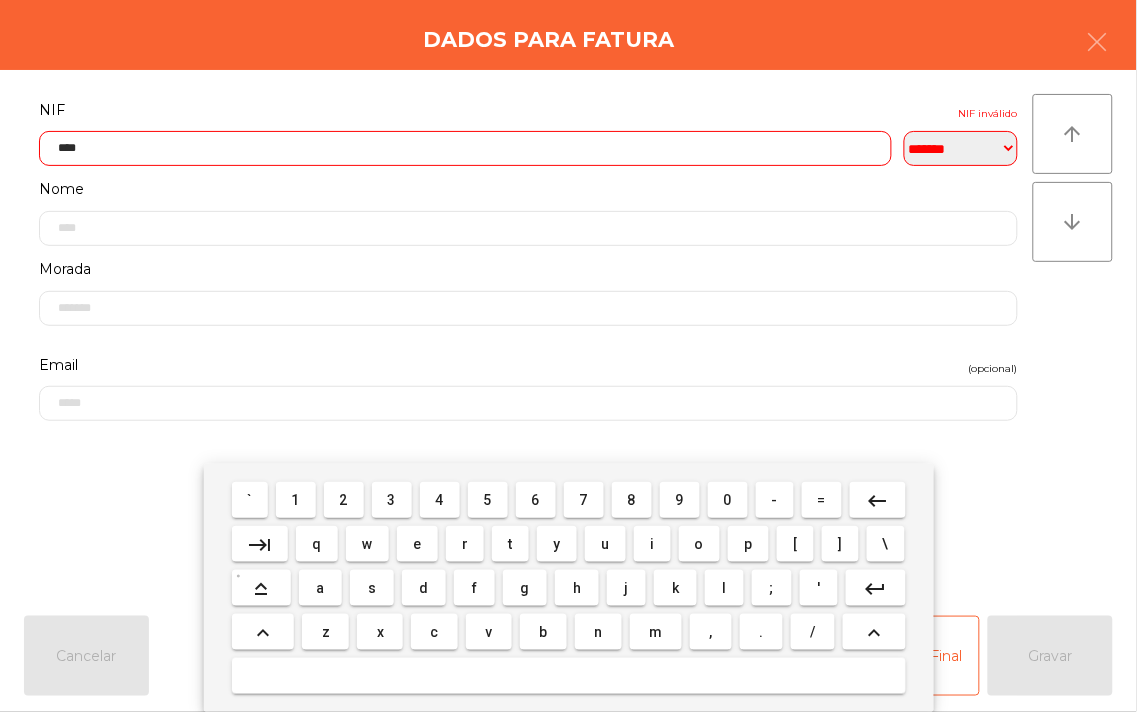 click on "7" at bounding box center [584, 500] 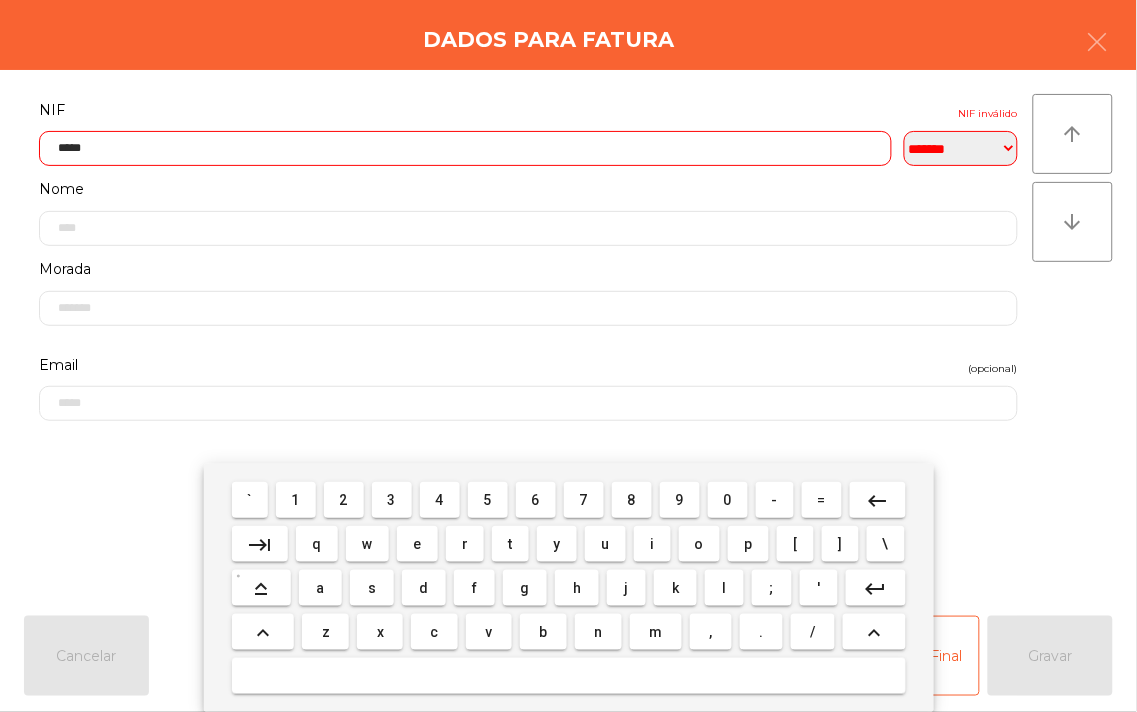 click on "8" at bounding box center (632, 500) 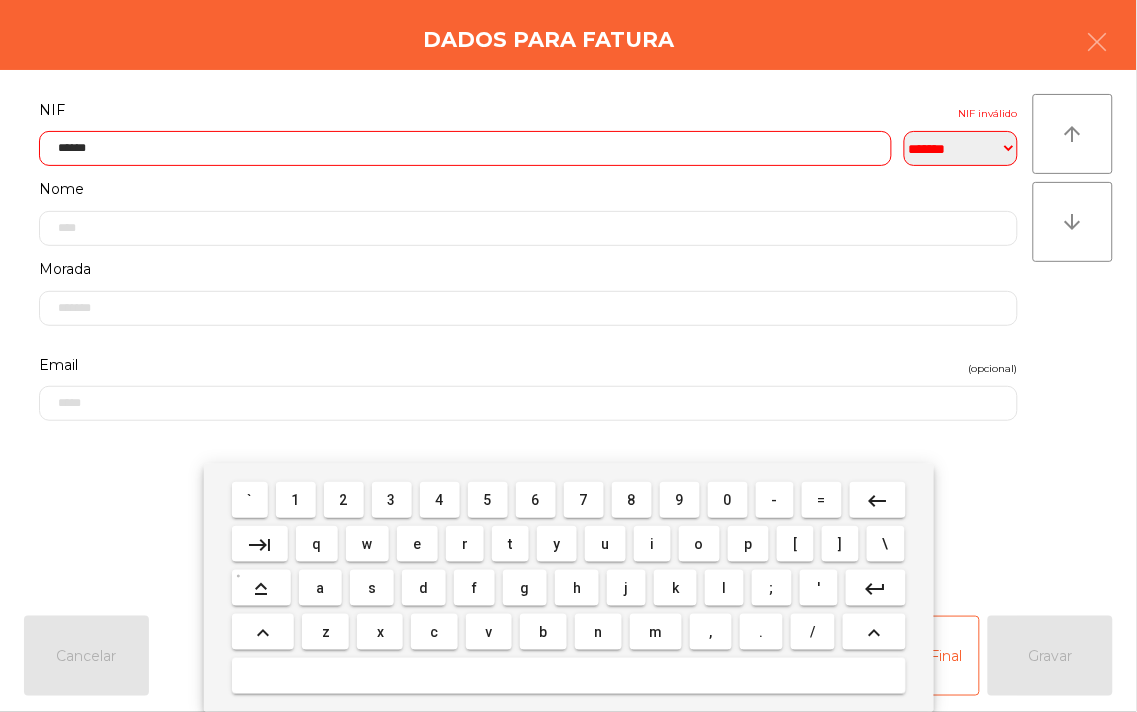 click on "9" at bounding box center [680, 500] 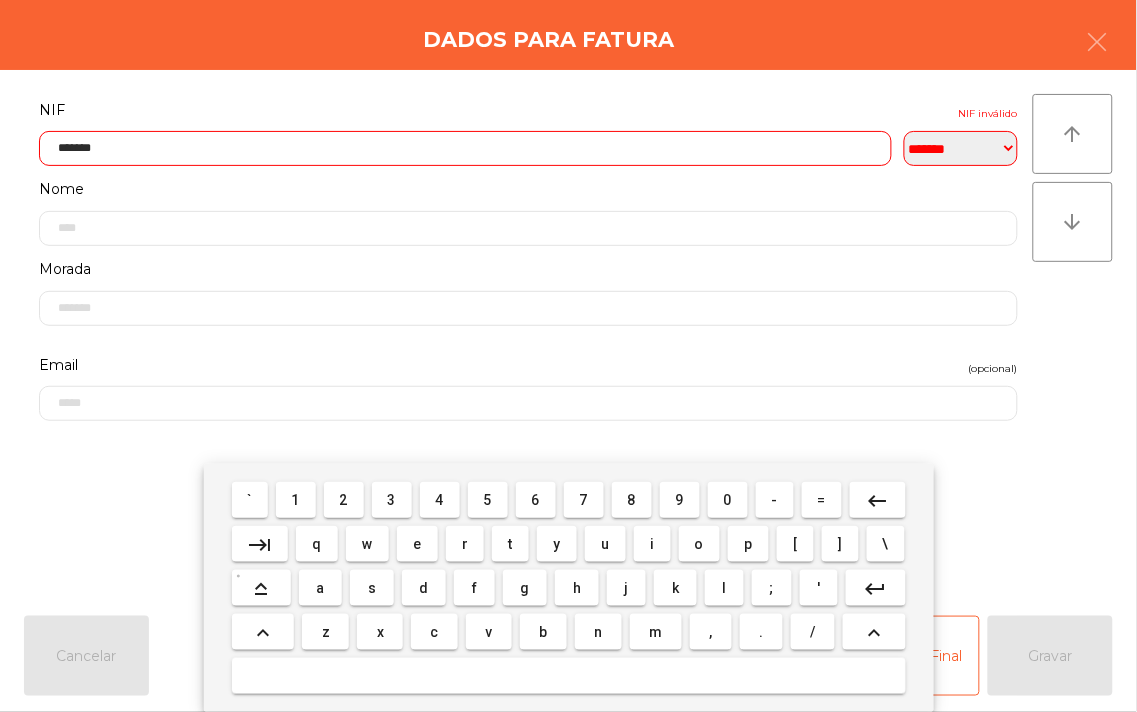 click on "1" at bounding box center [296, 500] 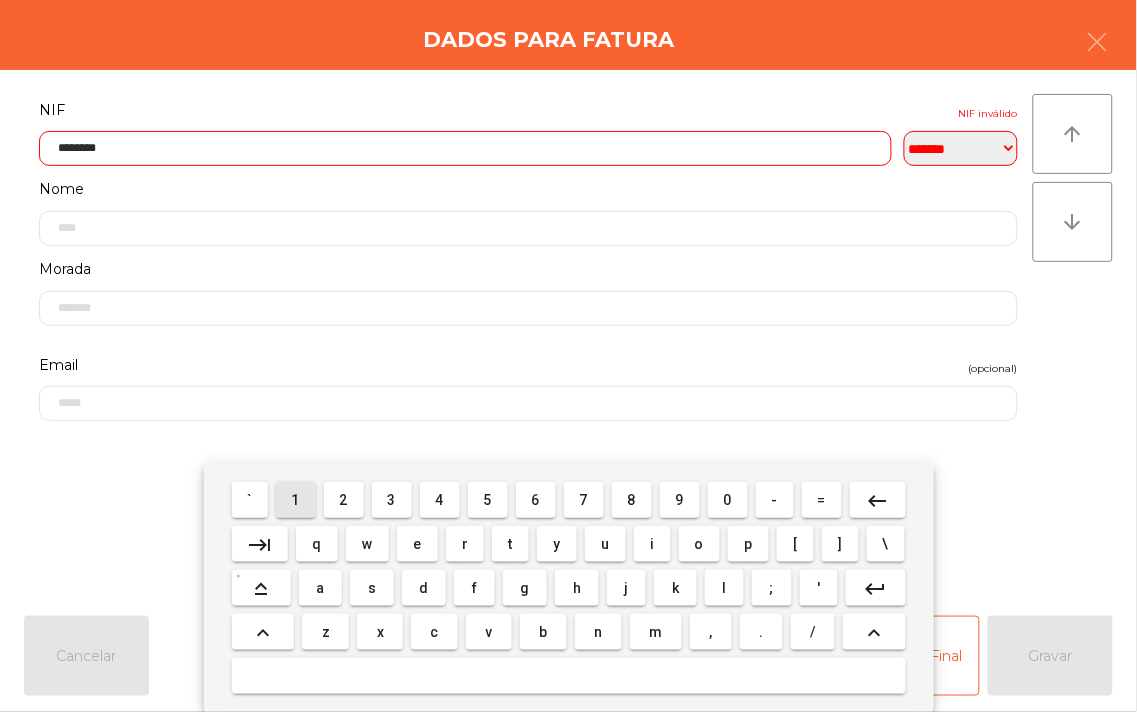 click on "2" at bounding box center (344, 500) 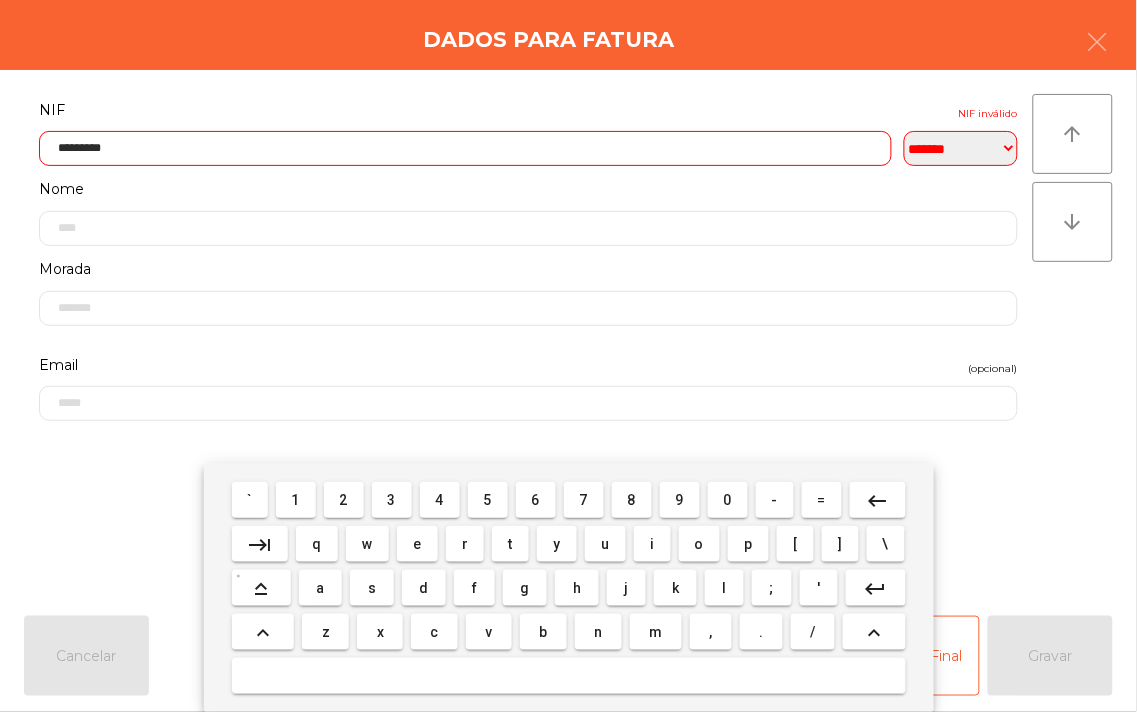 click on "0" at bounding box center (728, 500) 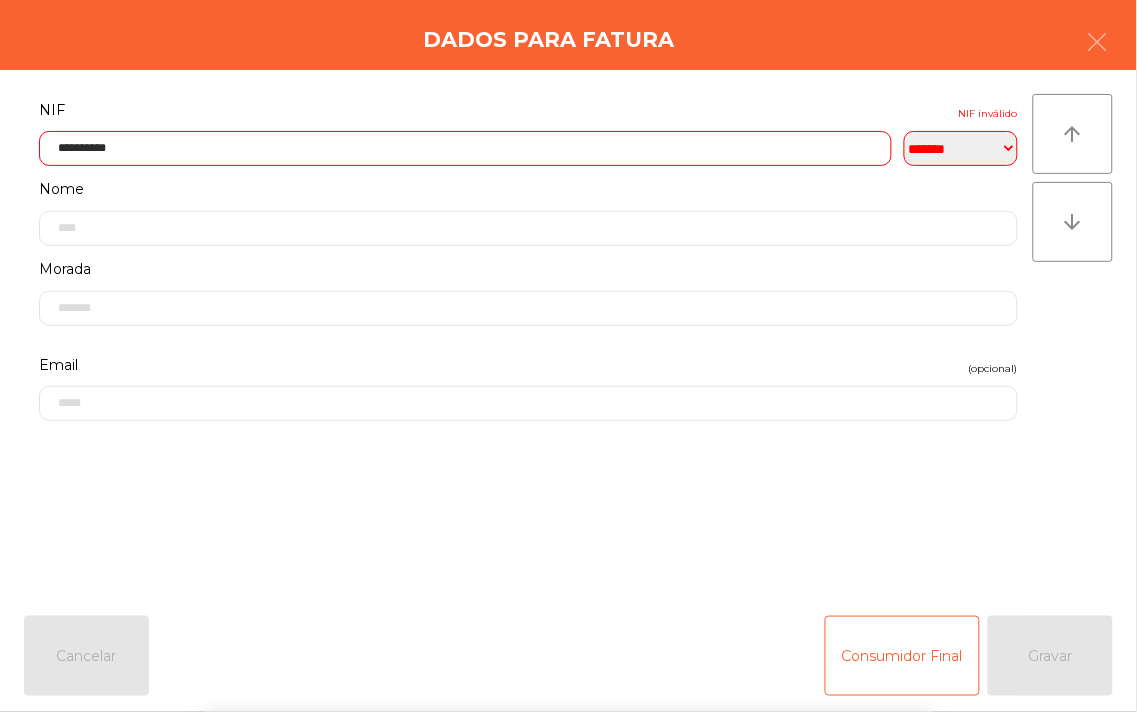 click on "` 1 2 3 4 5 6 7 8 9 0 - = keyboard_backspace keyboard_tab q w e r t y u i o p [ ] \ keyboard_capslock a s d f g h j k l ; ' keyboard_return keyboard_arrow_up z x c v b n m , . / keyboard_arrow_up" at bounding box center [568, 588] 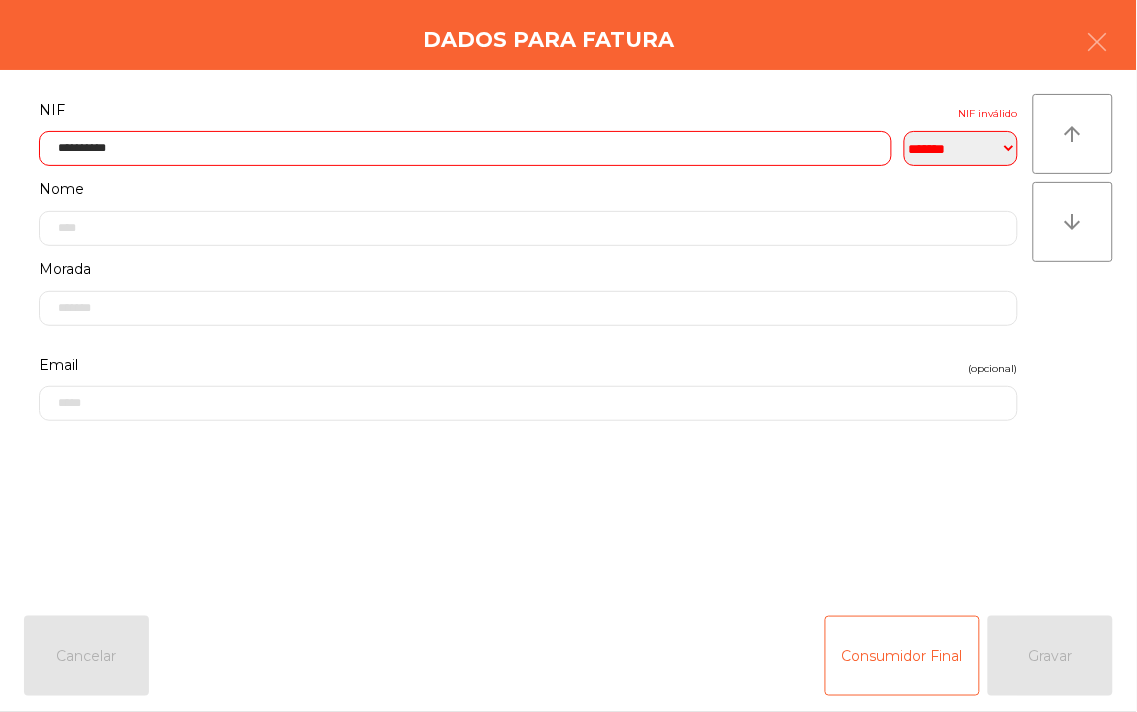 click on "Consumidor Final   Gravar" 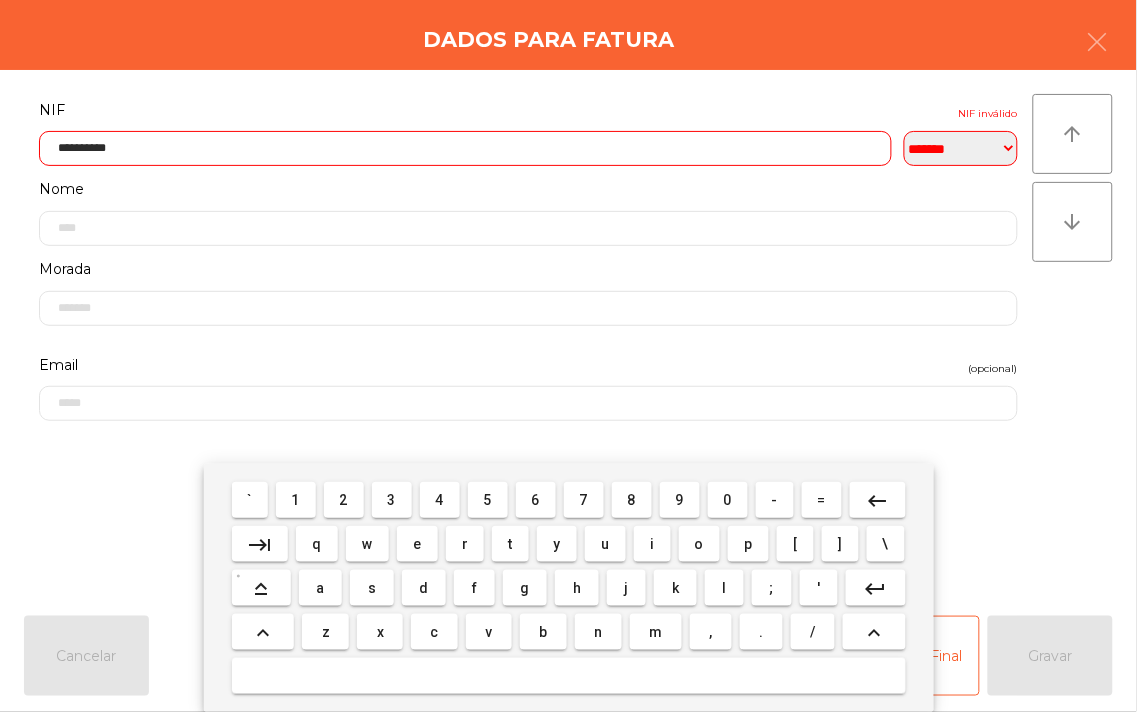 click on "keyboard_backspace" at bounding box center [878, 501] 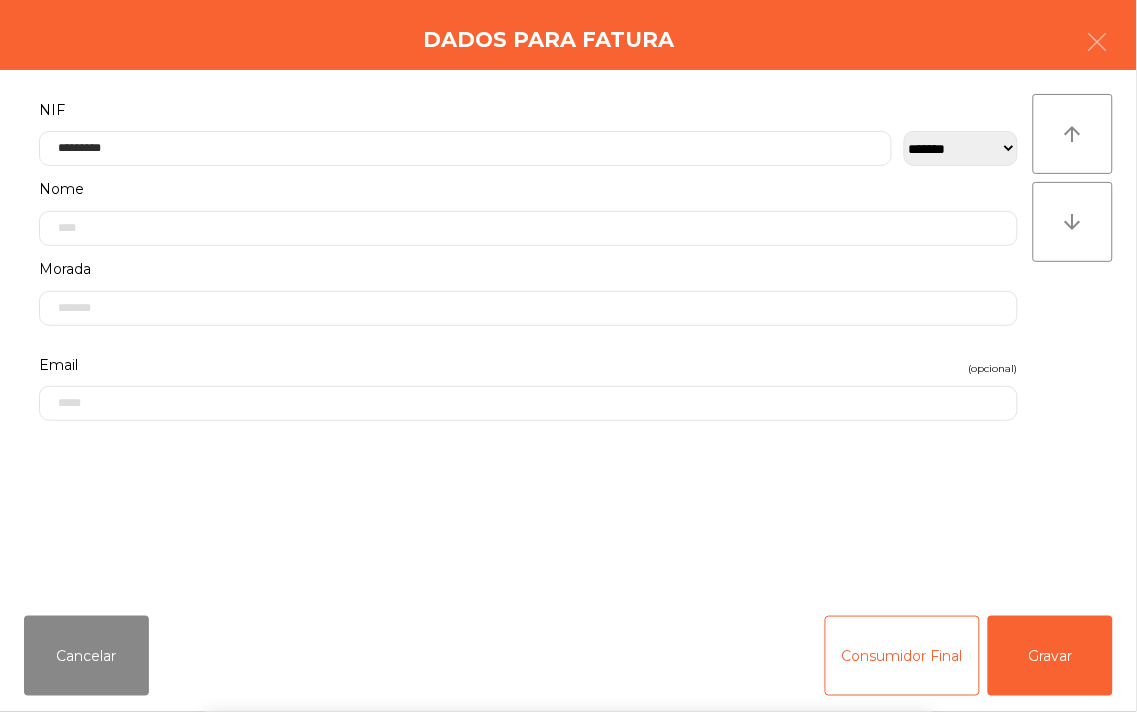 click on "` 1 2 3 4 5 6 7 8 9 0 - = keyboard_backspace keyboard_tab q w e r t y u i o p [ ] \ keyboard_capslock a s d f g h j k l ; ' keyboard_return keyboard_arrow_up z x c v b n m , . / keyboard_arrow_up" at bounding box center [568, 588] 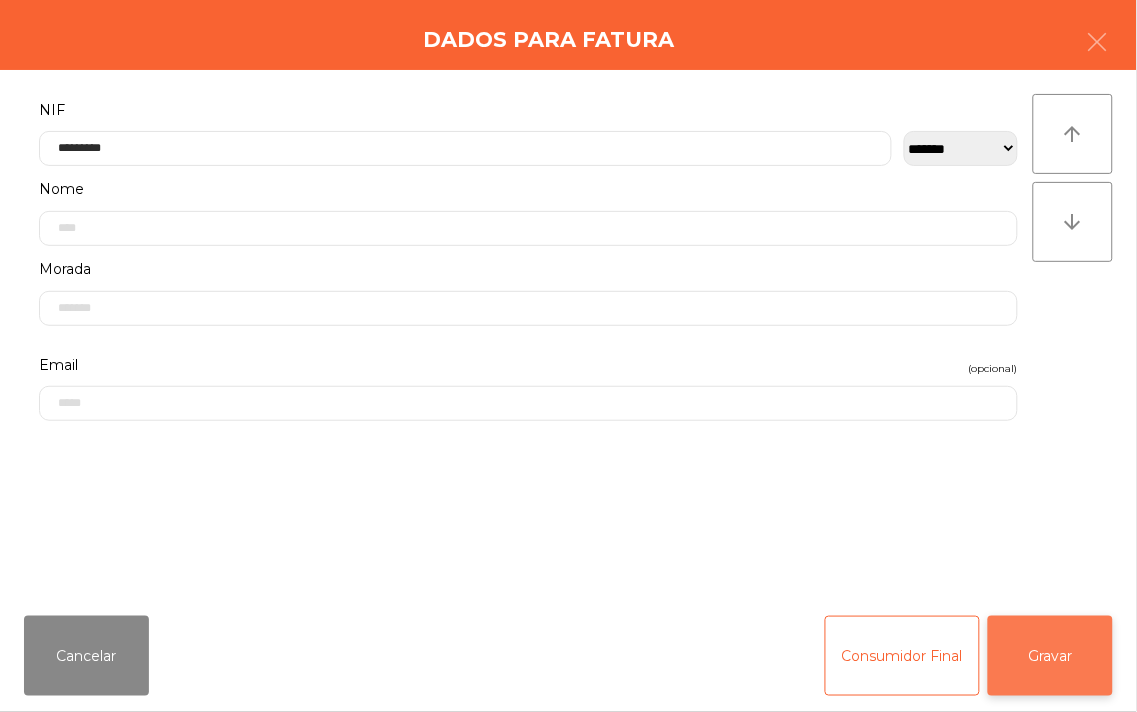 click on "Gravar" 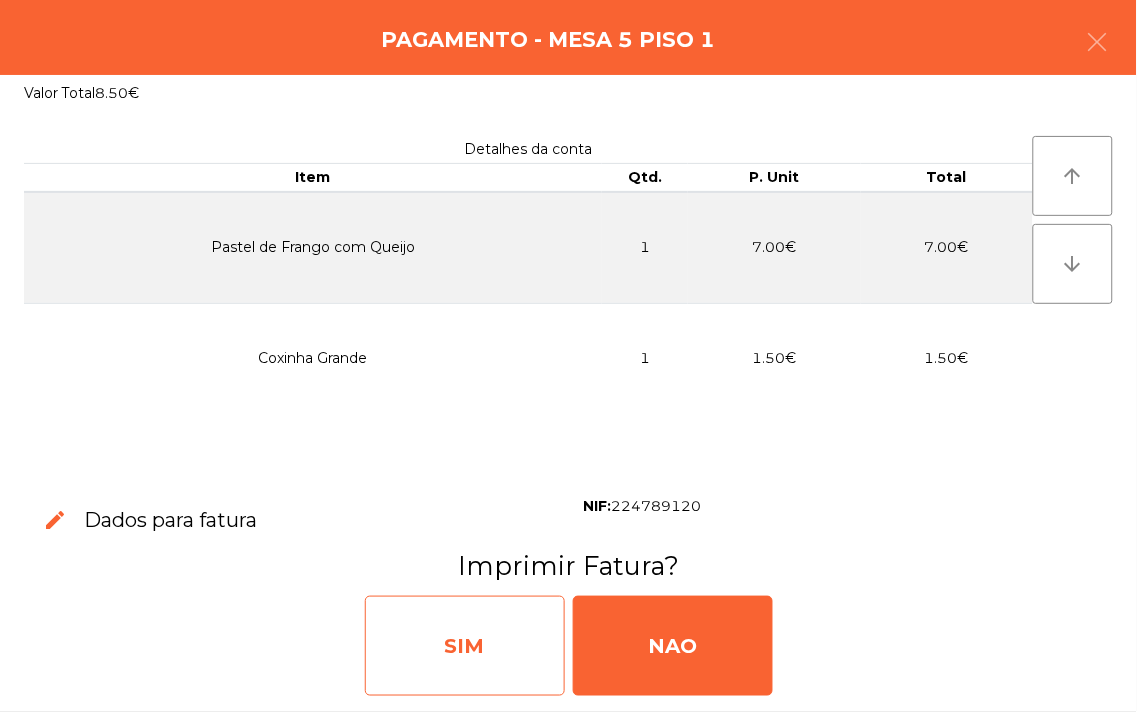 click on "SIM" 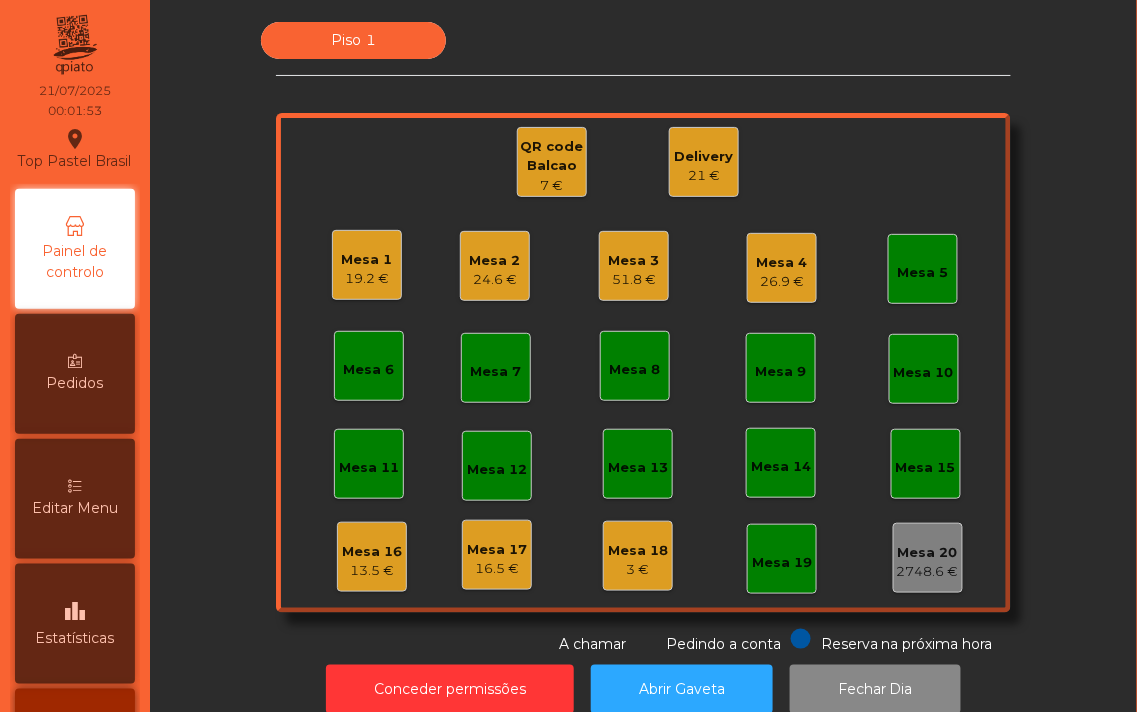 click on "13.5 €" 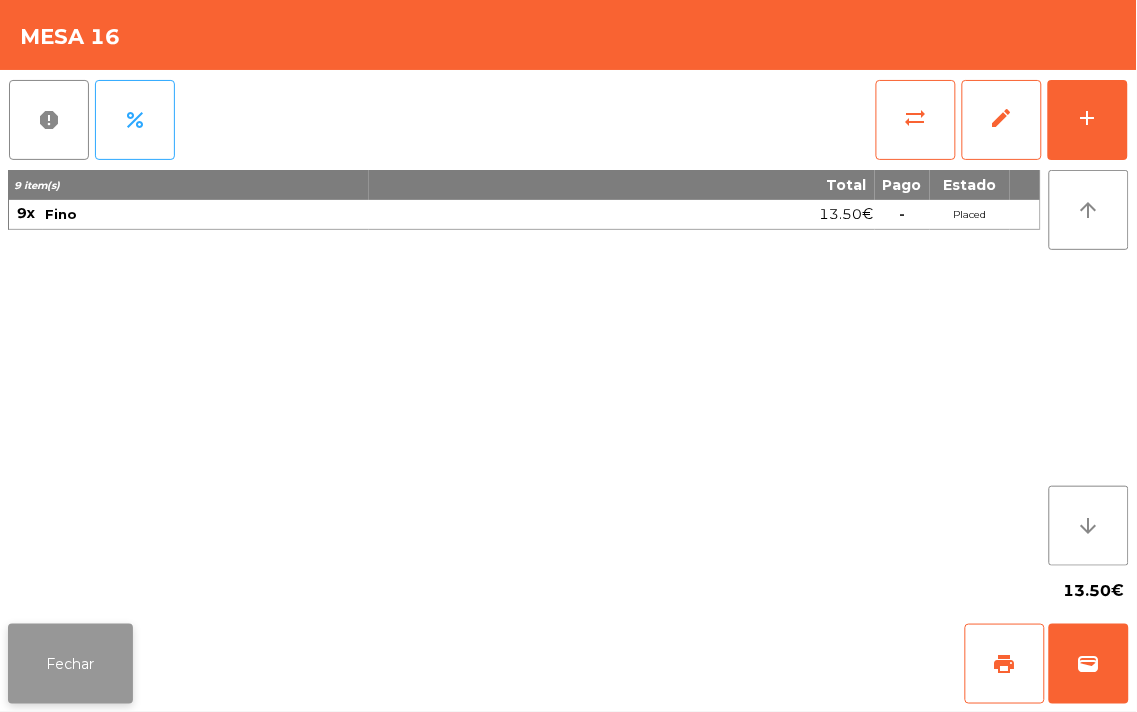 click on "Fechar" 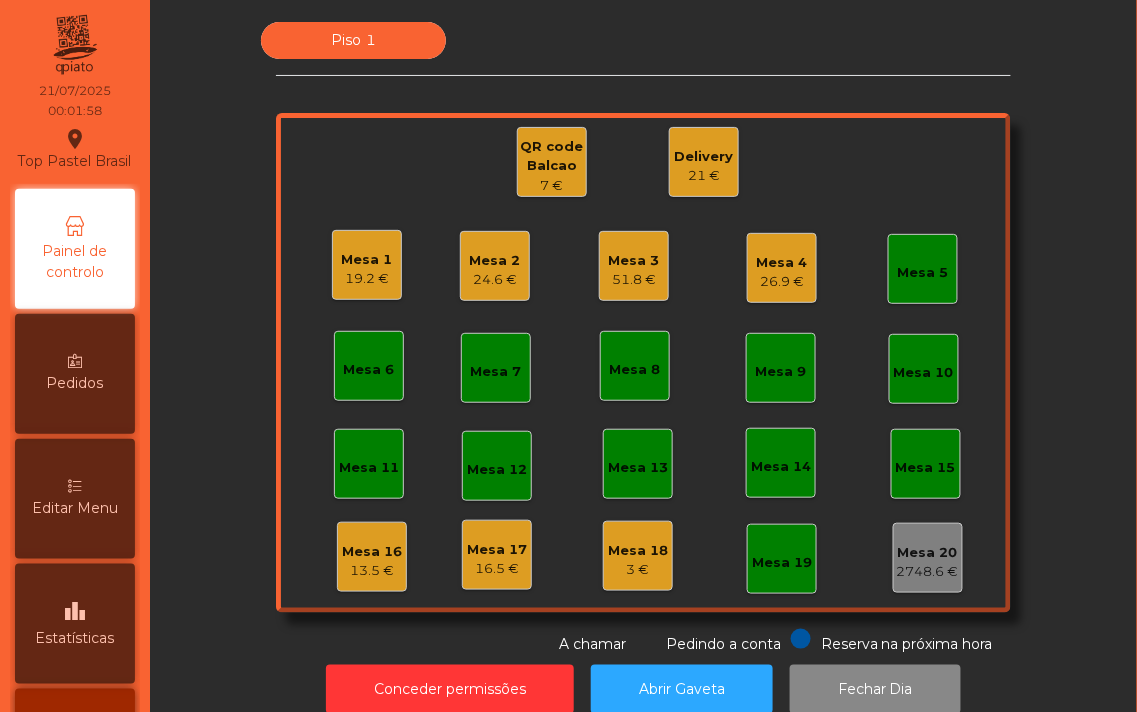 click on "Mesa 18" 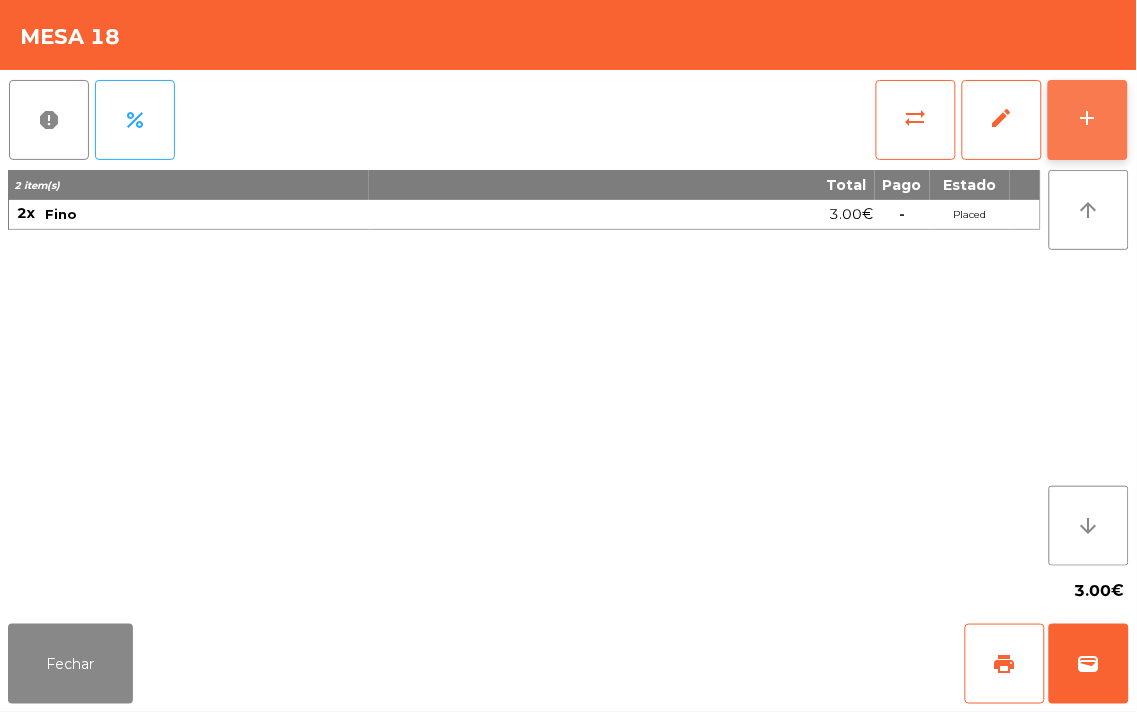 click on "add" 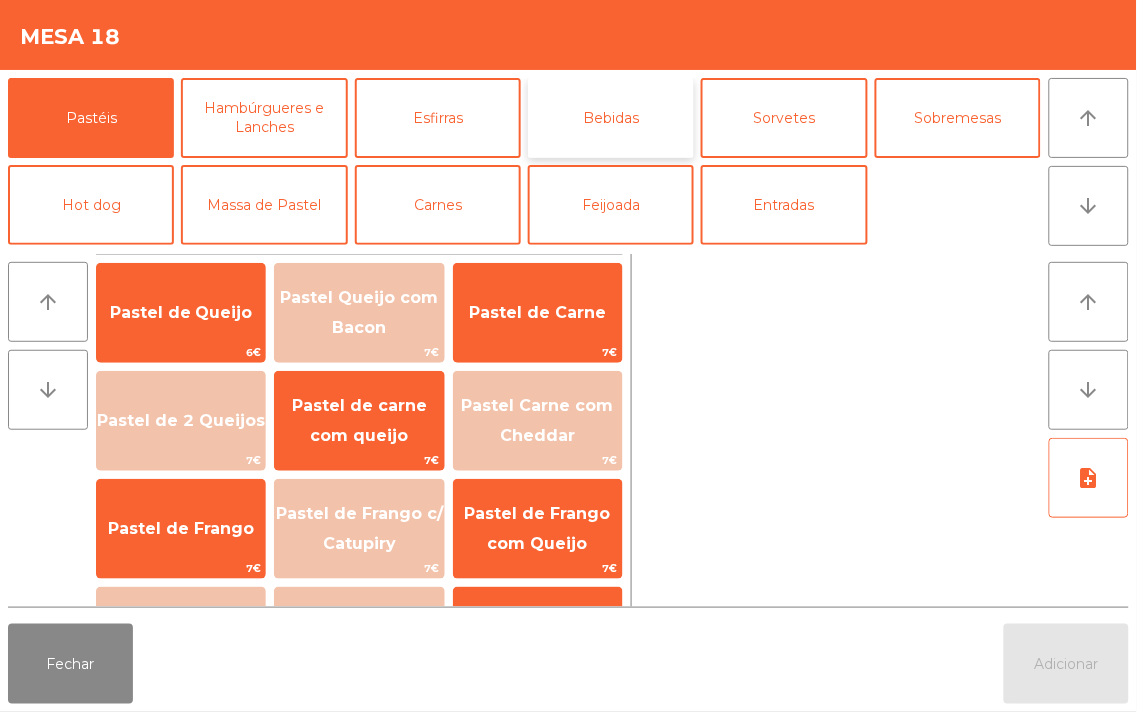 click on "Bebidas" 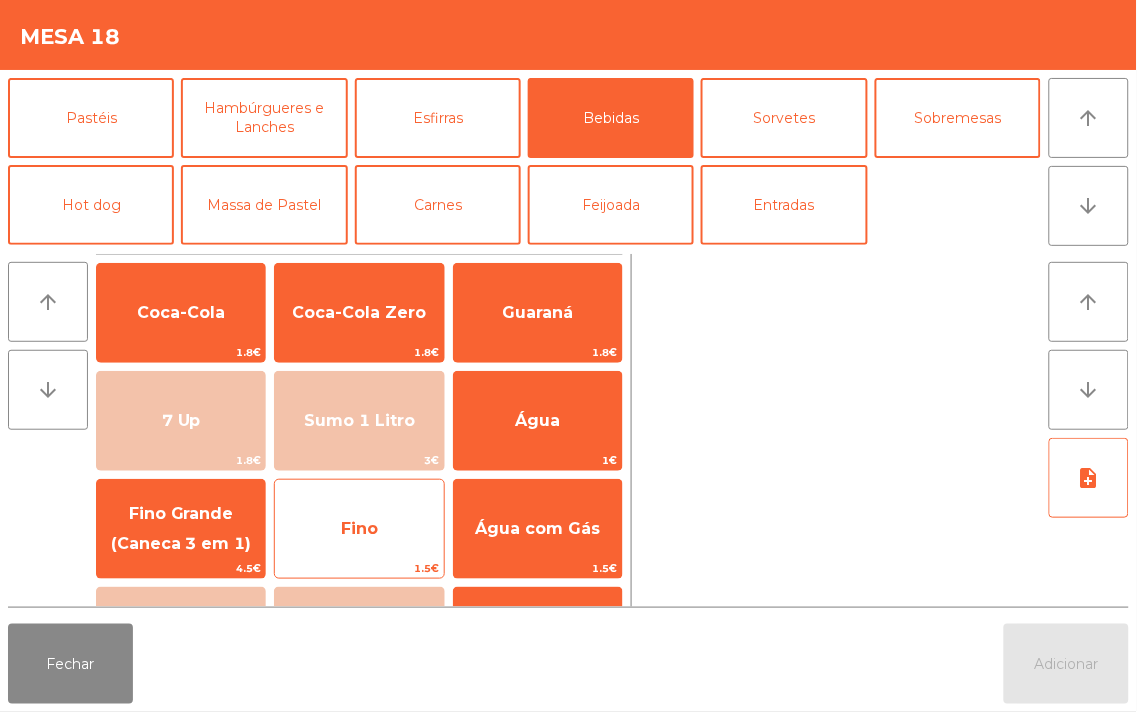 click on "Fino" 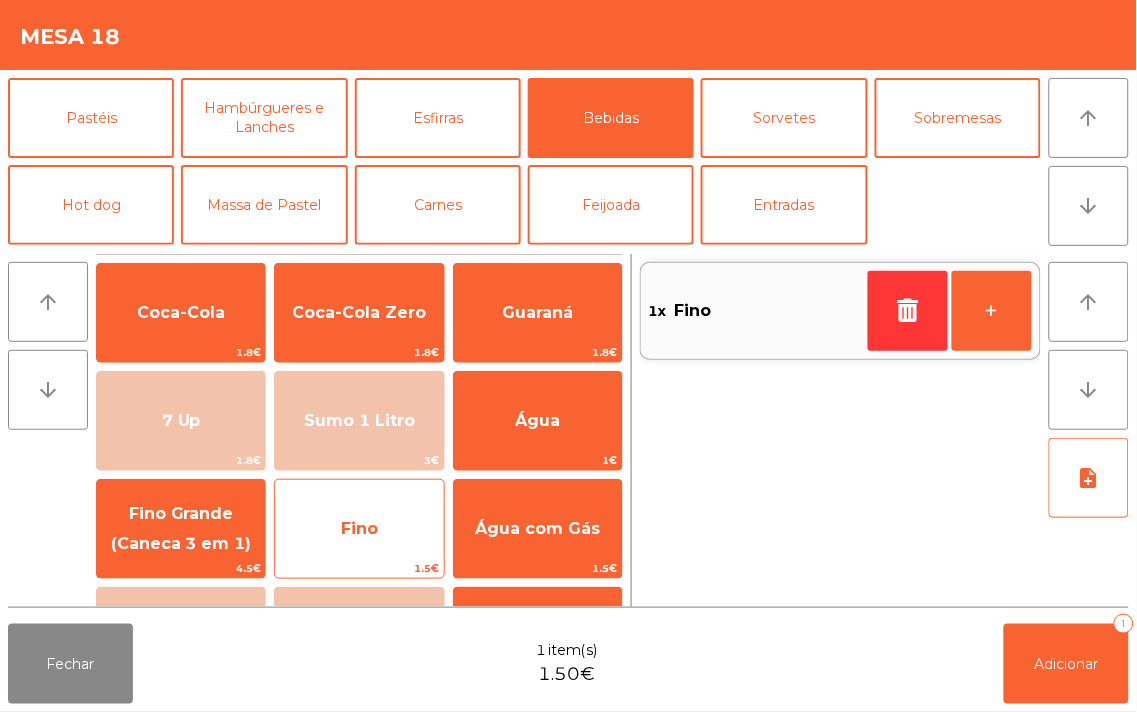 click on "Fino" 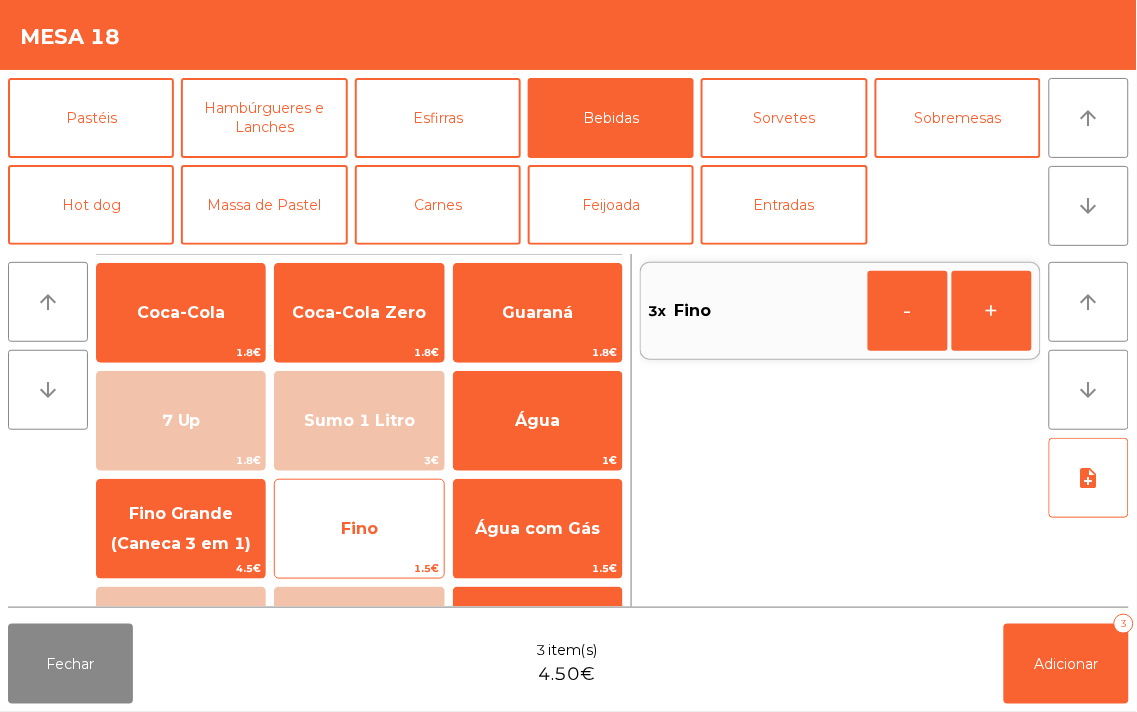 click on "Fino" 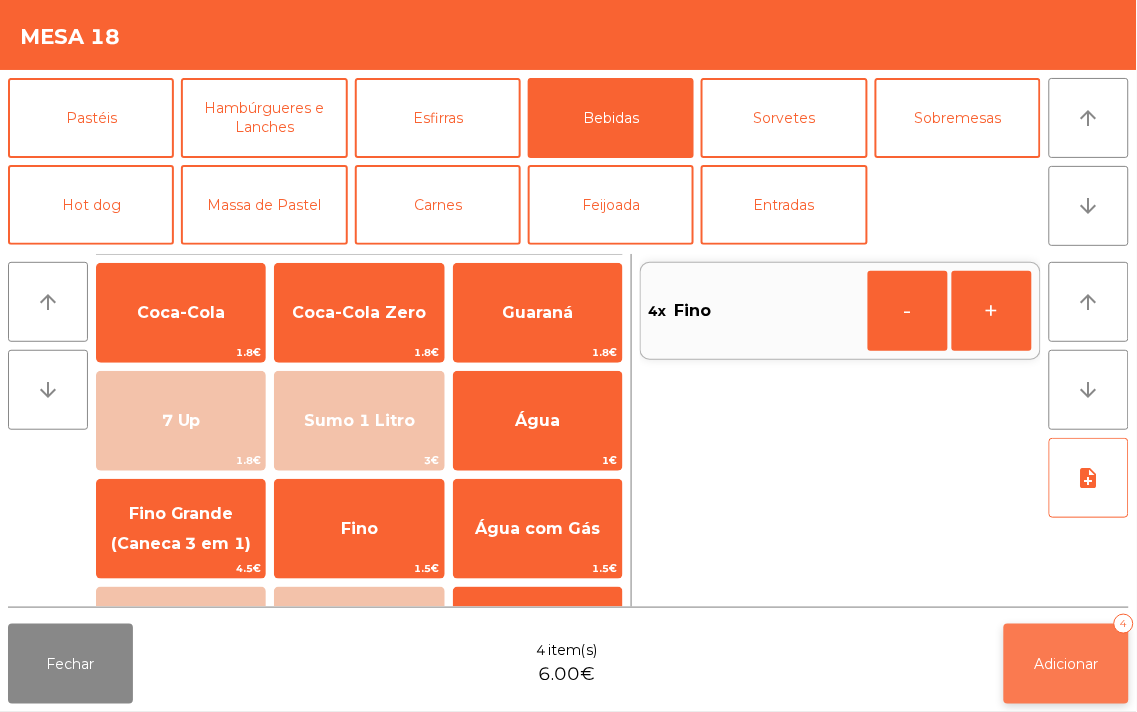 click on "Adicionar" 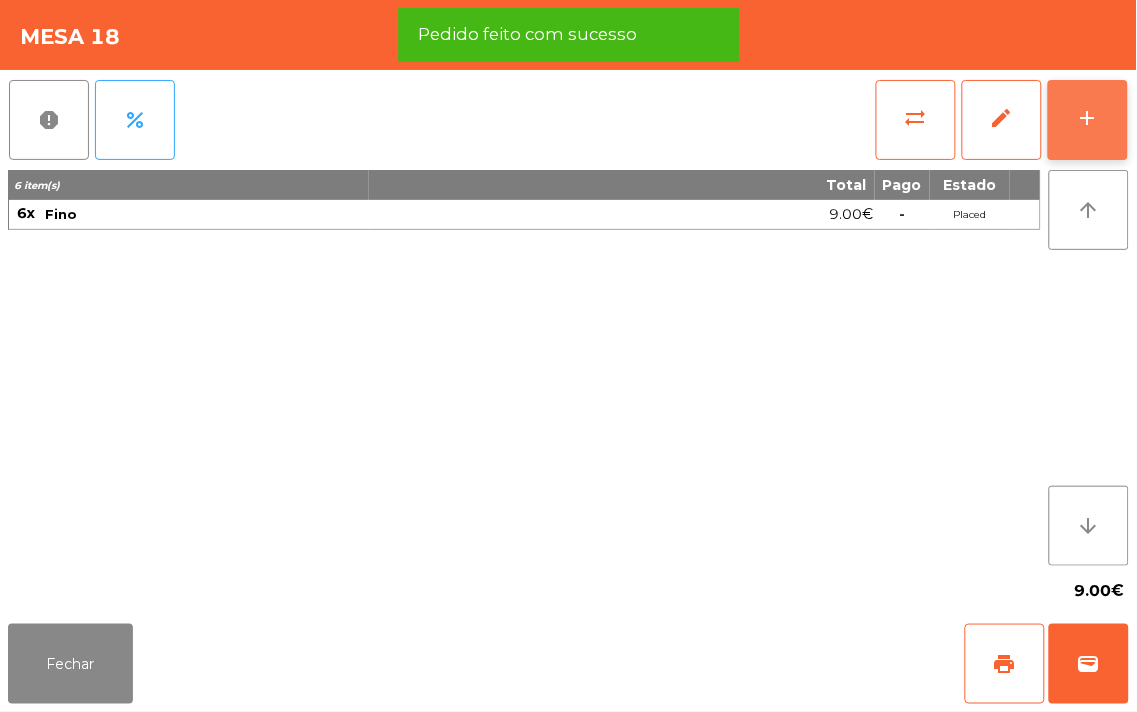 click on "add" 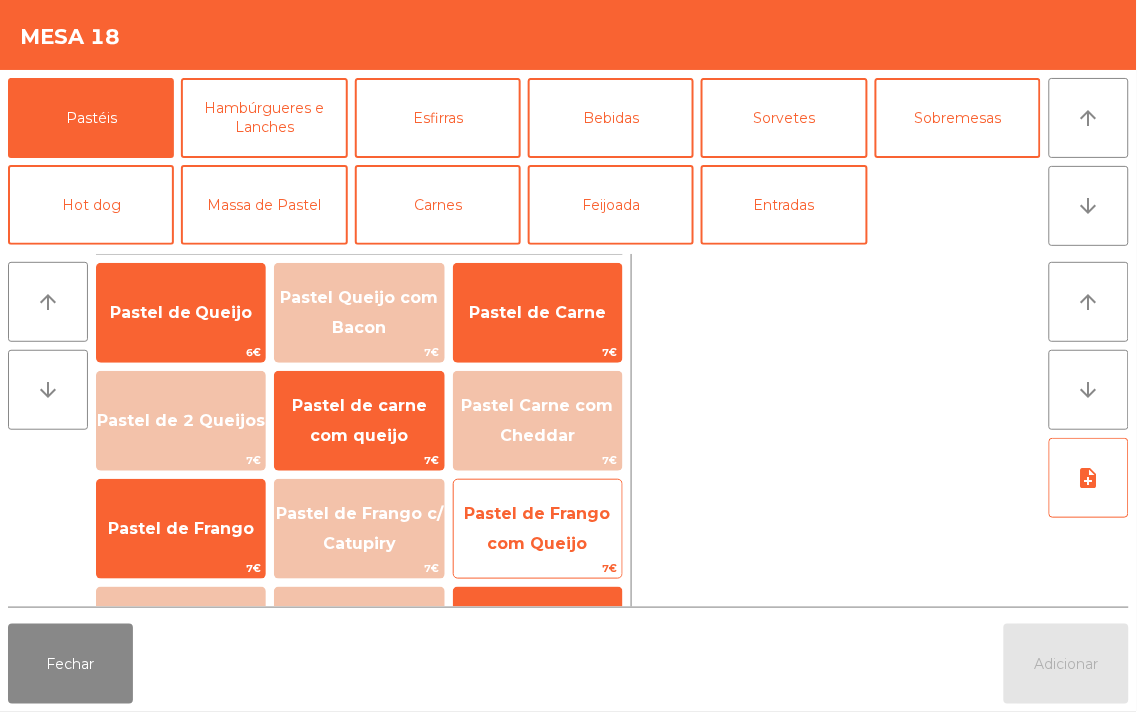 click on "Pastel de Frango com Queijo" 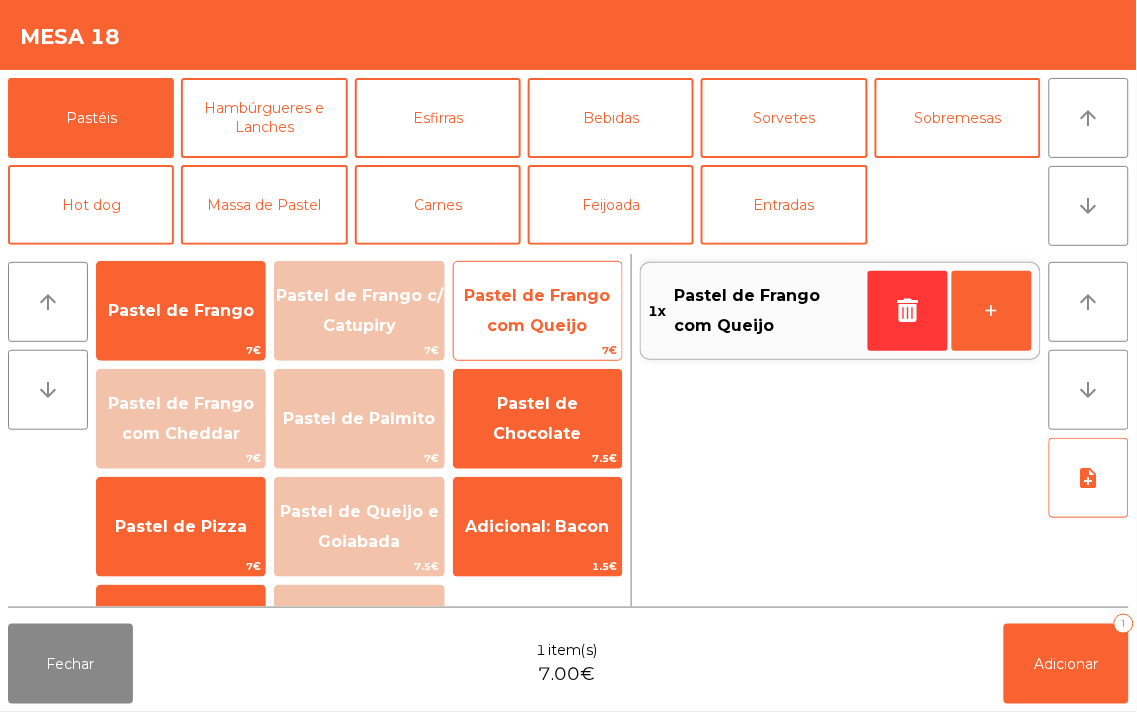 scroll, scrollTop: 303, scrollLeft: 0, axis: vertical 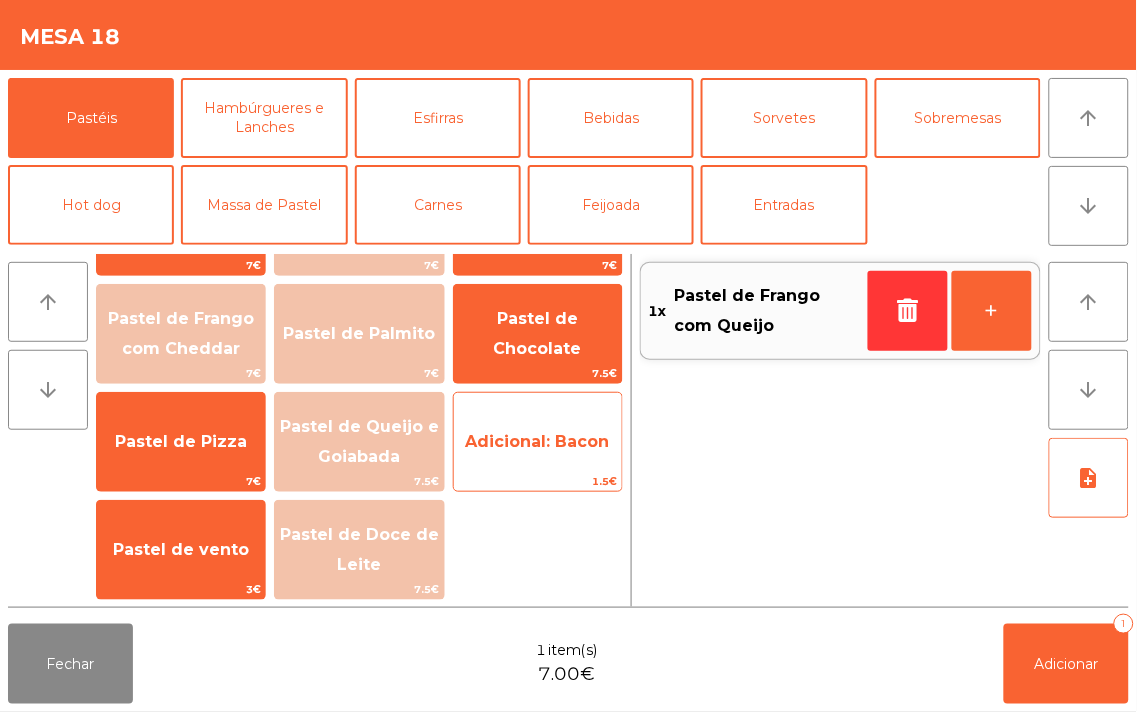 click on "Adicional: Bacon" 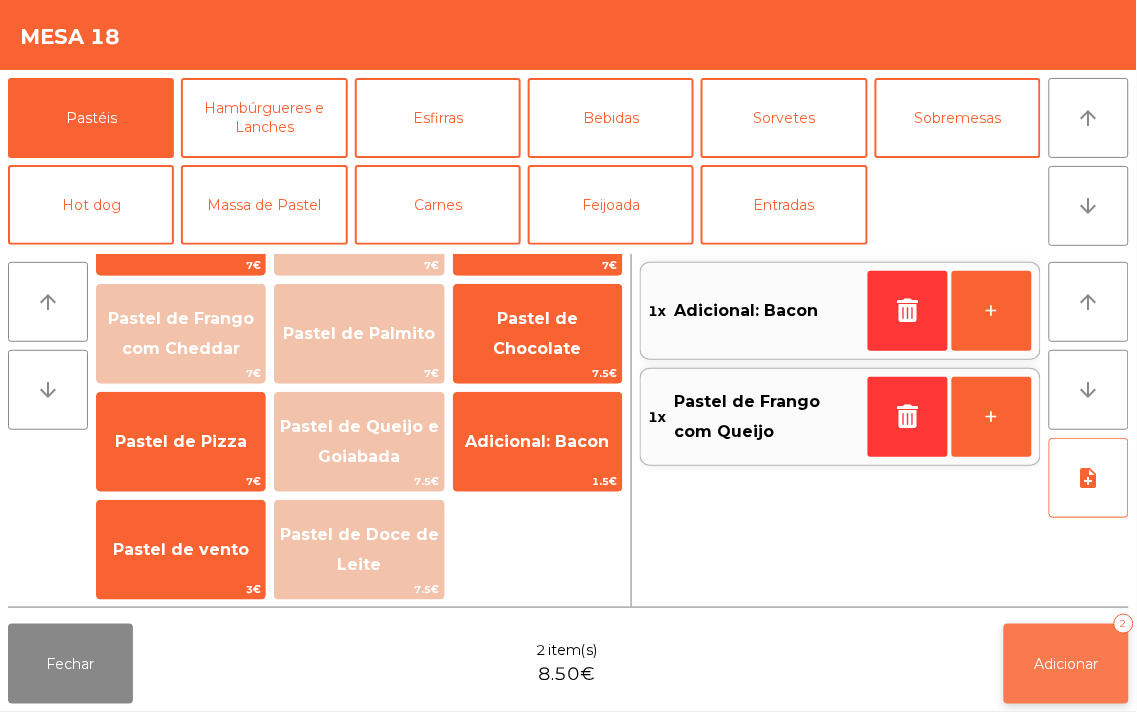 click on "Adicionar   2" 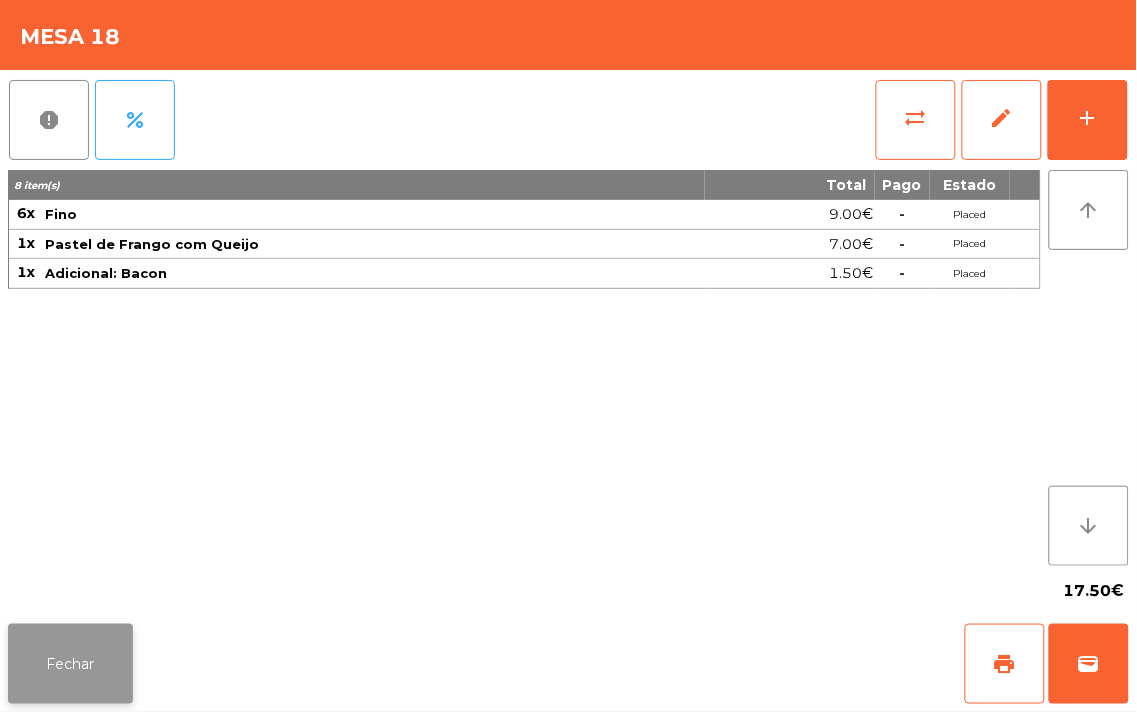 click on "Fechar" 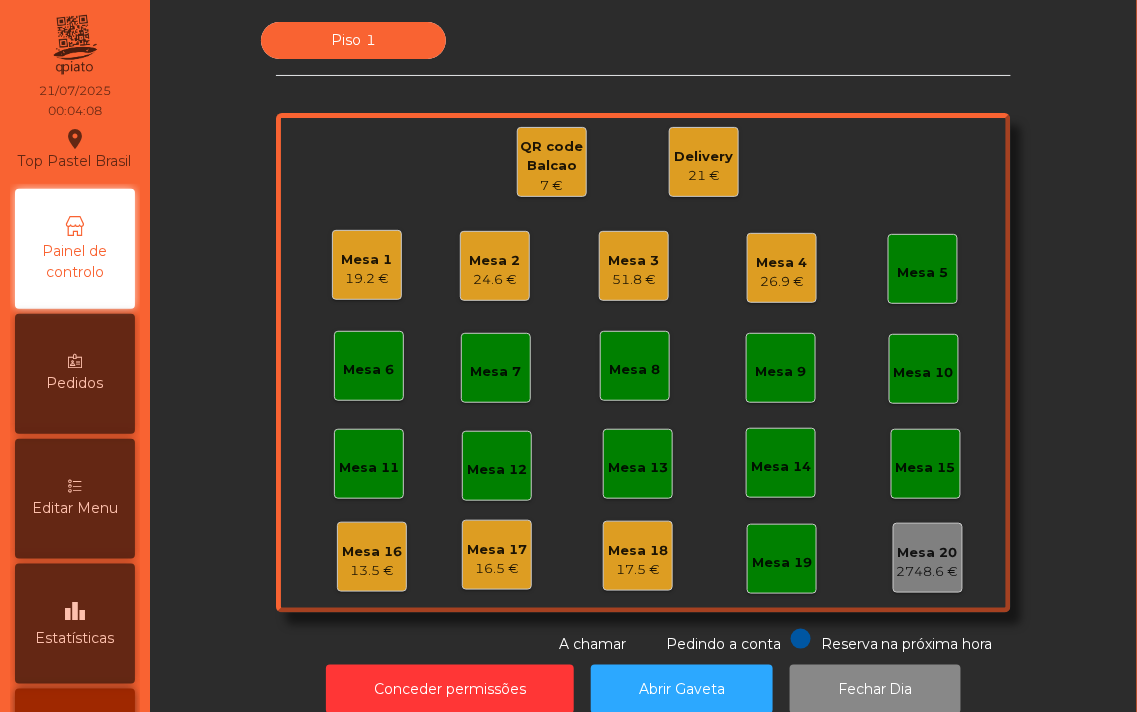 click on "Mesa 18" 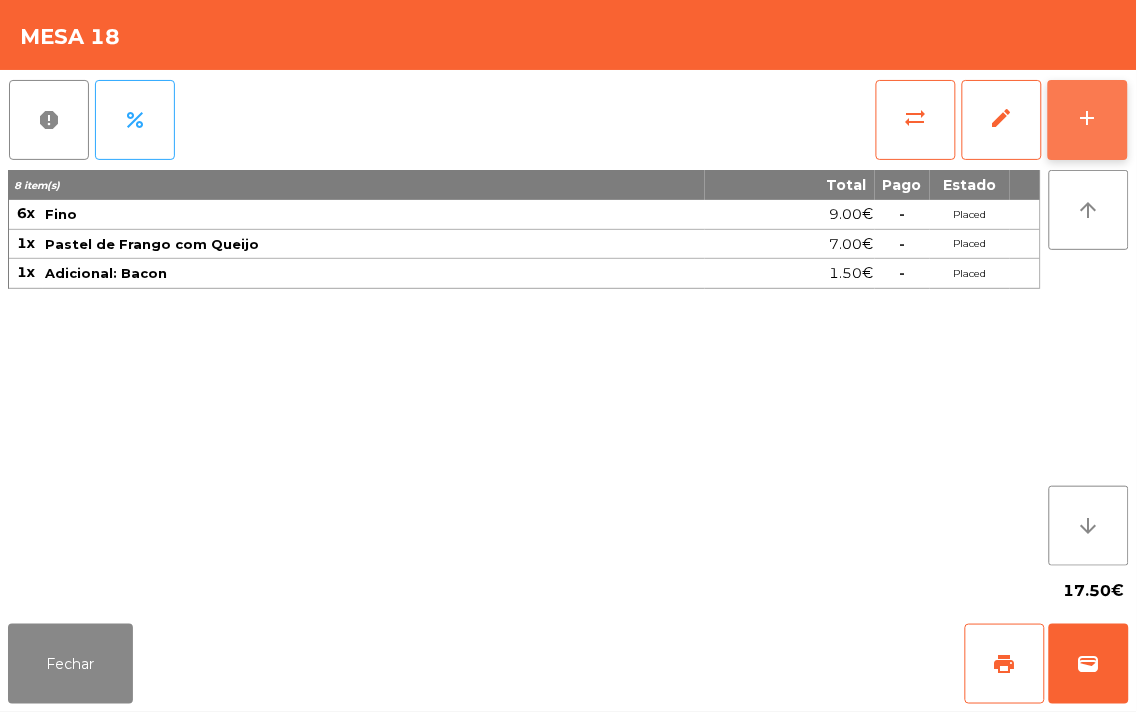 click on "add" 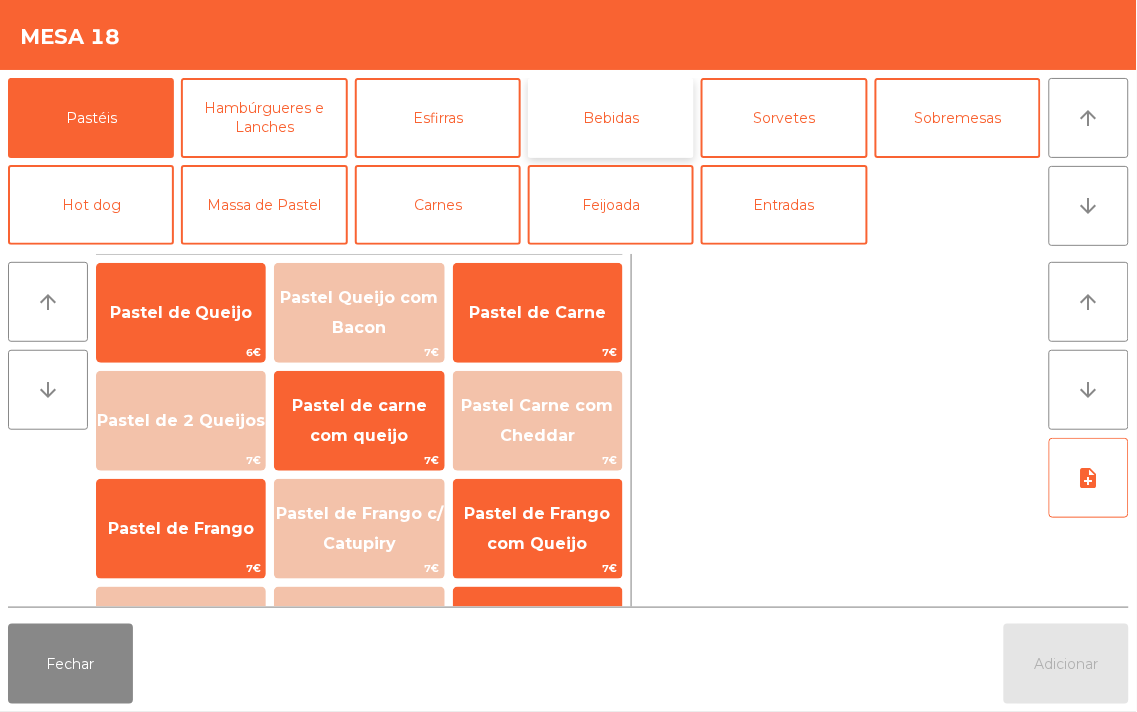 click on "Bebidas" 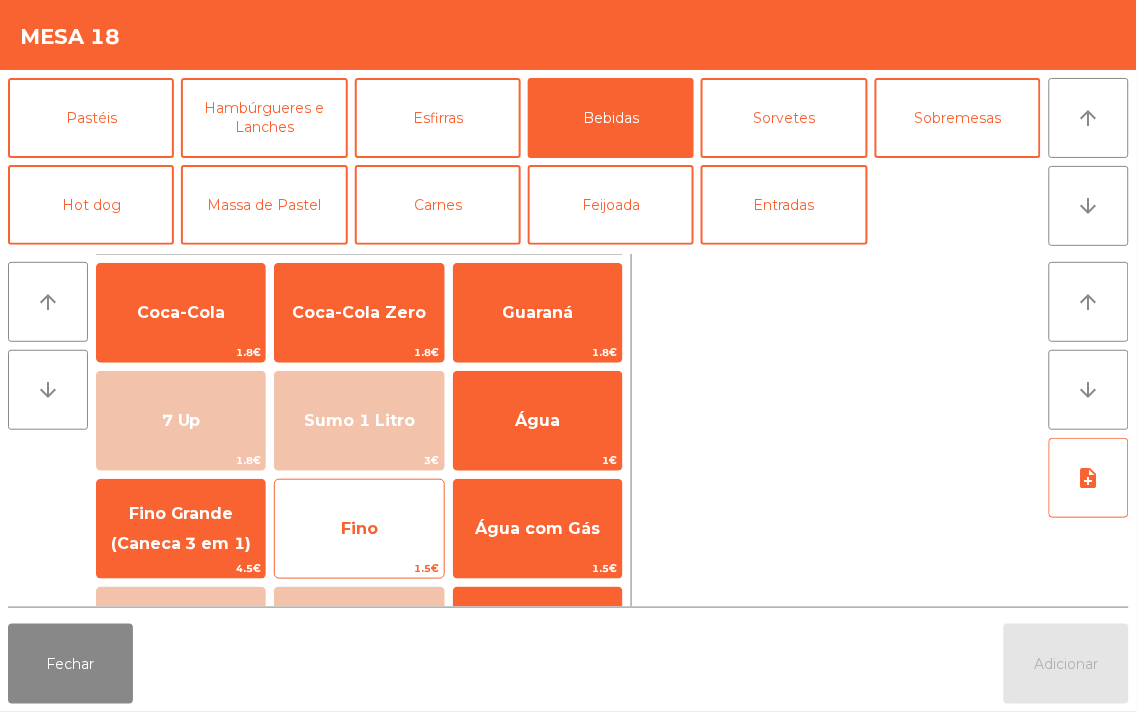 click on "Fino" 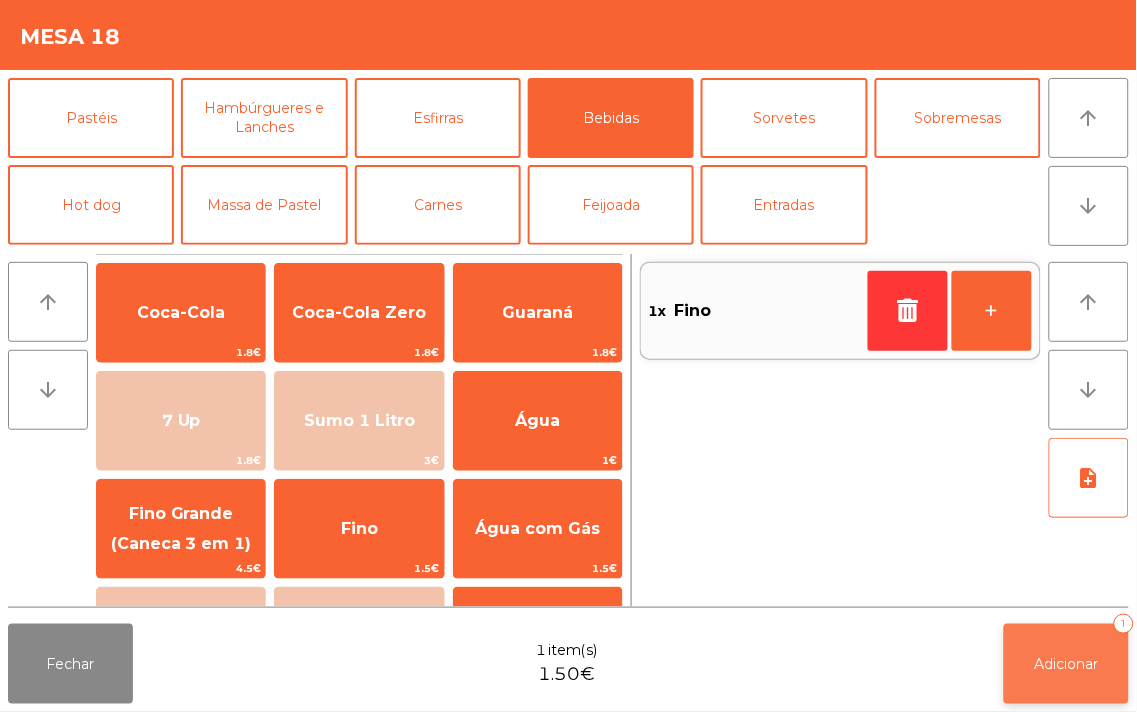 click on "Adicionar   1" 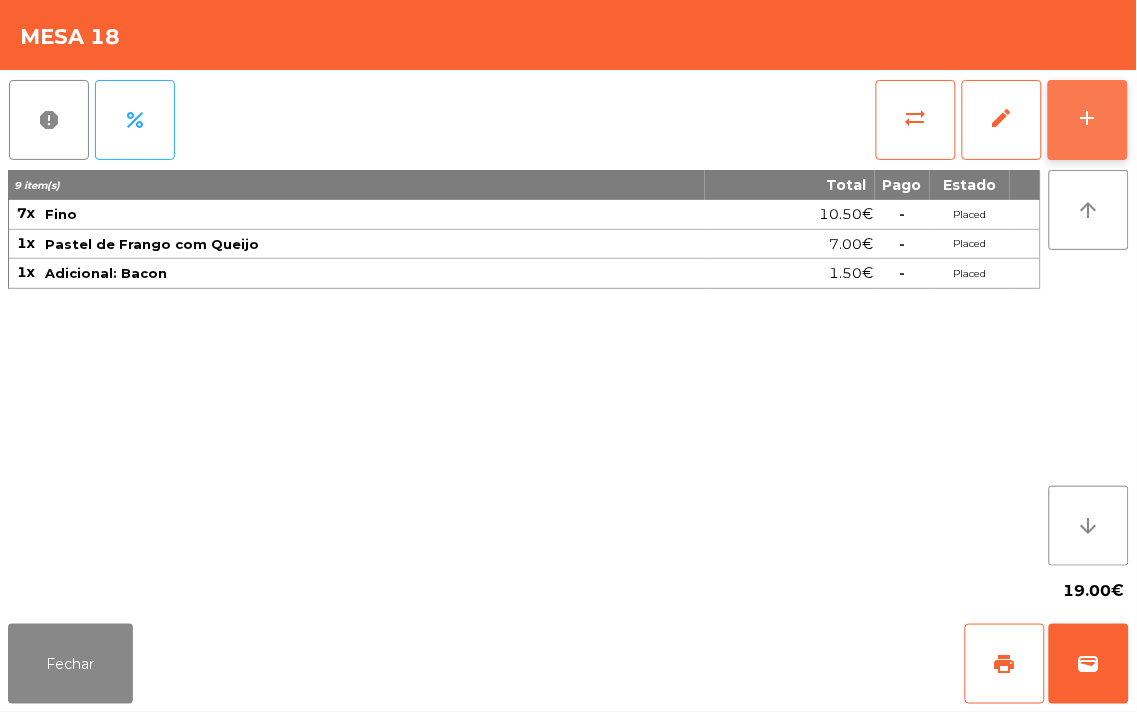 click on "add" 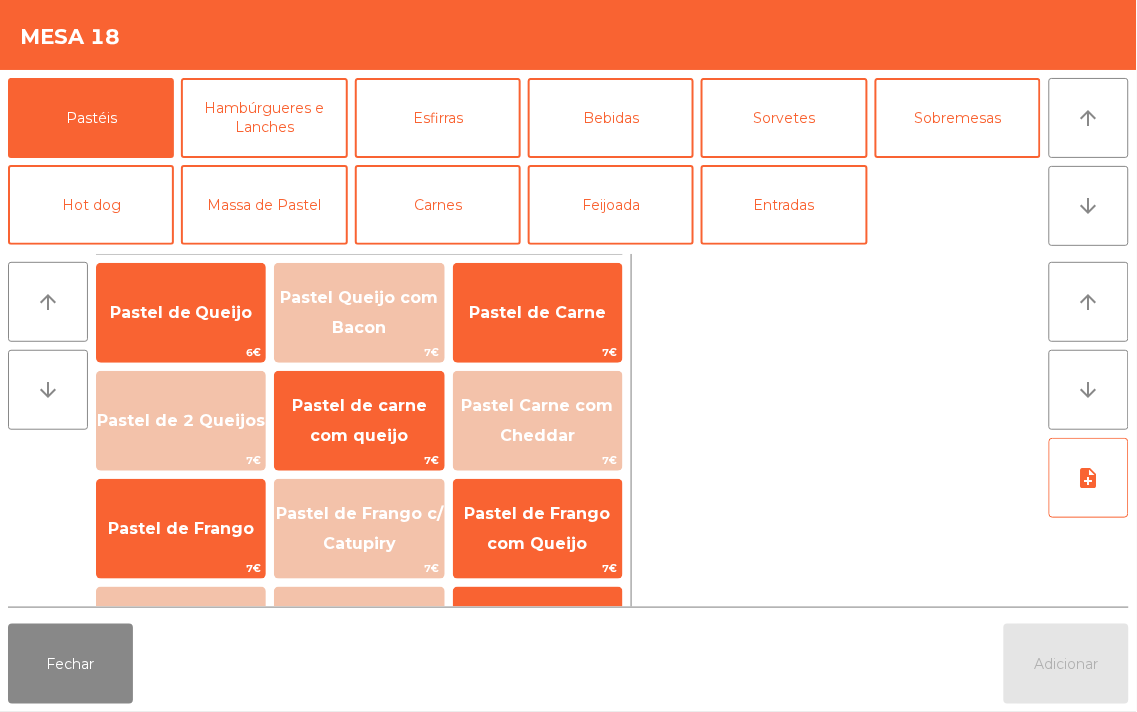 click 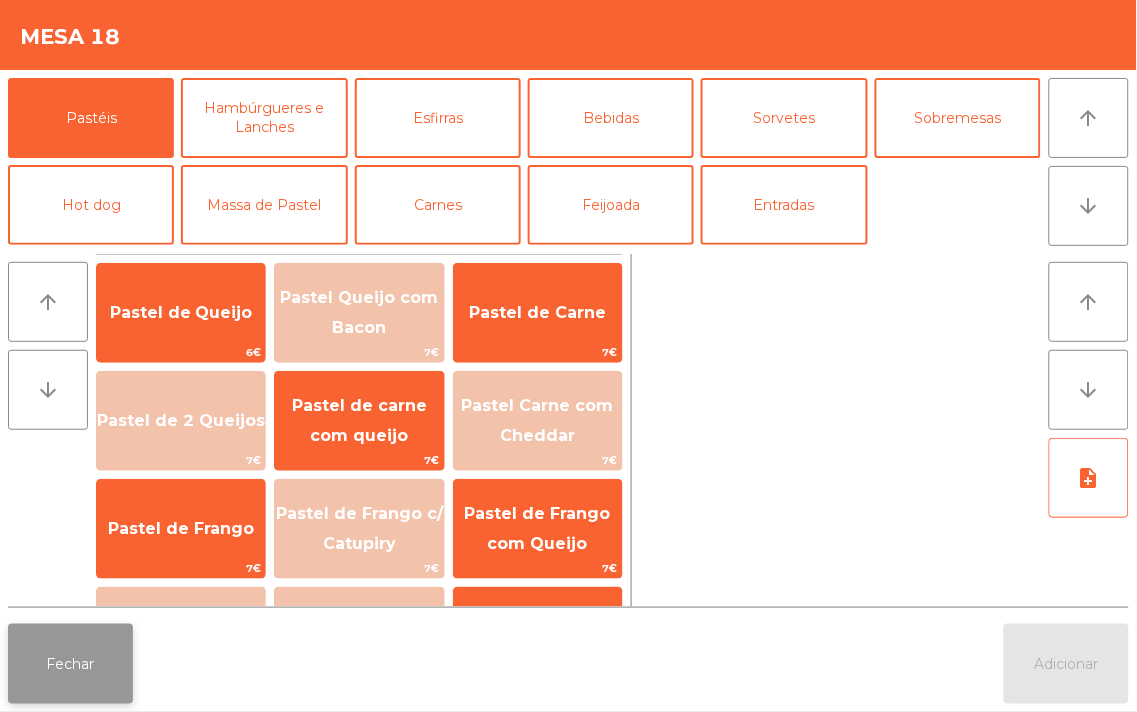 click on "Fechar" 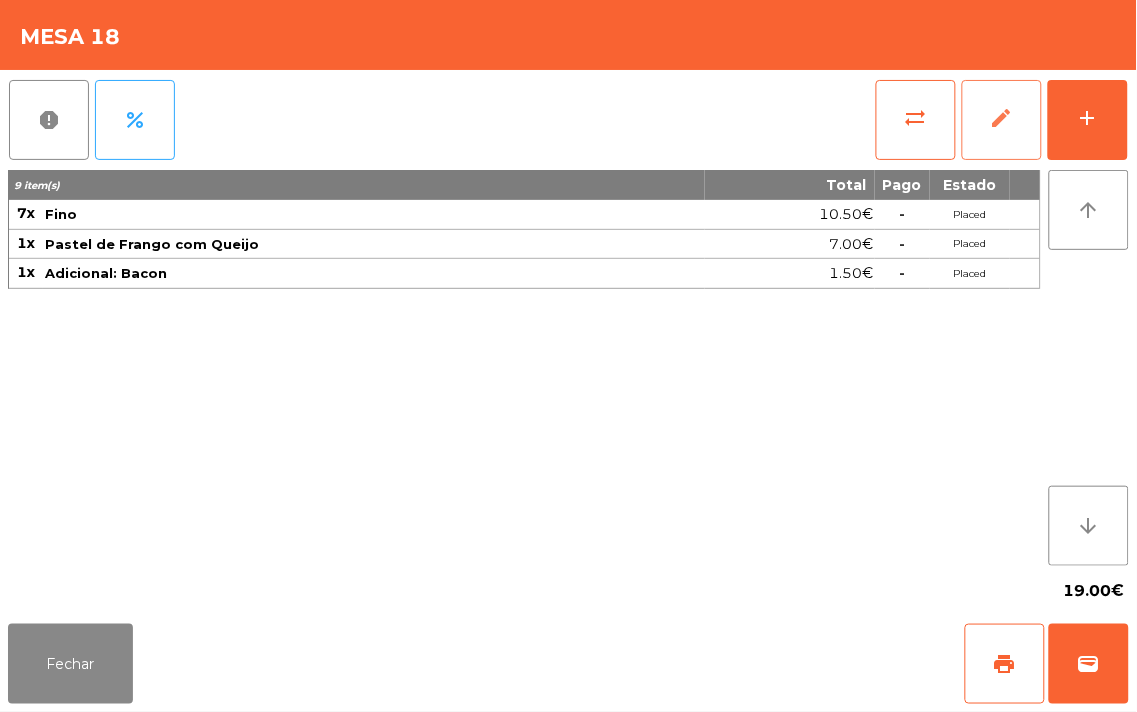 click on "edit" 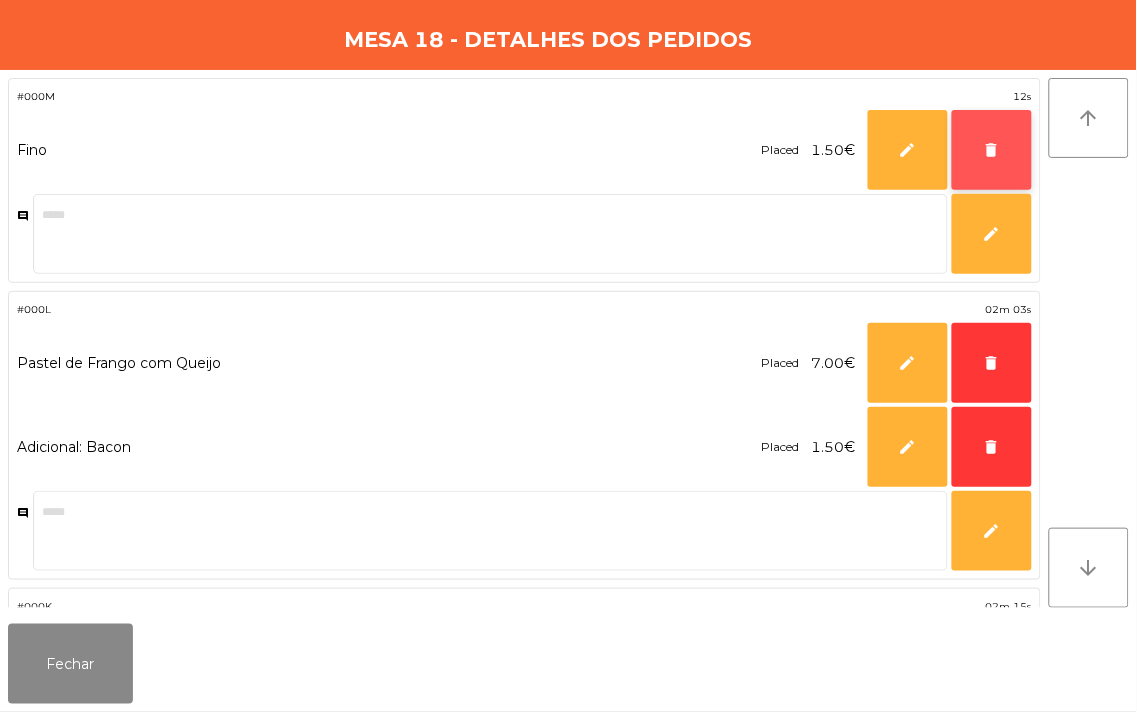 click on "delete" 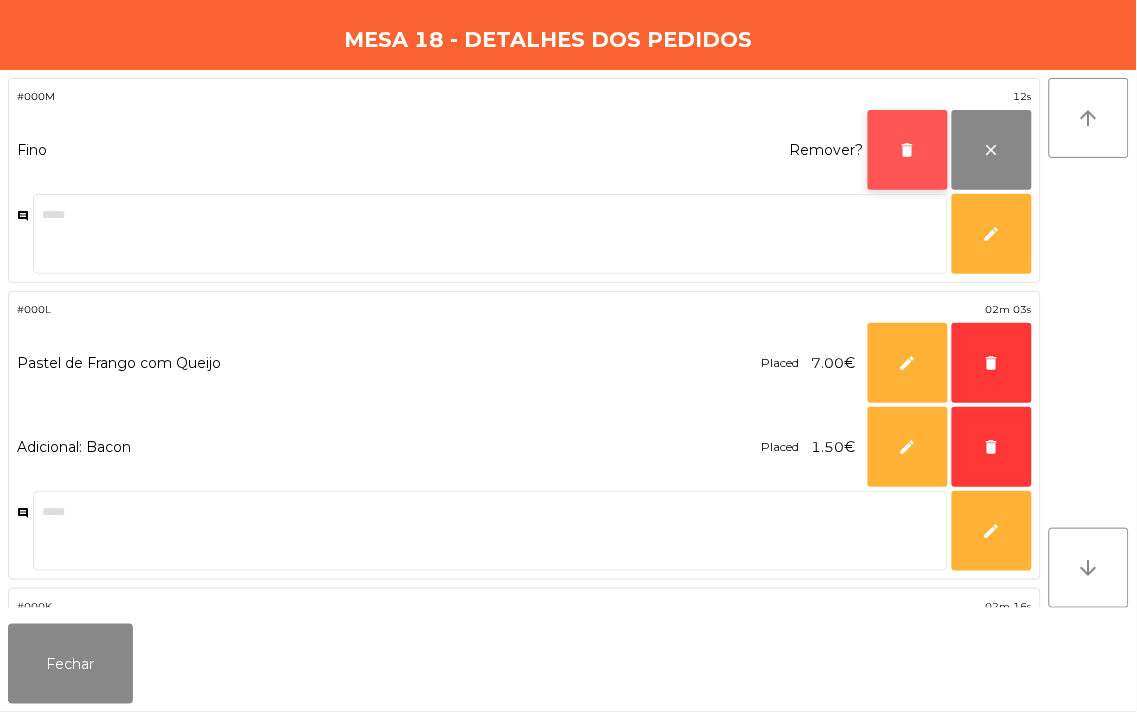 click on "delete" 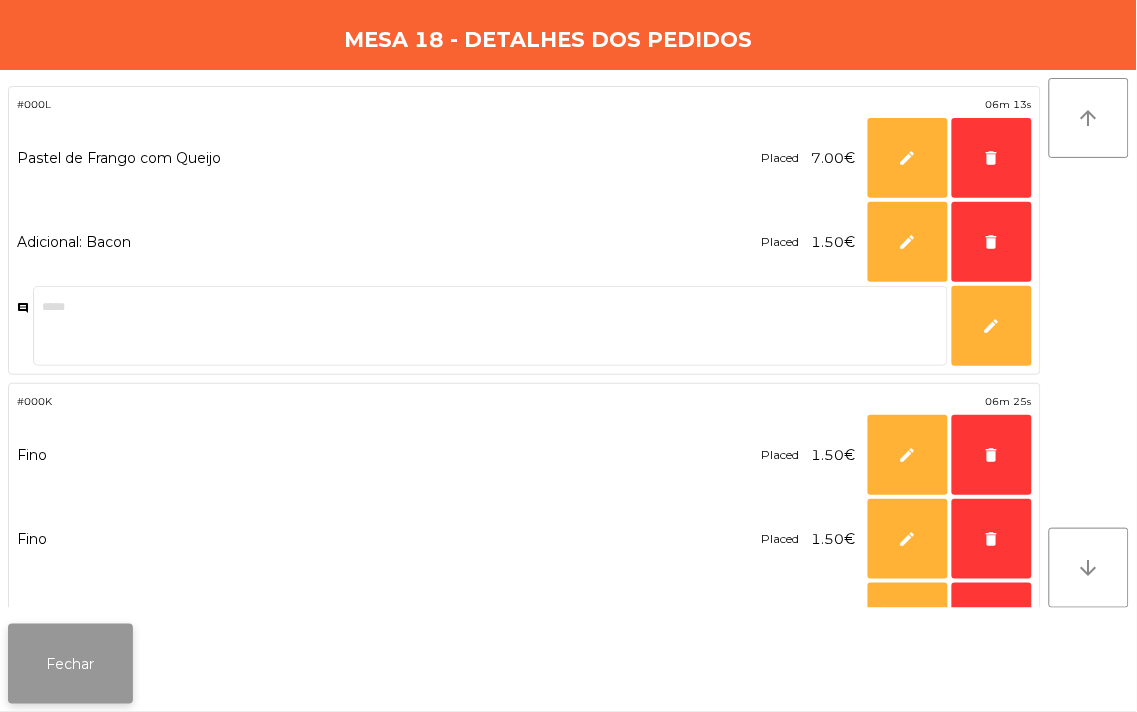 click on "Fechar" 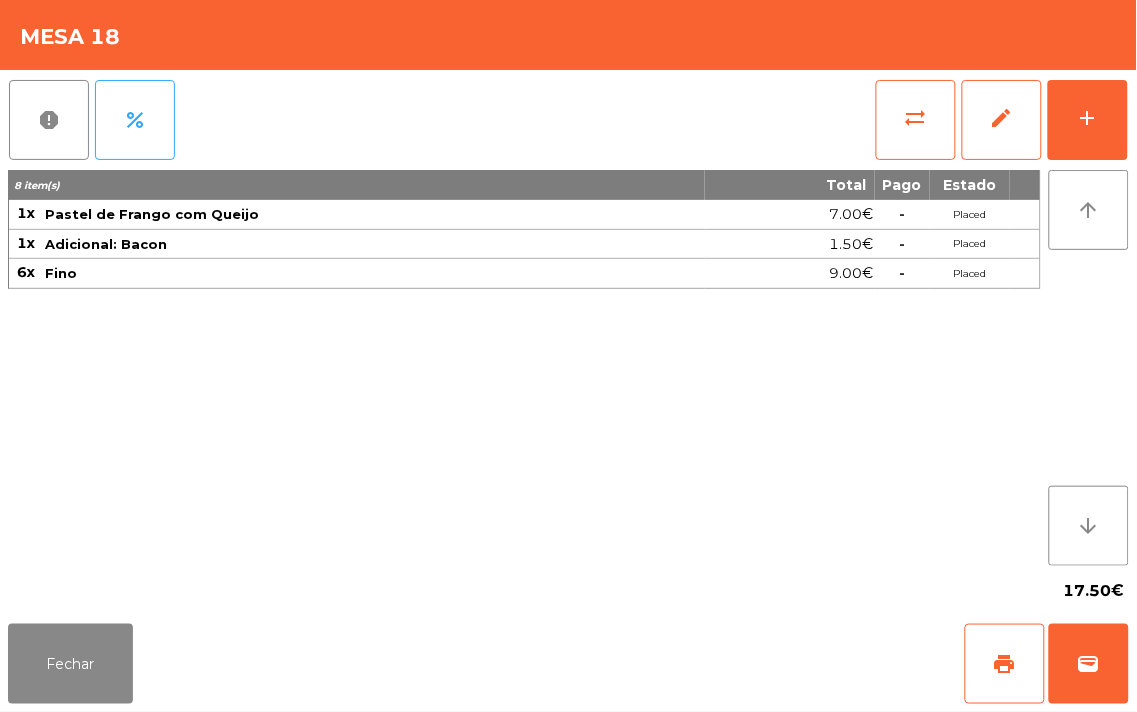 click on "17.50€" 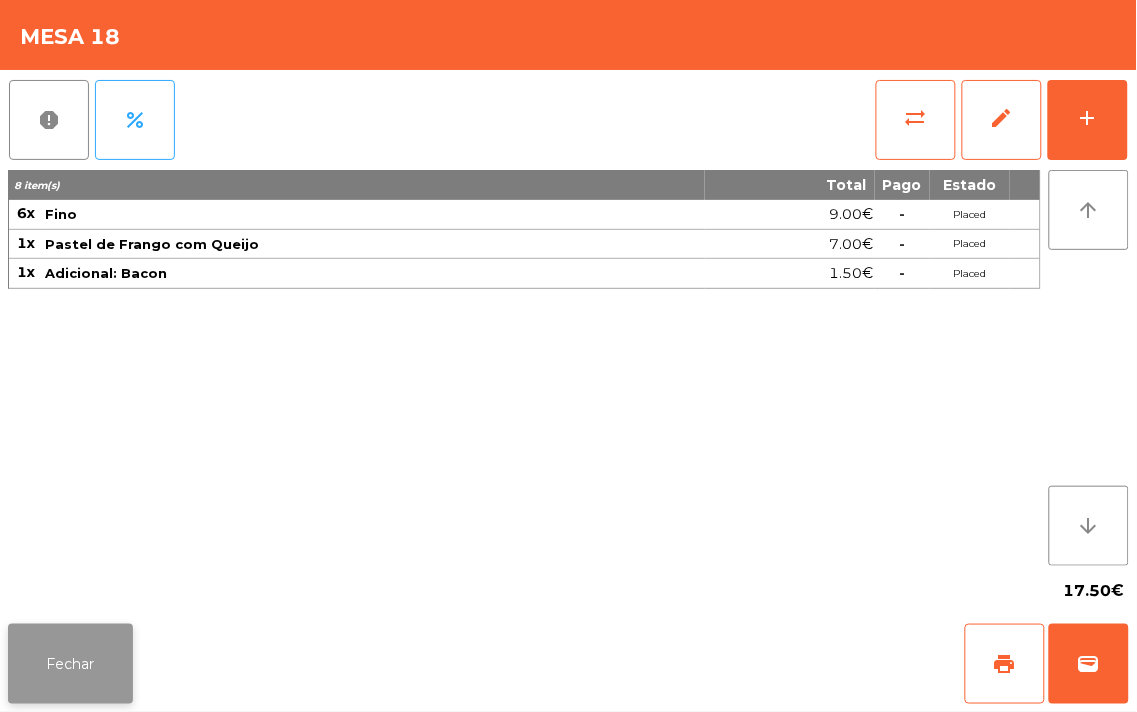 click on "Fechar" 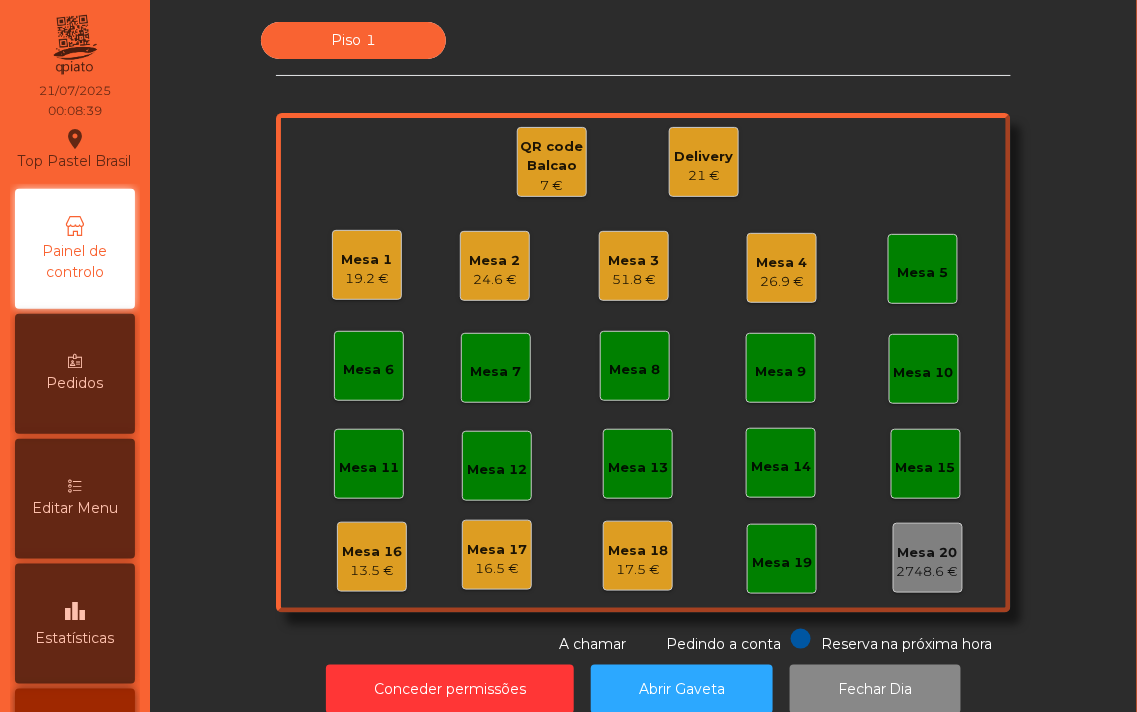 click on "21 €" 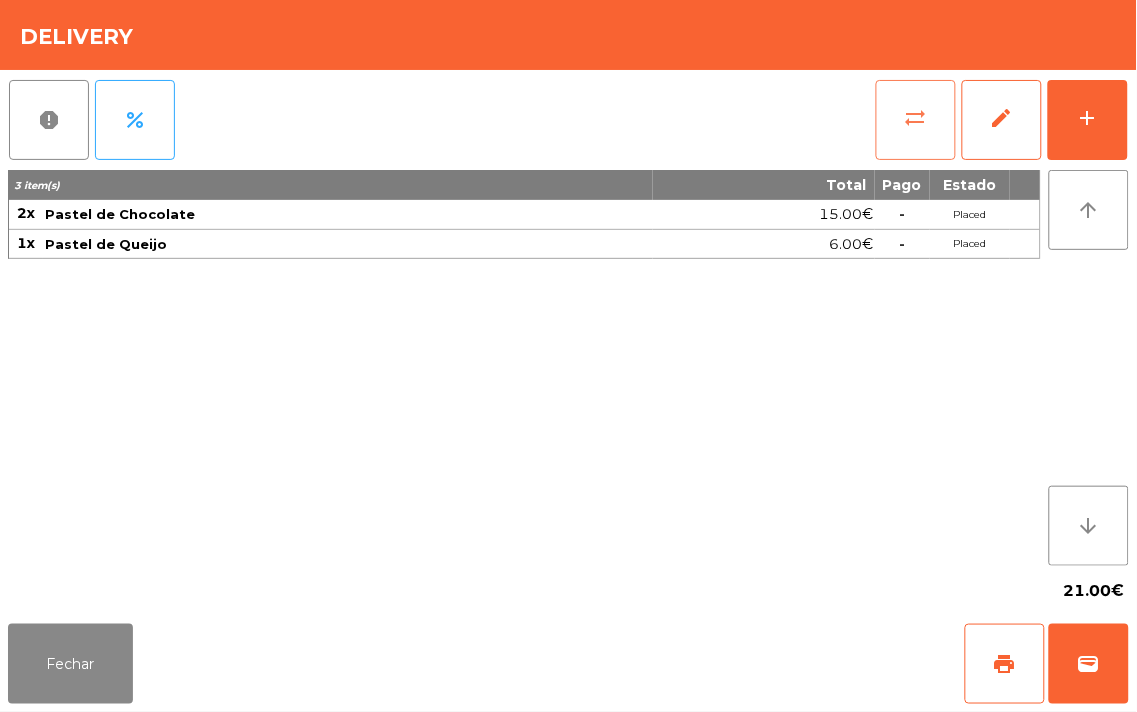 click on "sync_alt" 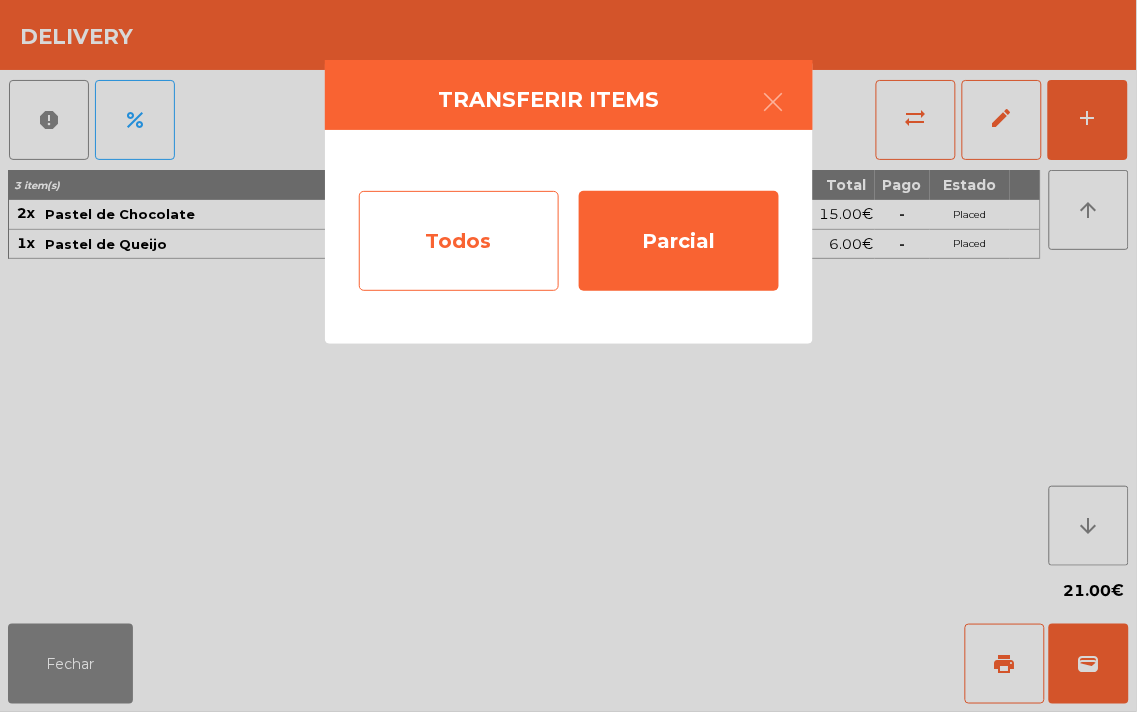 click on "Todos" 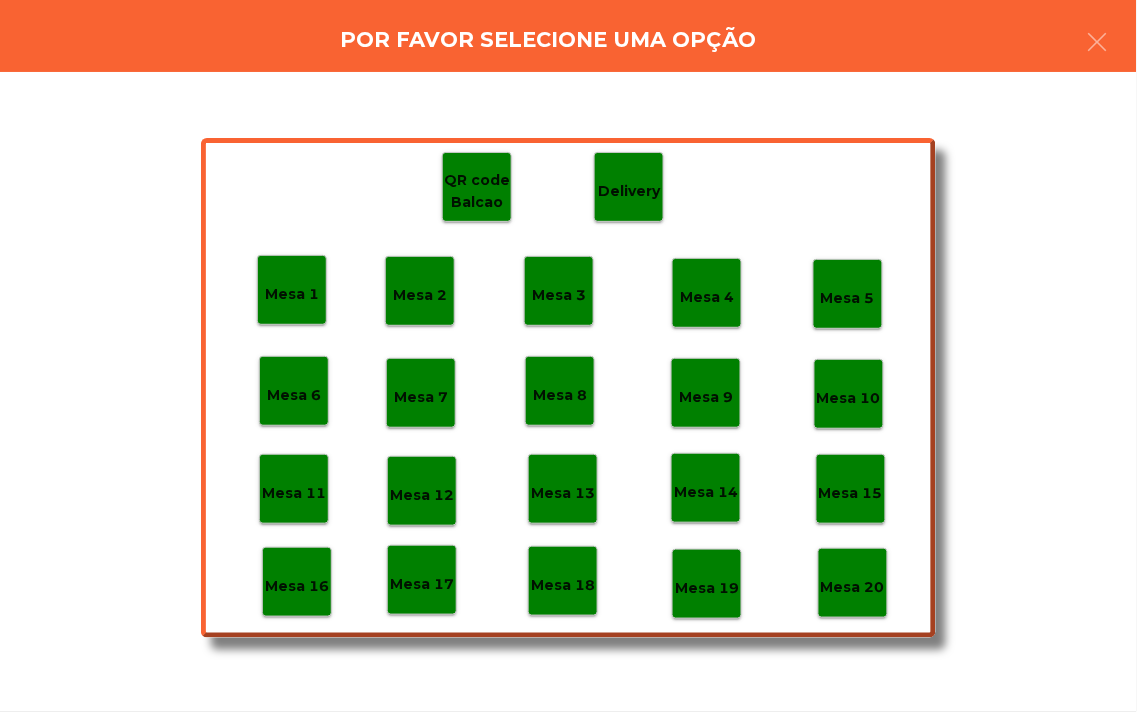 click on "Mesa 1   Mesa 2   Mesa 3   Mesa 4   Mesa 5   Mesa 6   Mesa 7   Mesa 8   Mesa 9   Mesa 10   Mesa 11   Mesa 12   Mesa 13   Mesa 14   Mesa 15   Mesa 16   Mesa 17   Mesa 18   Mesa 19   Mesa 20   QR code Balcao   Delivery" 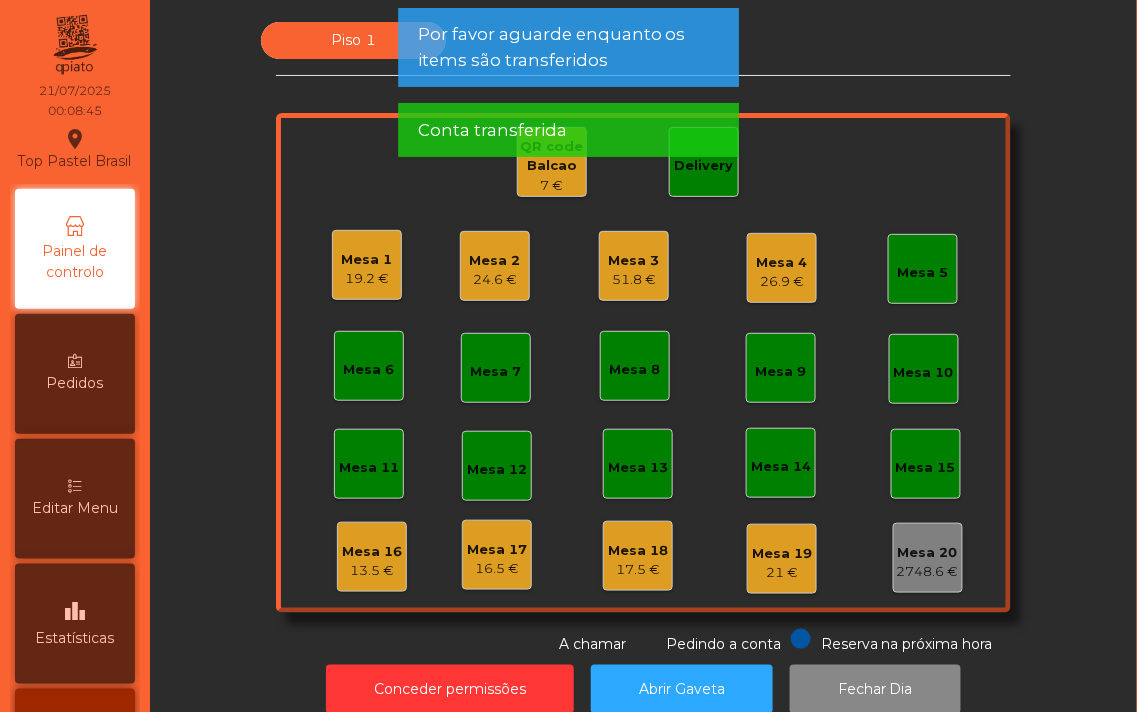 click on "Piso 1 Mesa 1 19.2 € Mesa 2 24.6 € Mesa 3 51.8 € Mesa 4 26.9 € Mesa 5 Mesa 6 Mesa 7 Mesa 8 Mesa 9 Mesa 10 Mesa 11 Mesa 12 Mesa 13 Mesa 14 Mesa 15 Mesa 16 13.5 € Mesa 17 16.5 € Mesa 18 17.5 € Mesa 19 21 € Mesa 20 2748.6 € QR code Balcao 7 € Delivery Reserva na próxima hora Pedindo a conta A chamar" 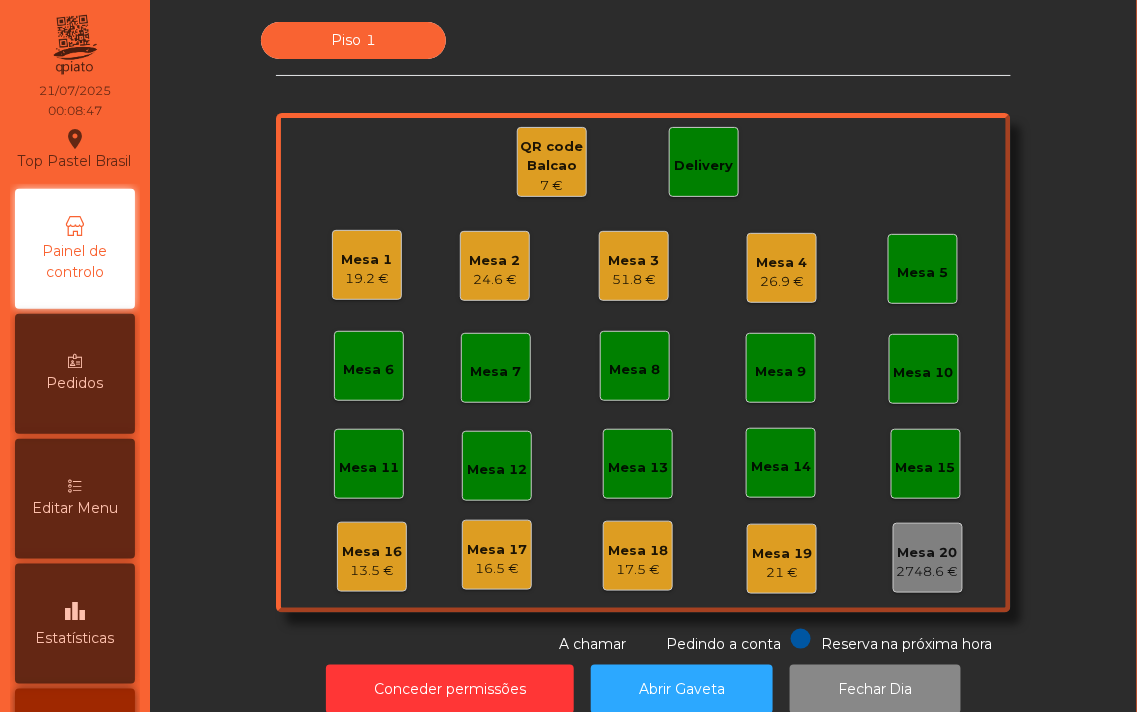 click on "Mesa 18" 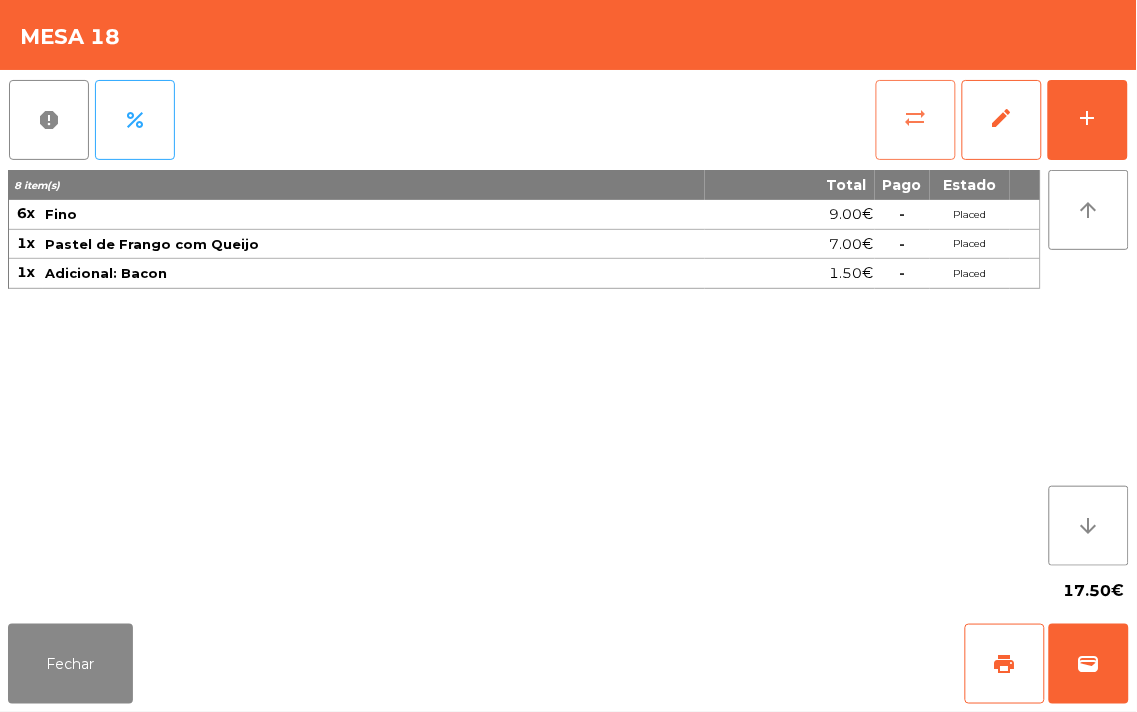 click on "sync_alt" 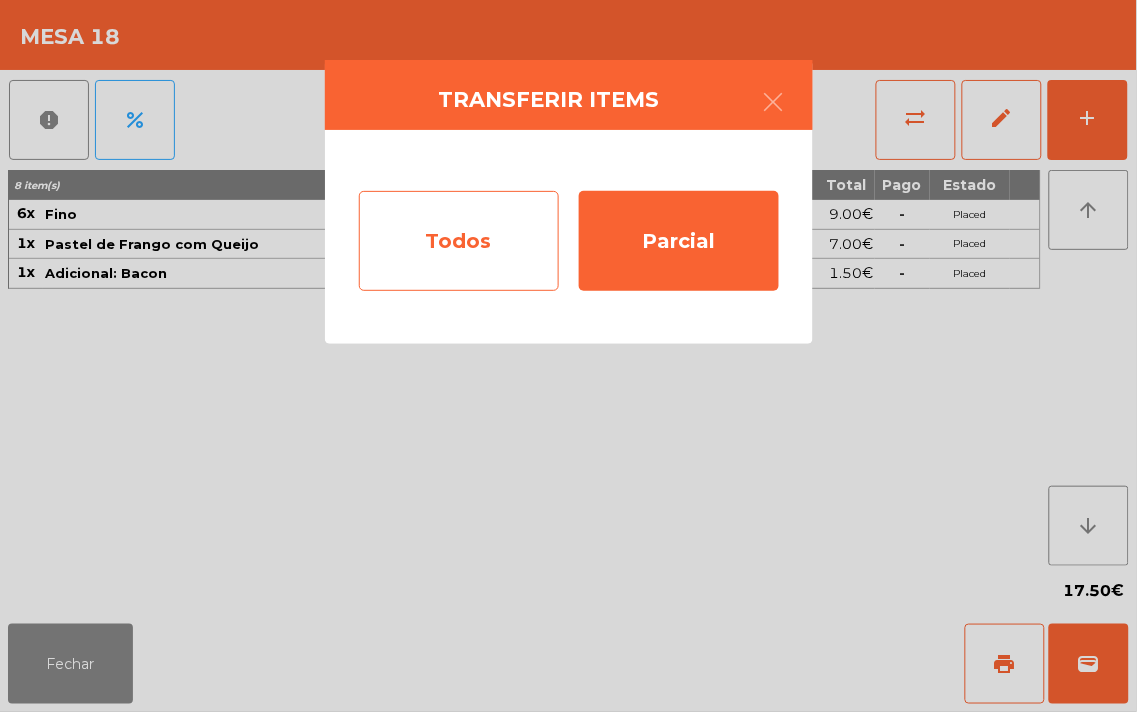 click on "Todos" 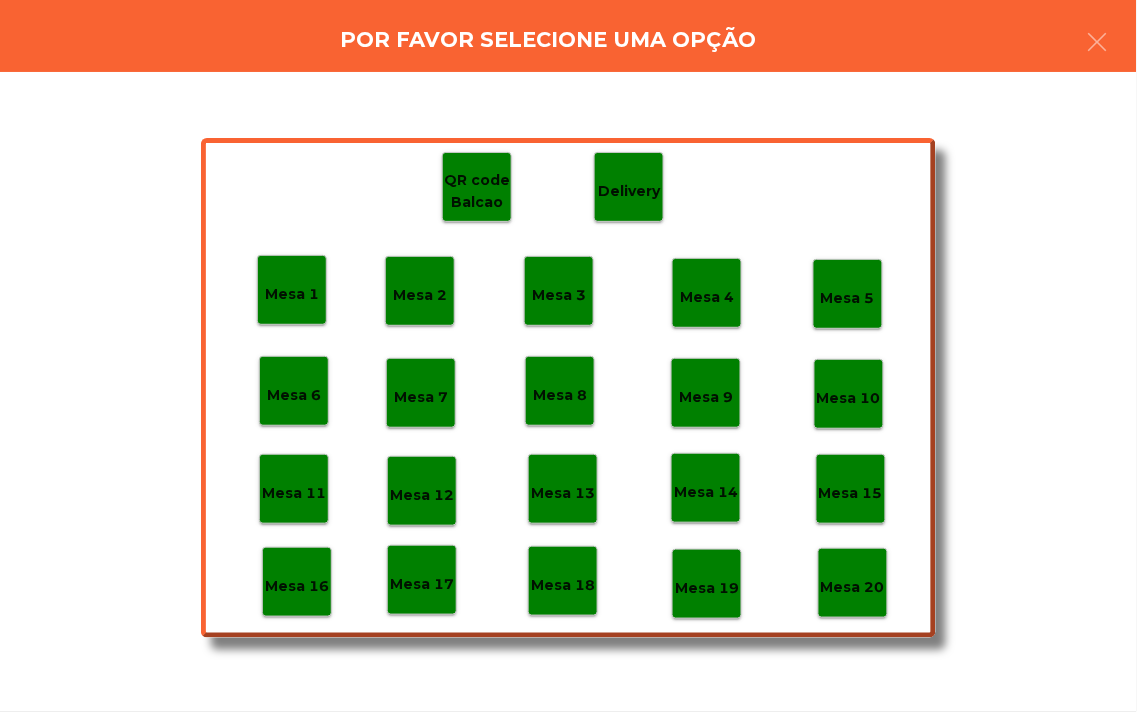 click on "Mesa 19" 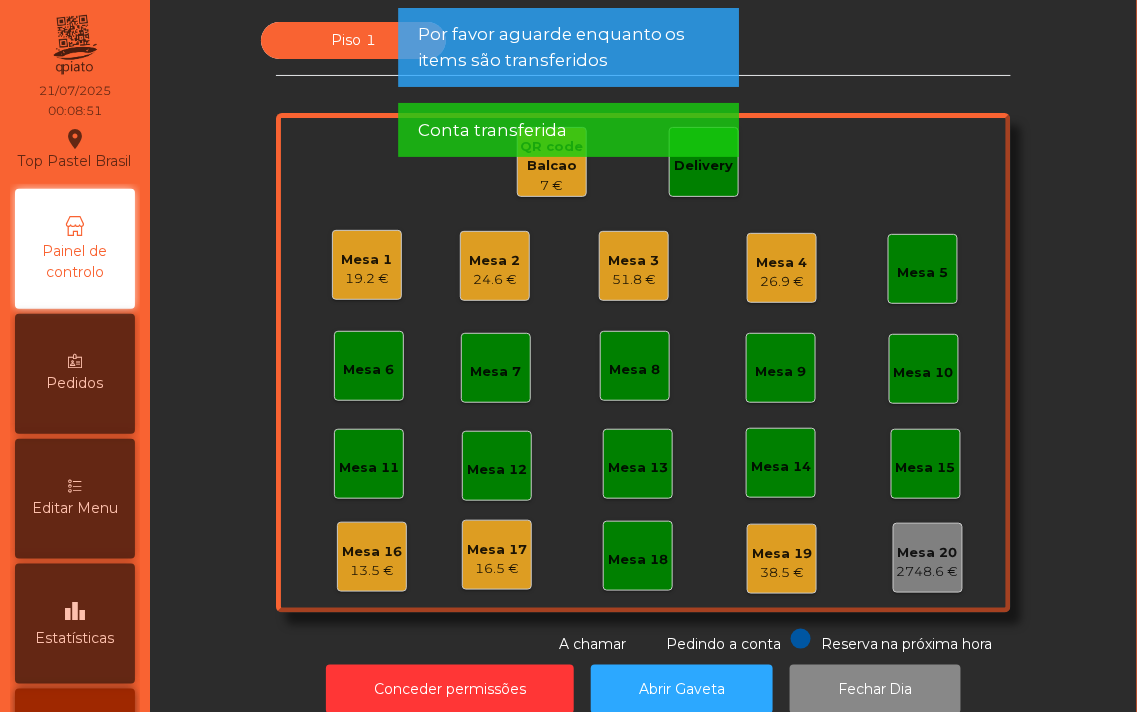 click on "7 €" 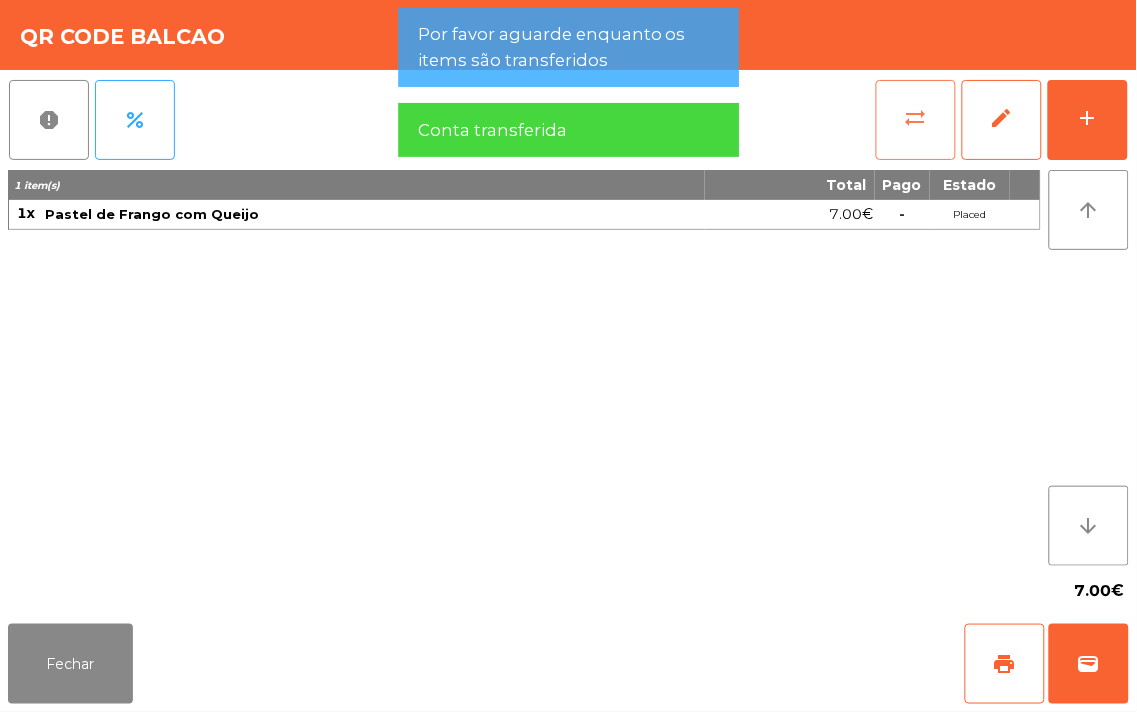 click on "sync_alt" 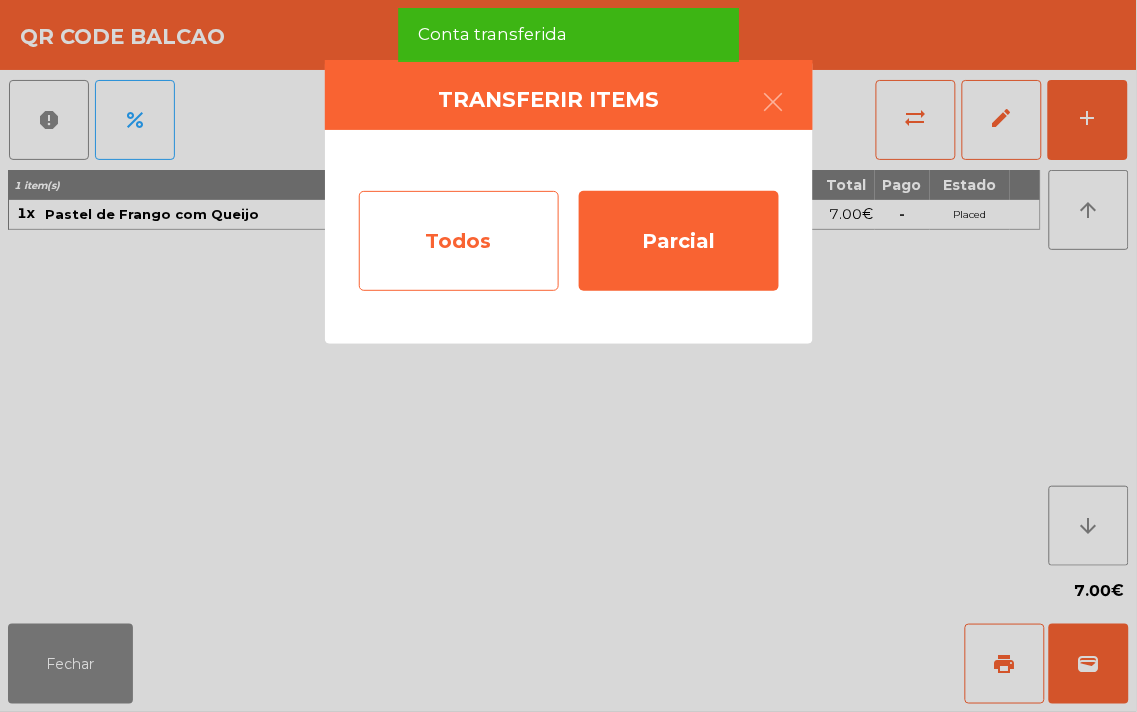 click on "Todos" 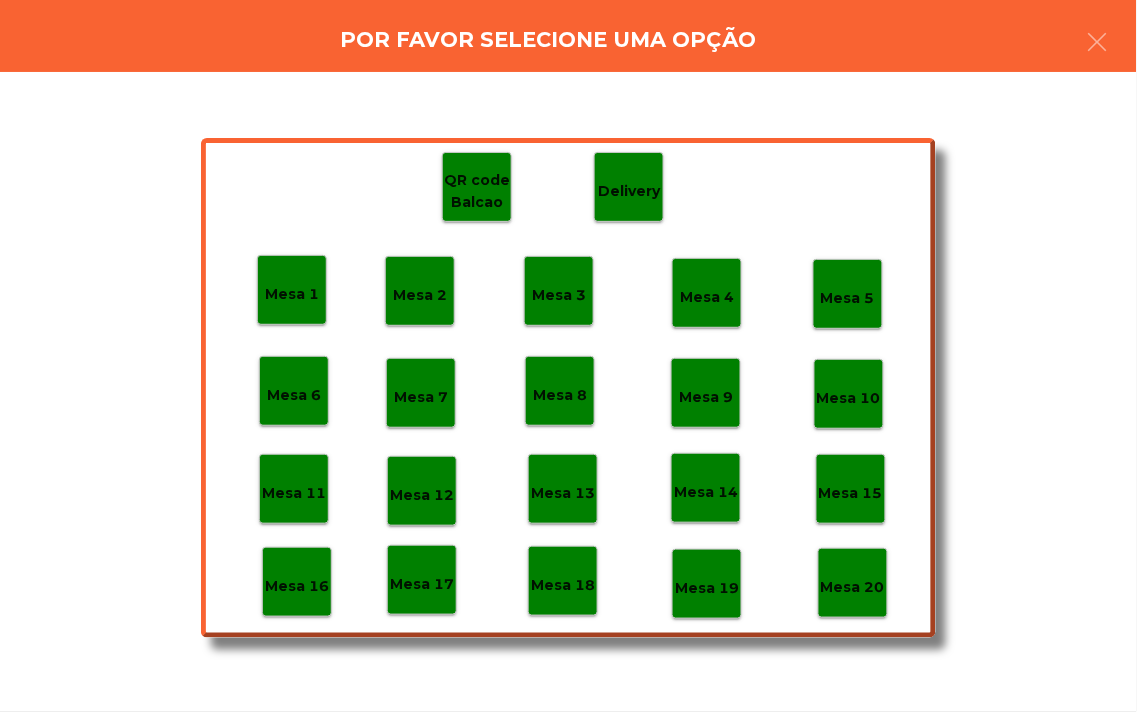 click on "Mesa 19" 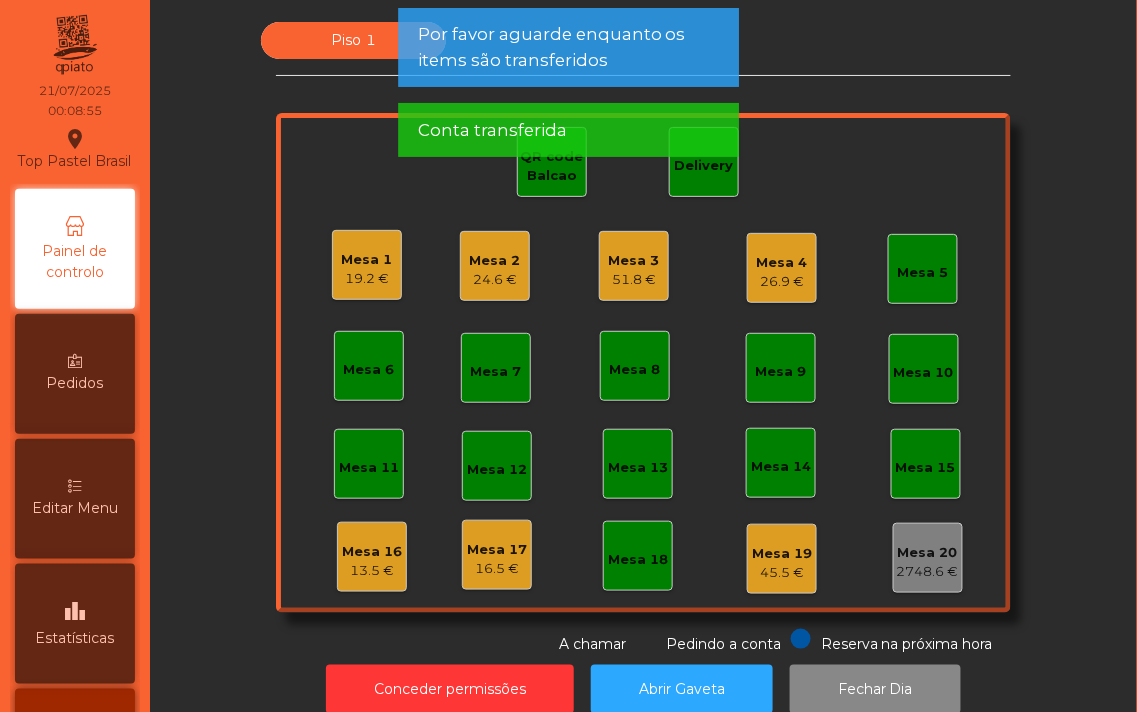 click on "19.2 €" 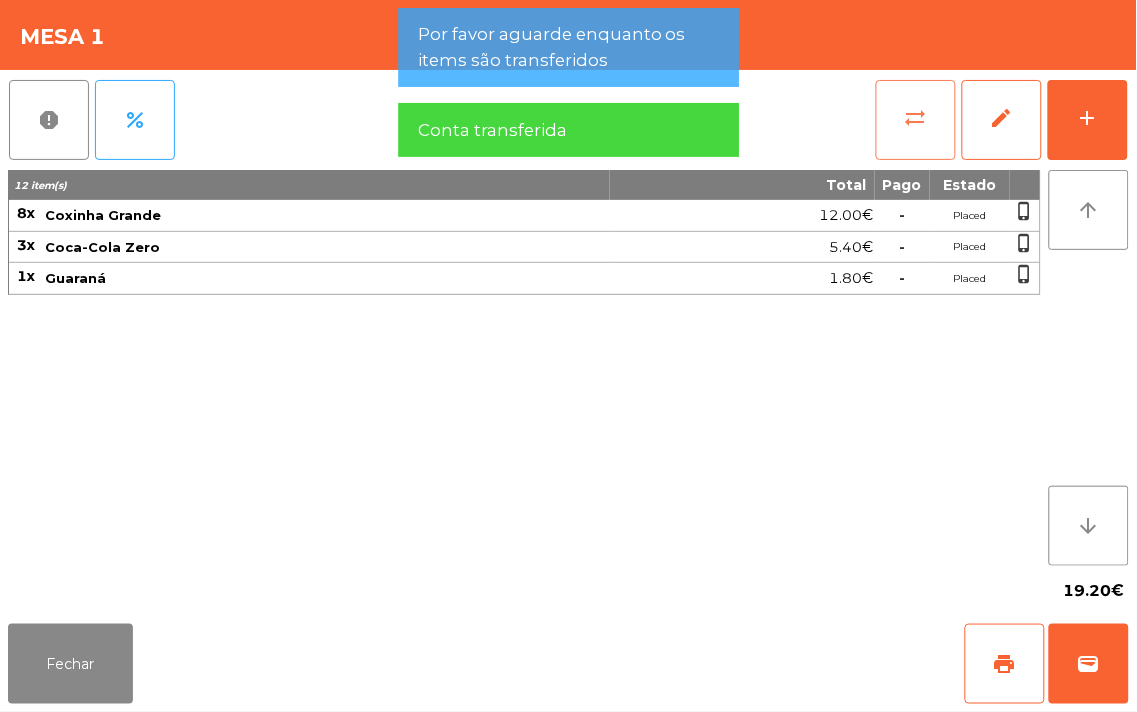 click on "sync_alt" 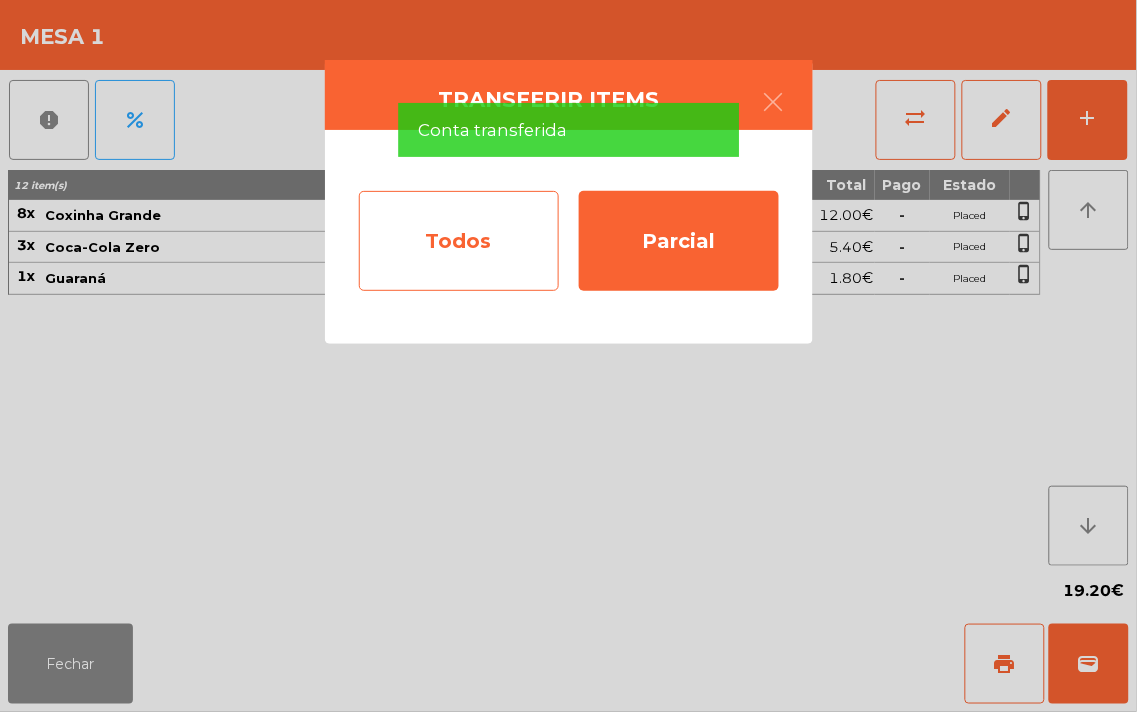 click on "Todos" 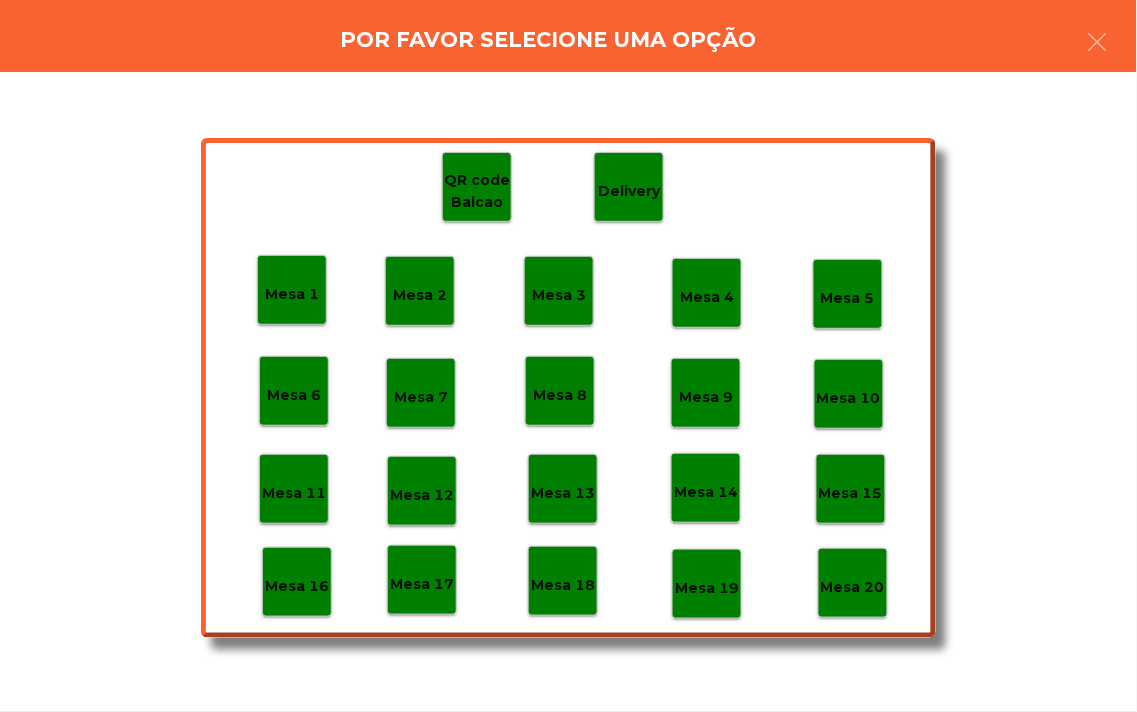 click on "Mesa 19" 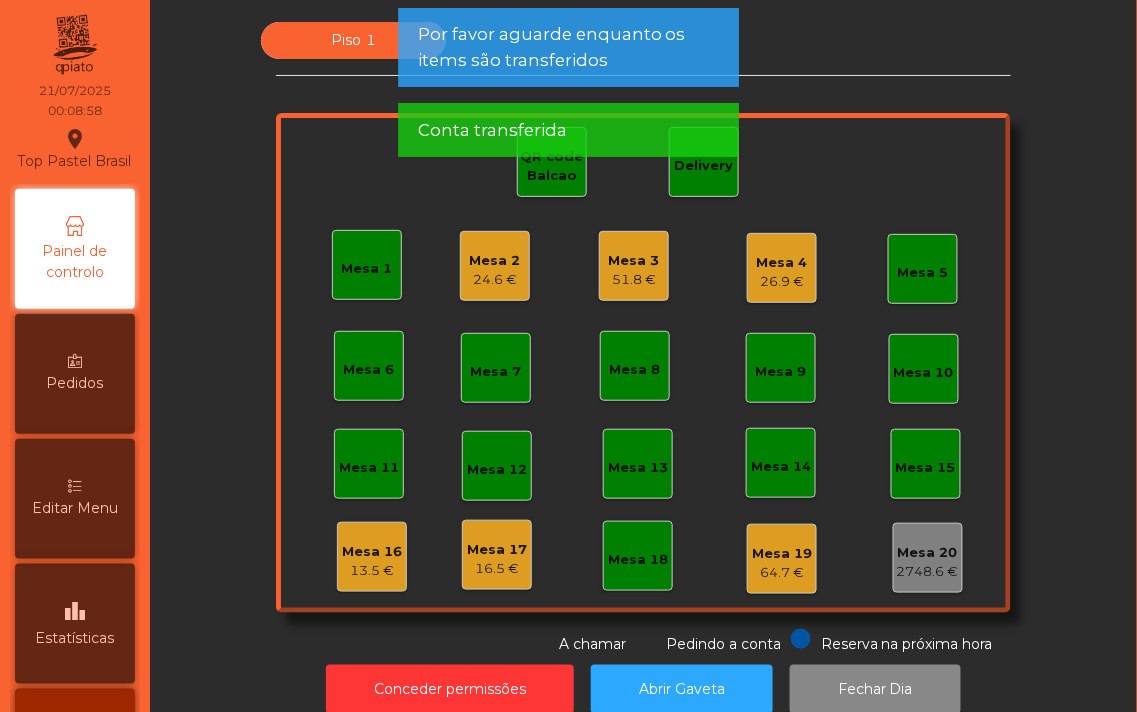 click on "24.6 €" 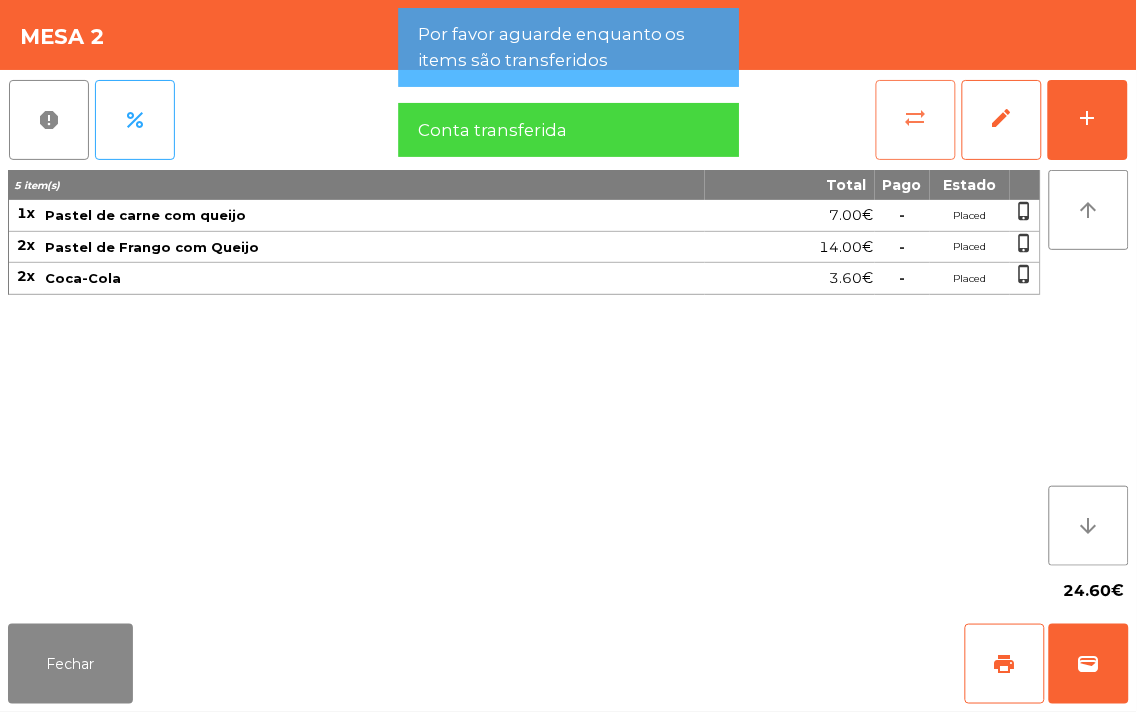 click on "sync_alt" 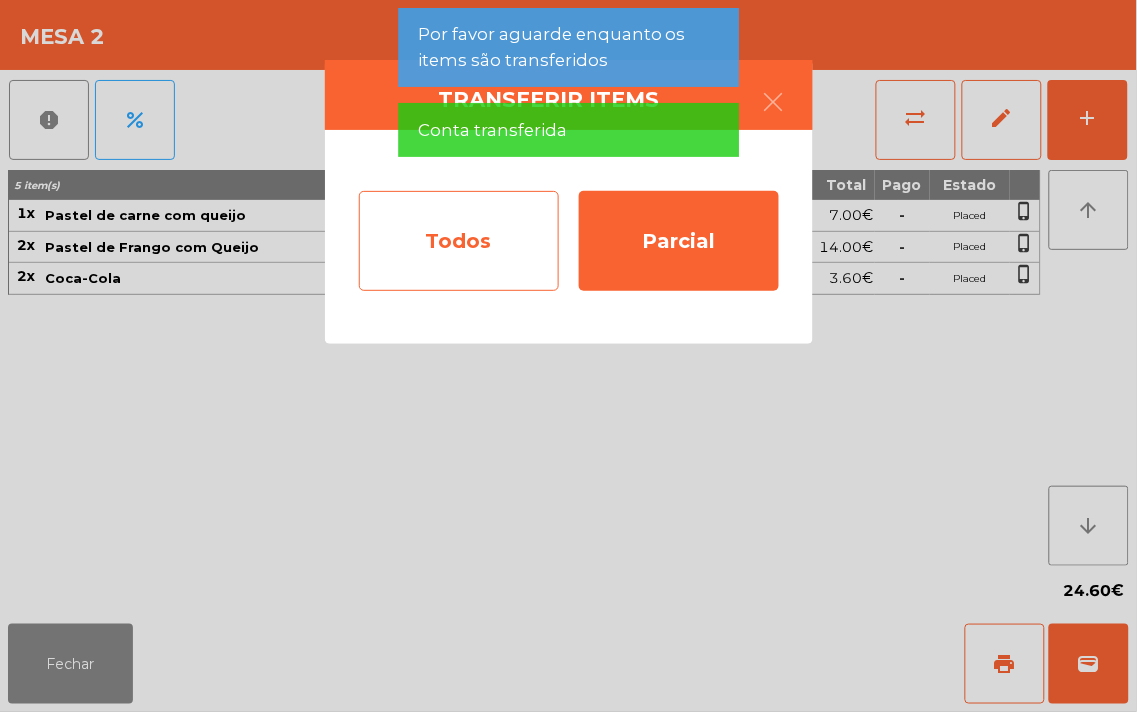 click on "Todos" 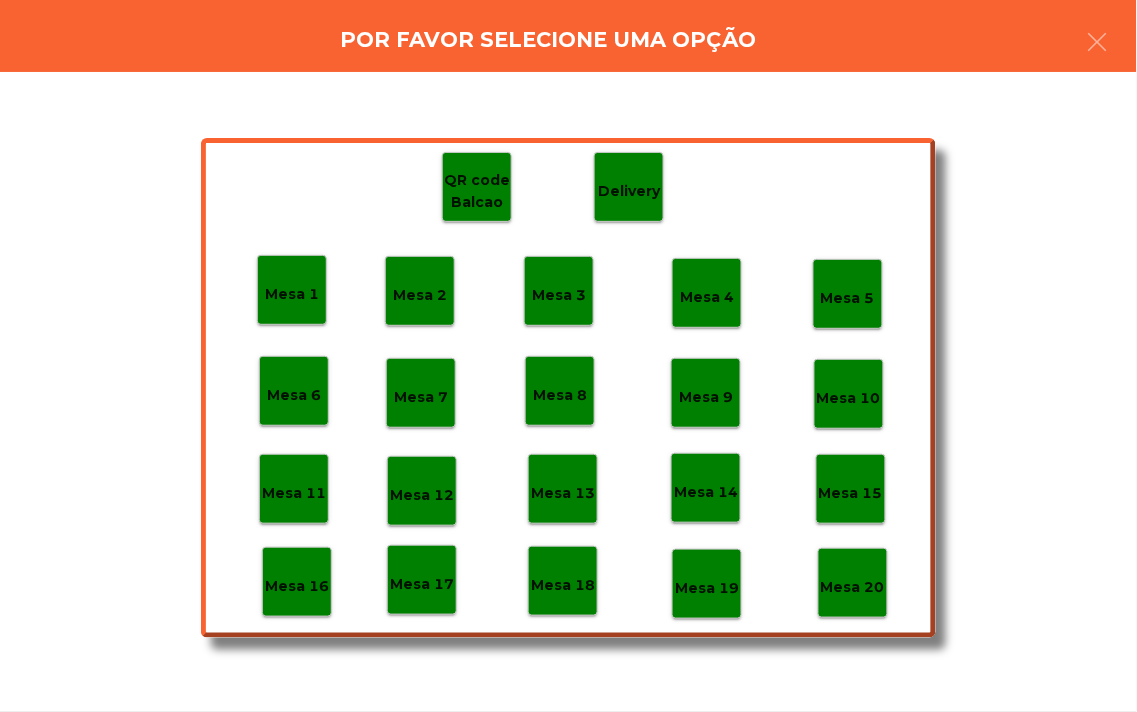 click on "Mesa 19" 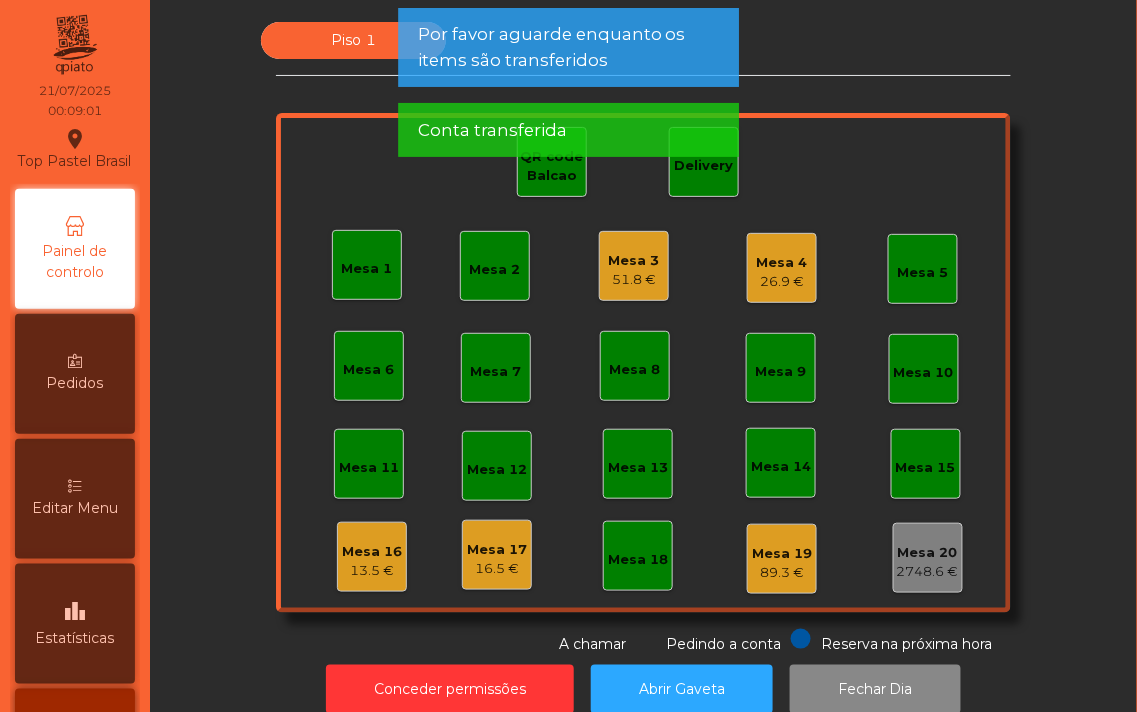 click on "Mesa 3   51.8 €" 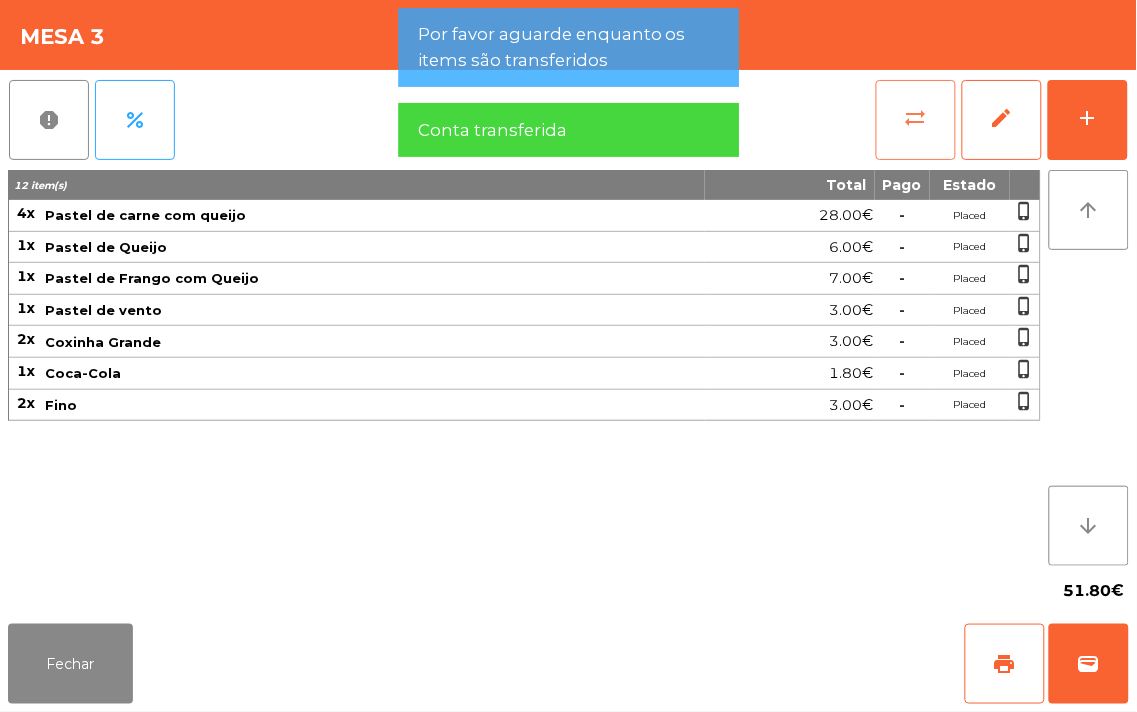 click on "sync_alt" 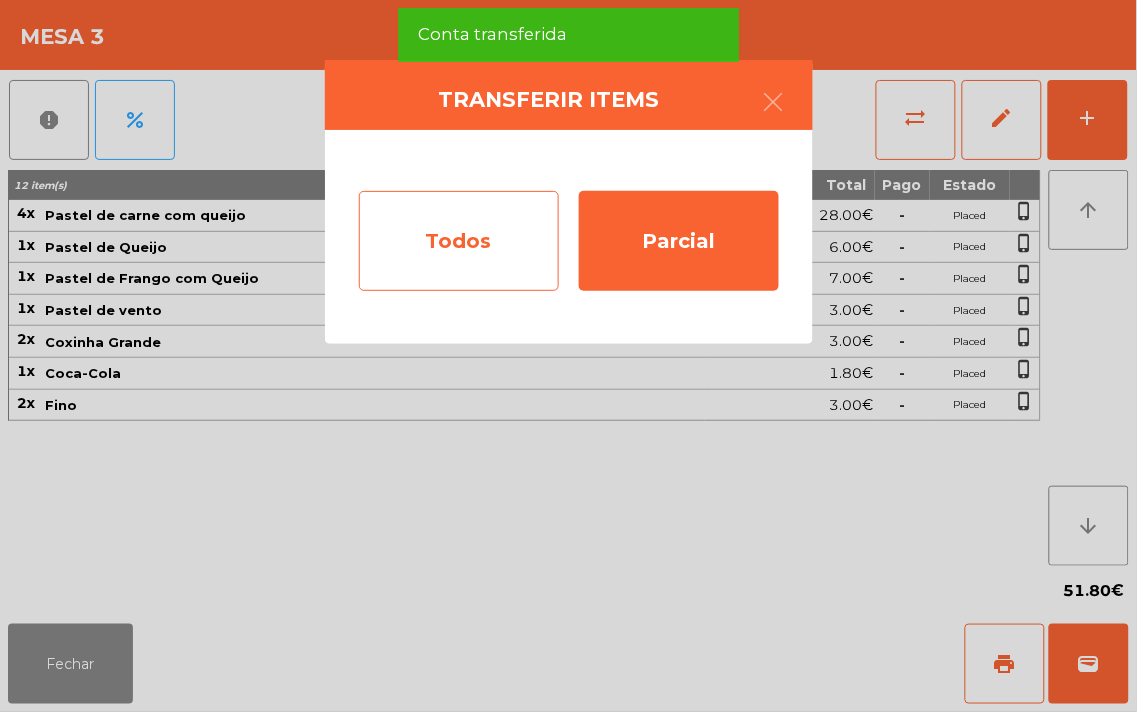 click on "Todos" 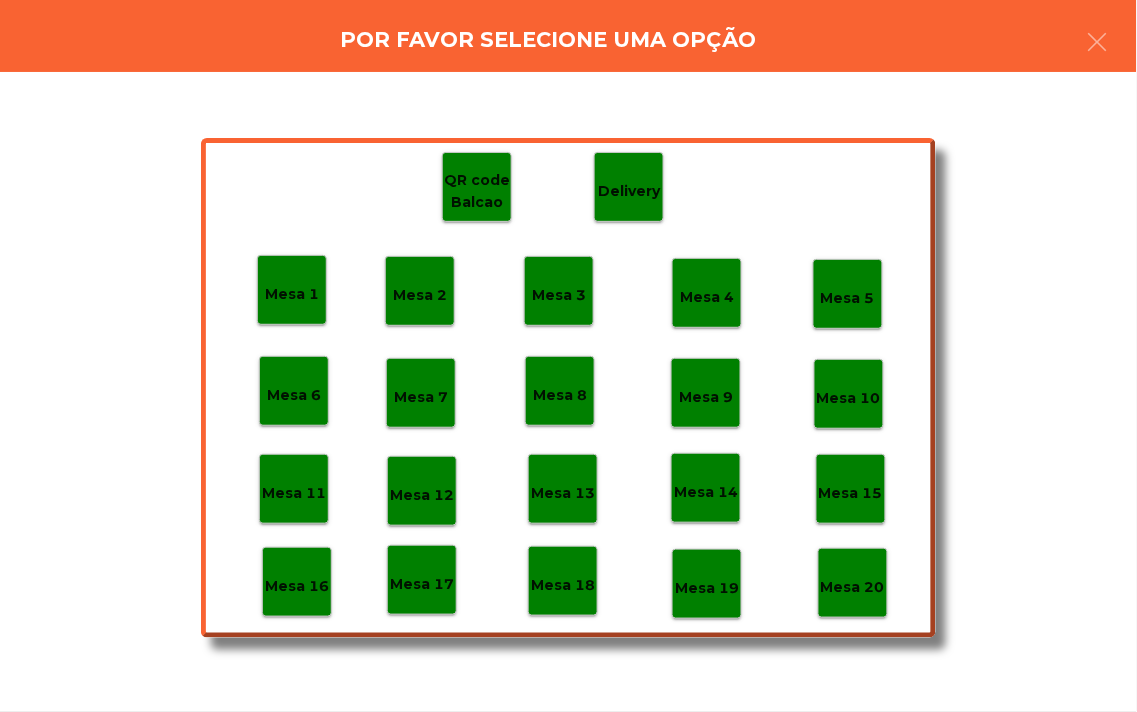 click on "Mesa 1   Mesa 2   Mesa 3   Mesa 4   Mesa 5   Mesa 6   Mesa 7   Mesa 8   Mesa 9   Mesa 10   Mesa 11   Mesa 12   Mesa 13   Mesa 14   Mesa 15   Mesa 16   Mesa 17   Mesa 18   Mesa 19   Mesa 20   QR code Balcao   Delivery" 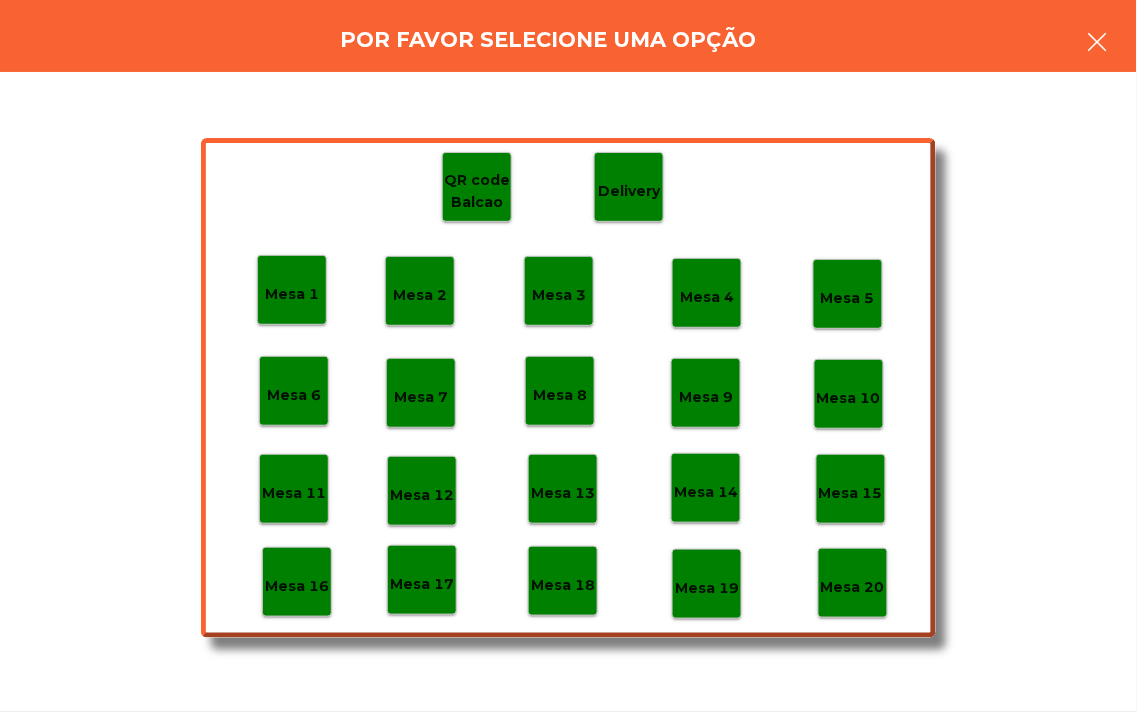 click 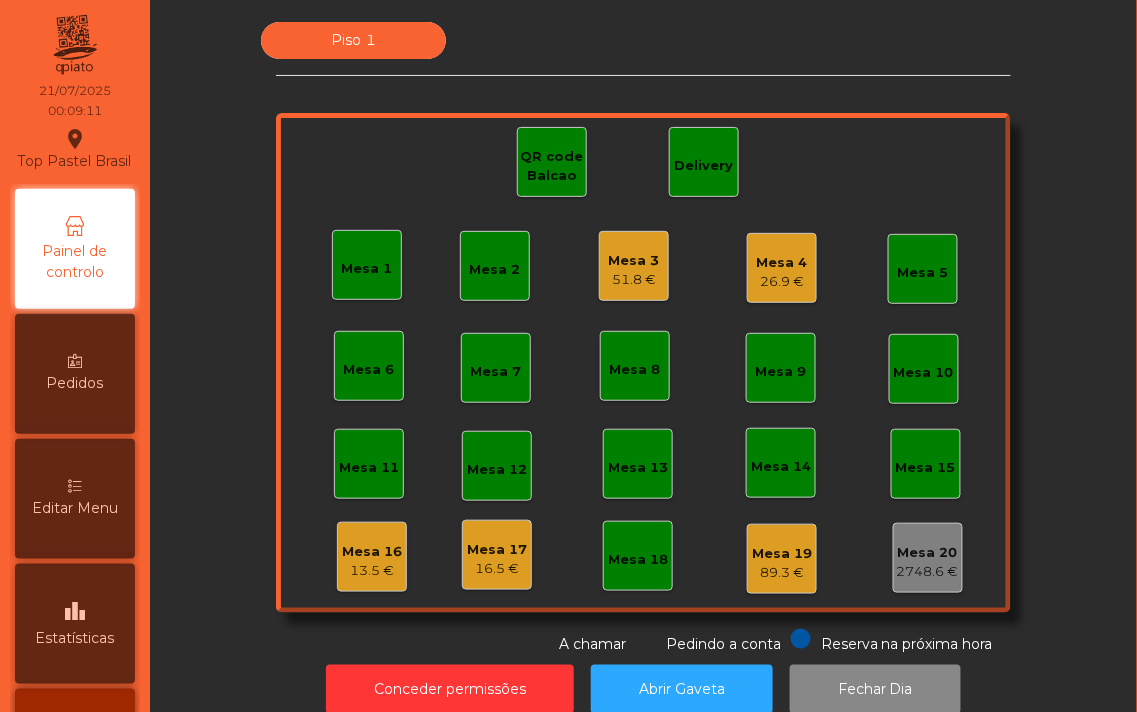 click on "Mesa 3" 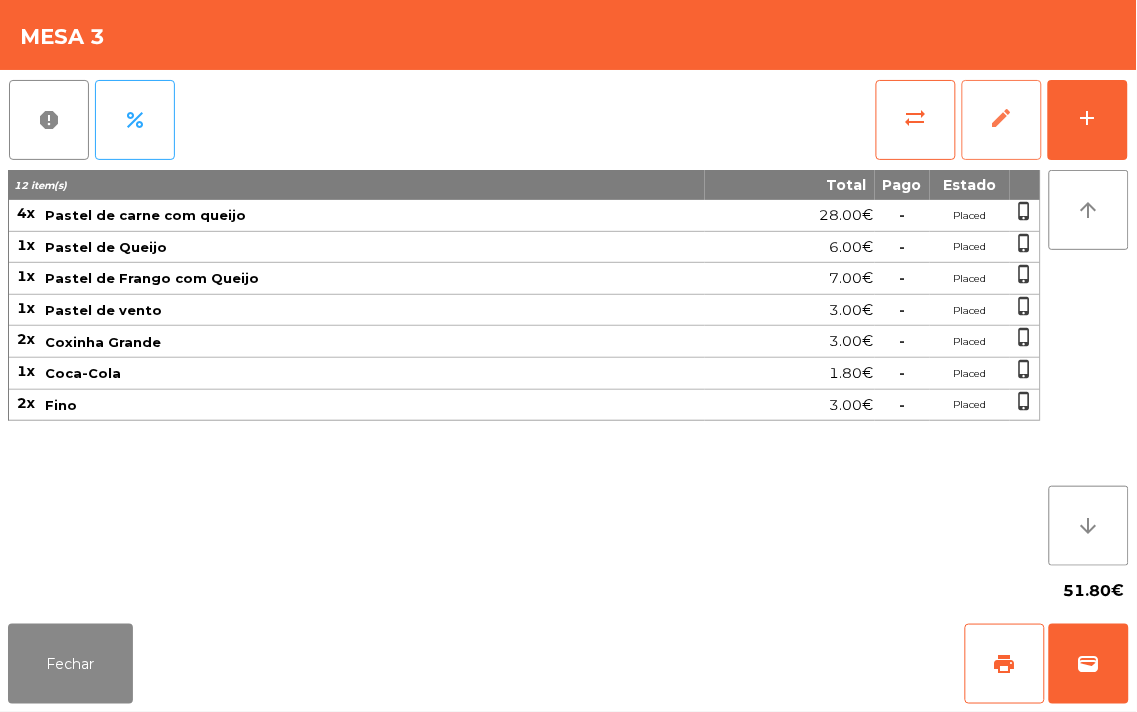 click on "edit" 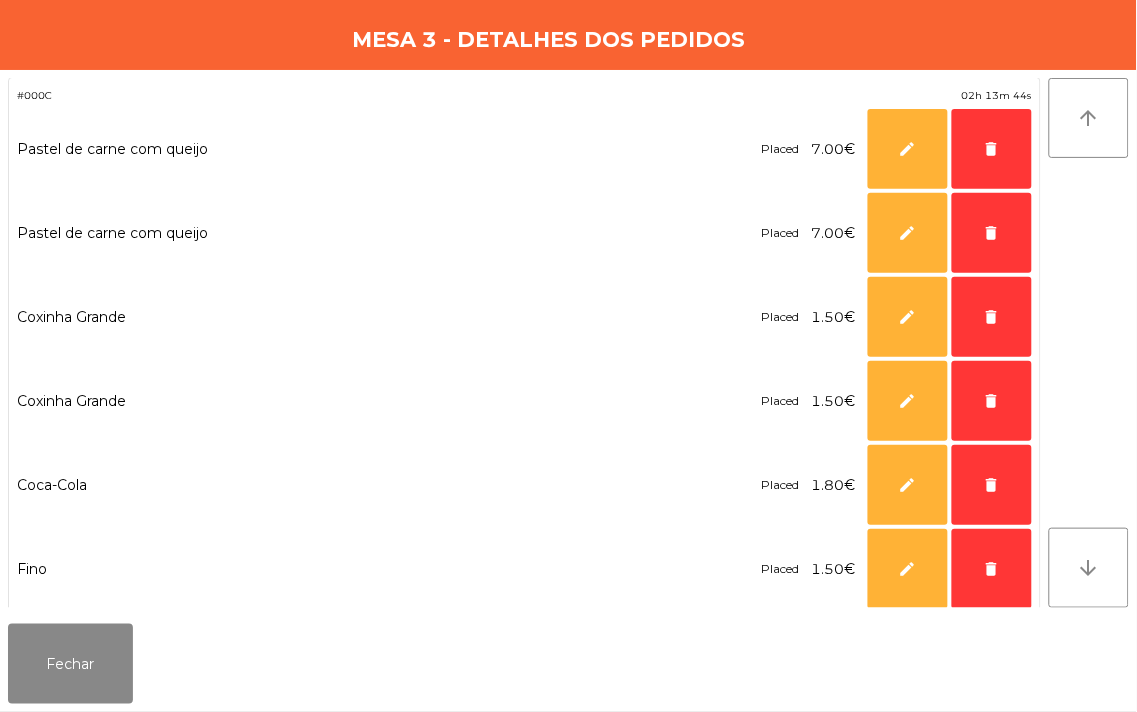scroll, scrollTop: 0, scrollLeft: 0, axis: both 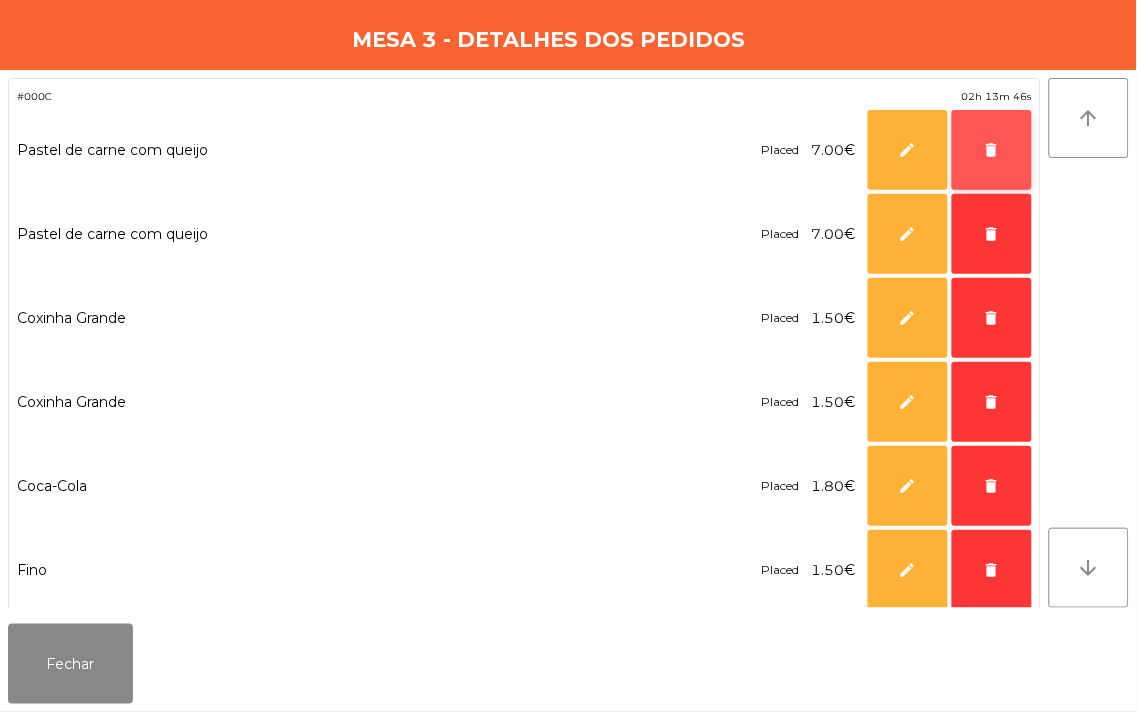 click on "delete" 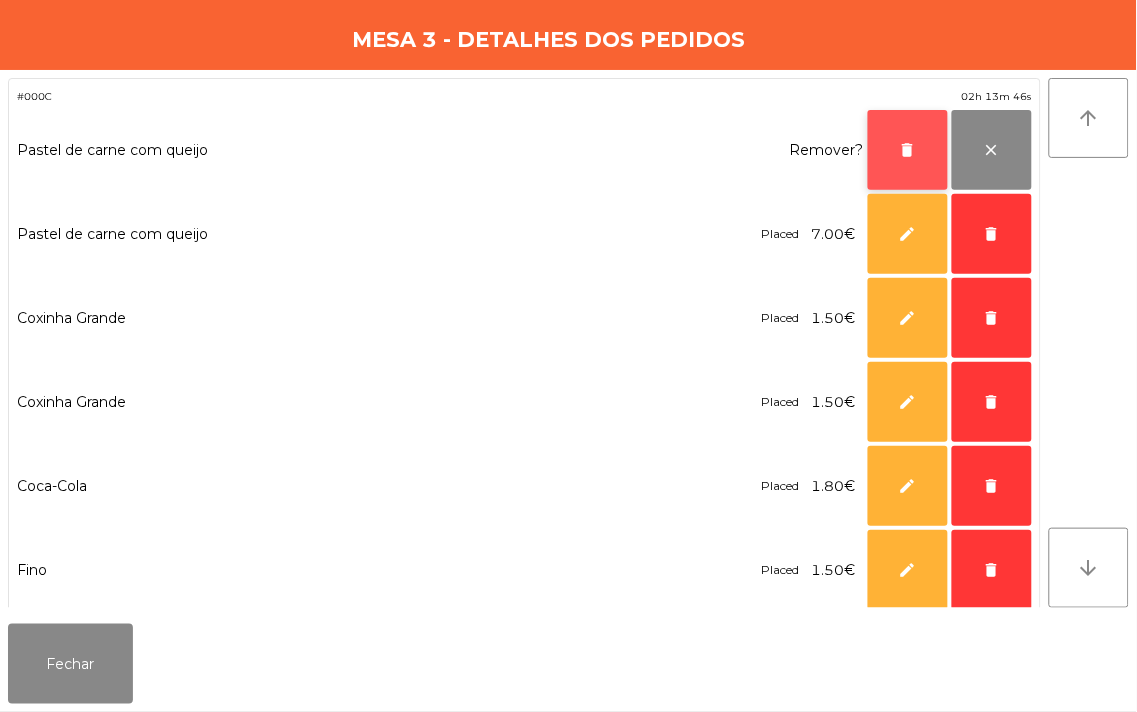 click on "delete" 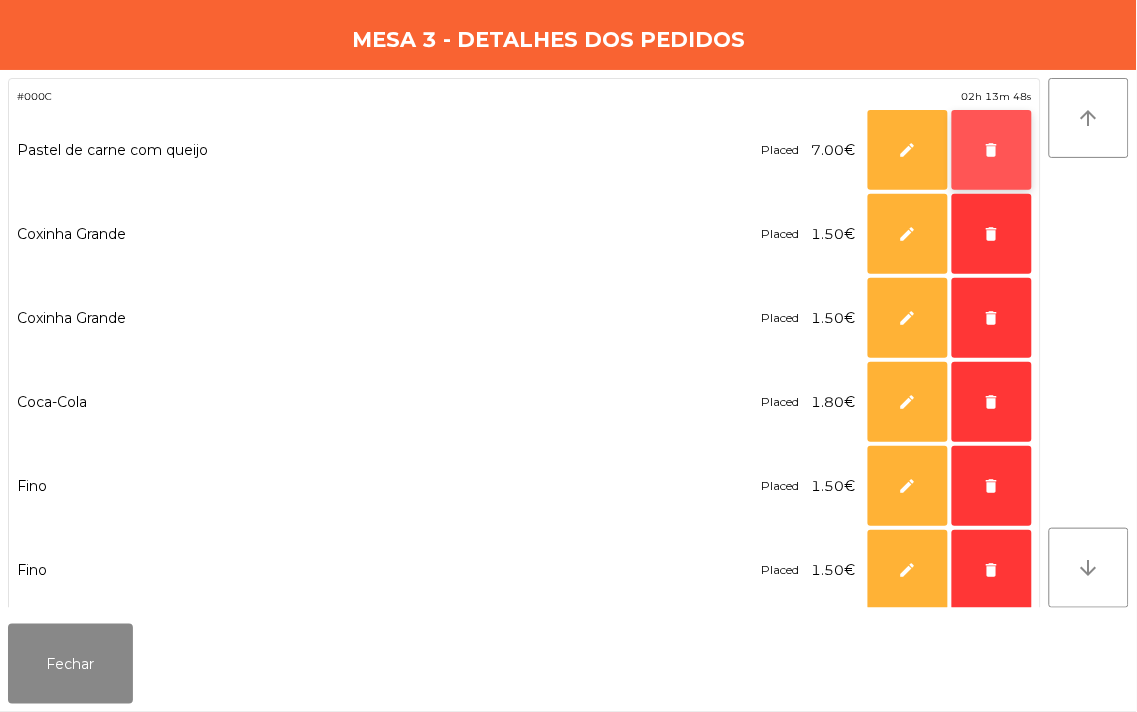 click on "delete" 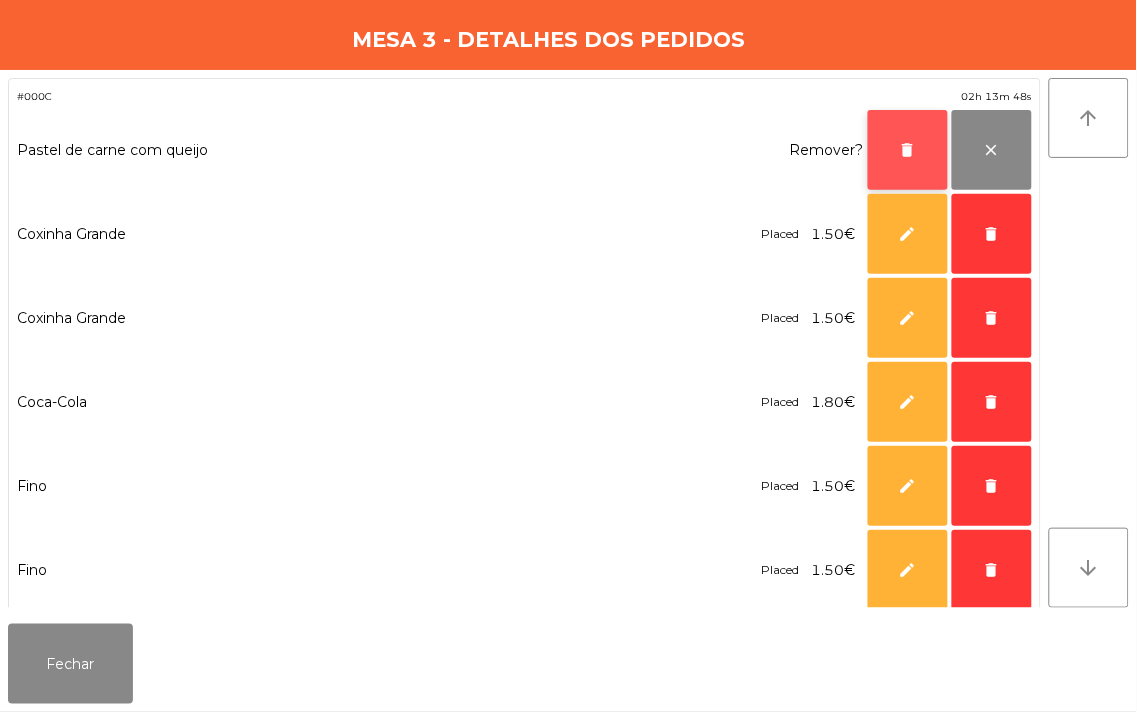 click on "delete" 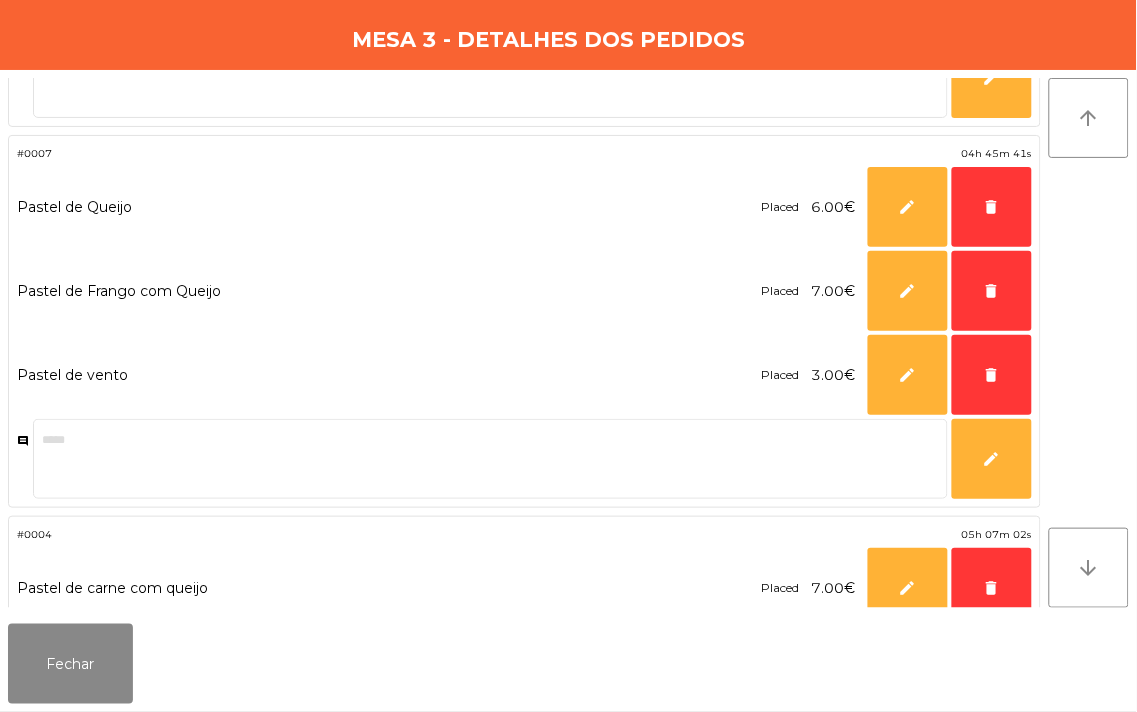scroll, scrollTop: 704, scrollLeft: 0, axis: vertical 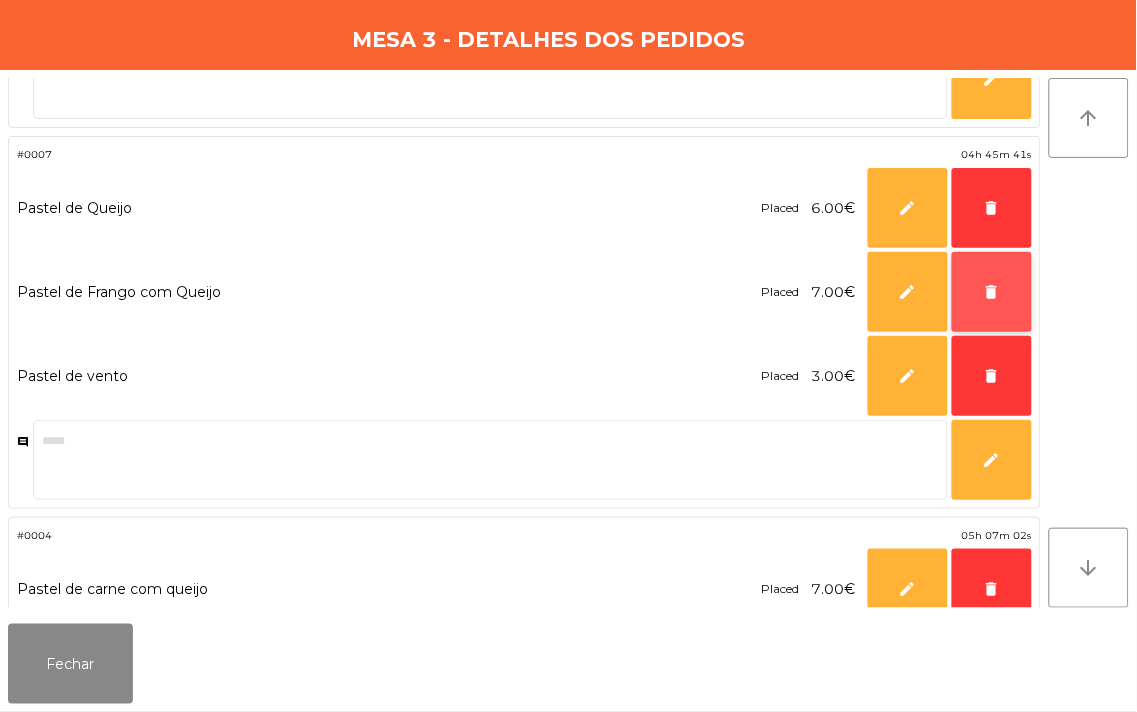 click on "delete" 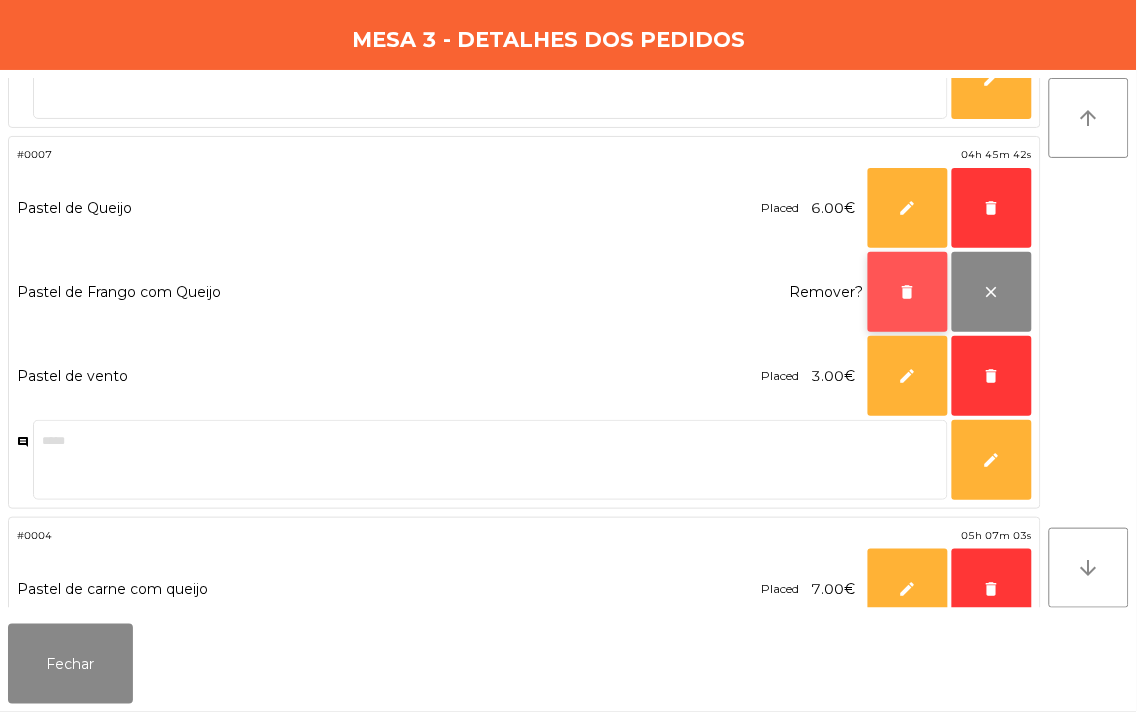 click on "delete" 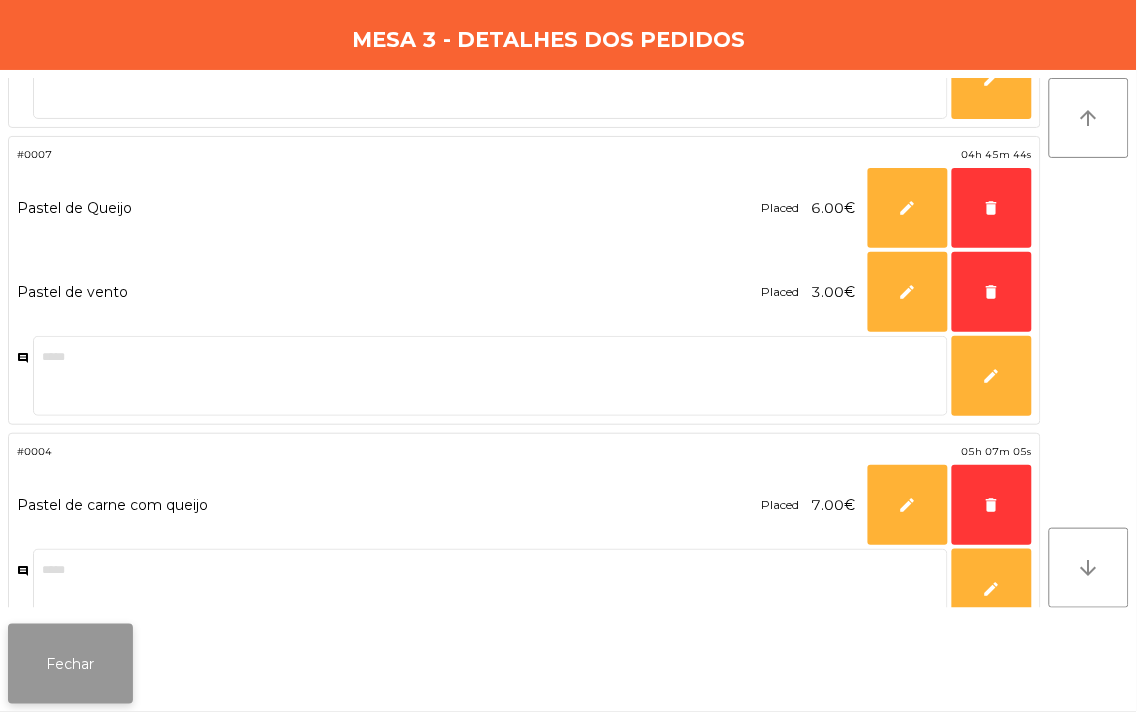 click on "Fechar" 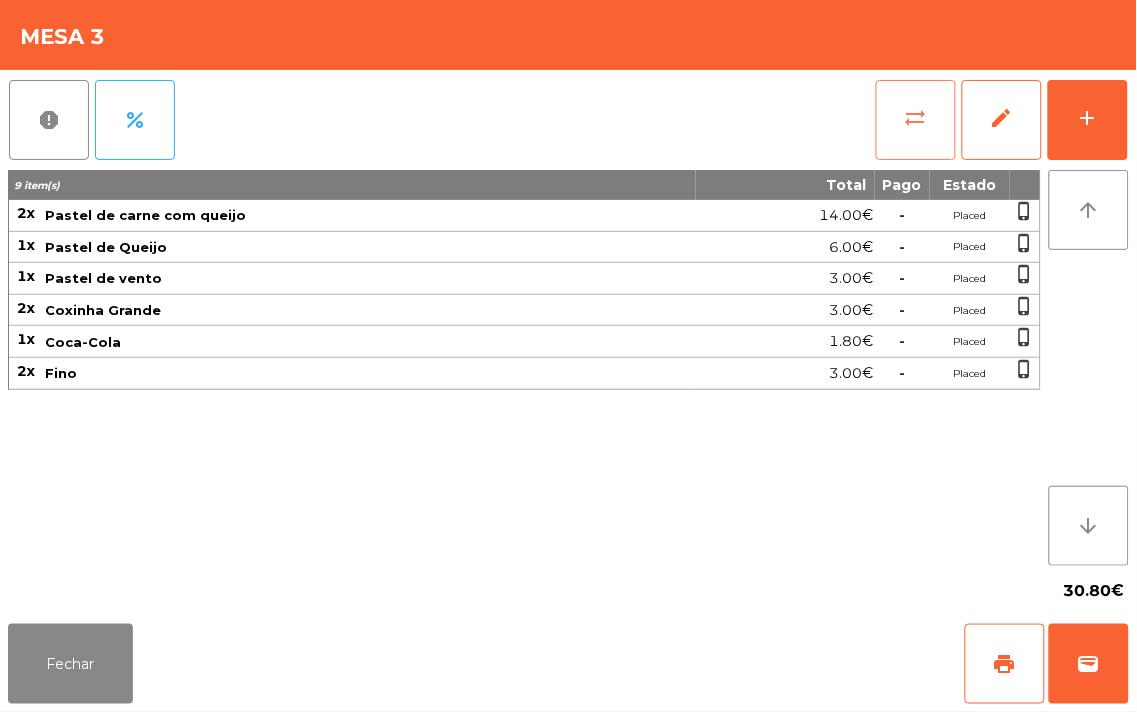 click on "sync_alt" 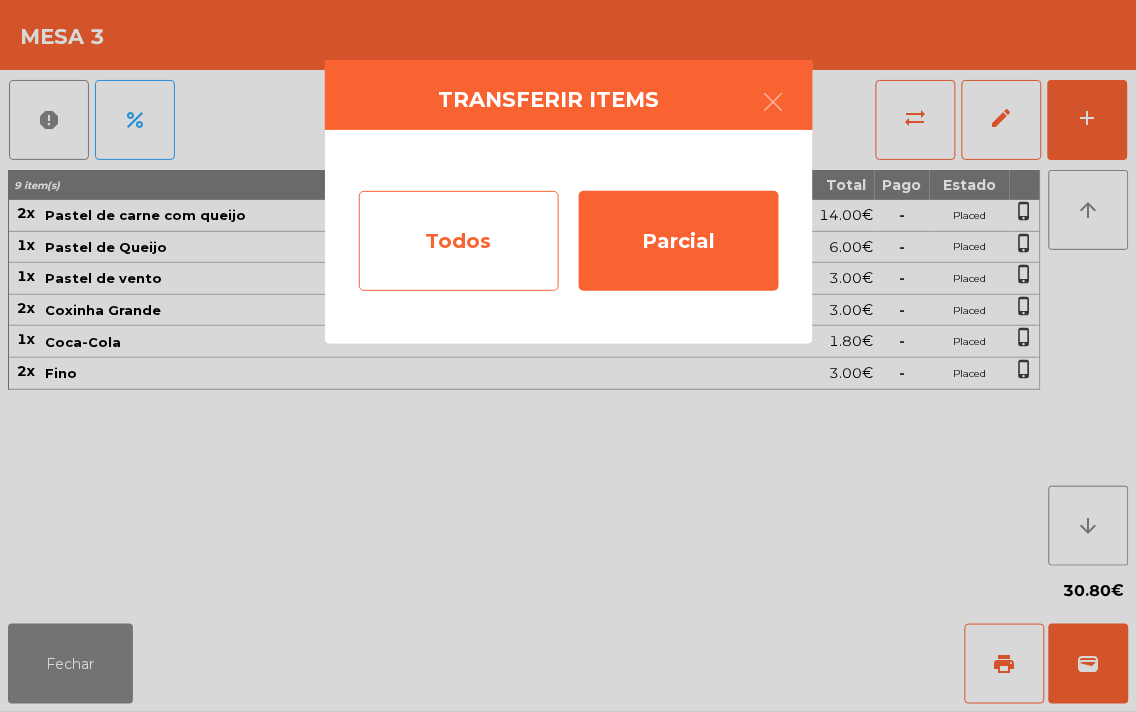click on "Todos" 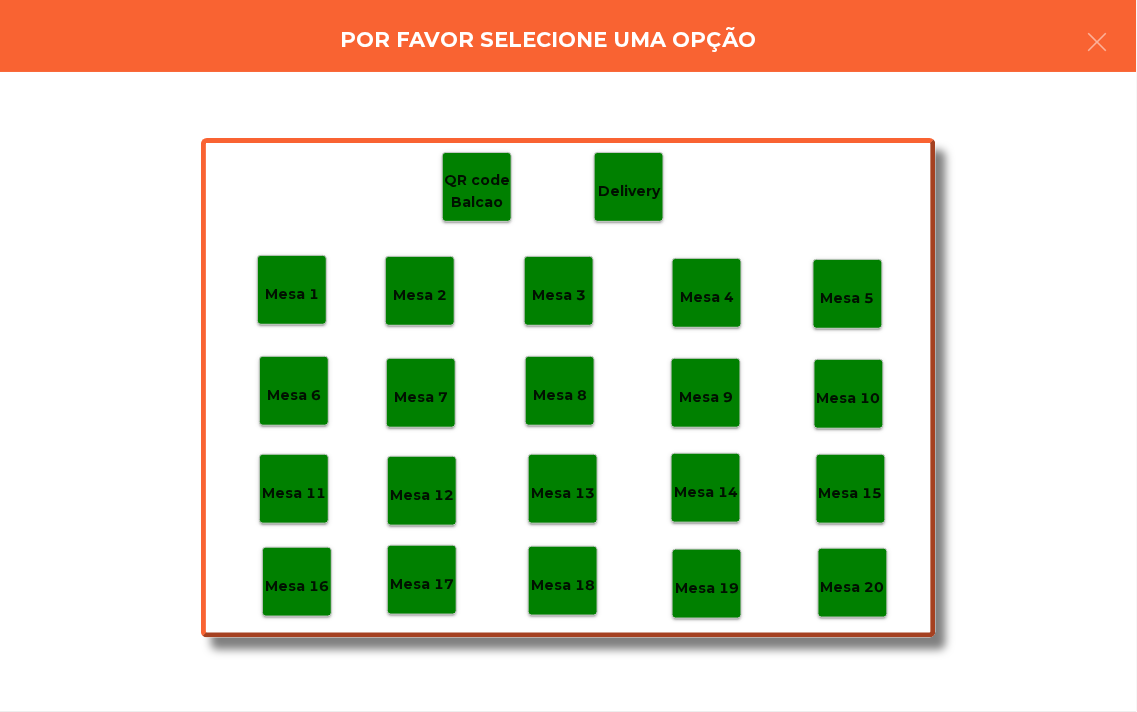 click on "Mesa 19" 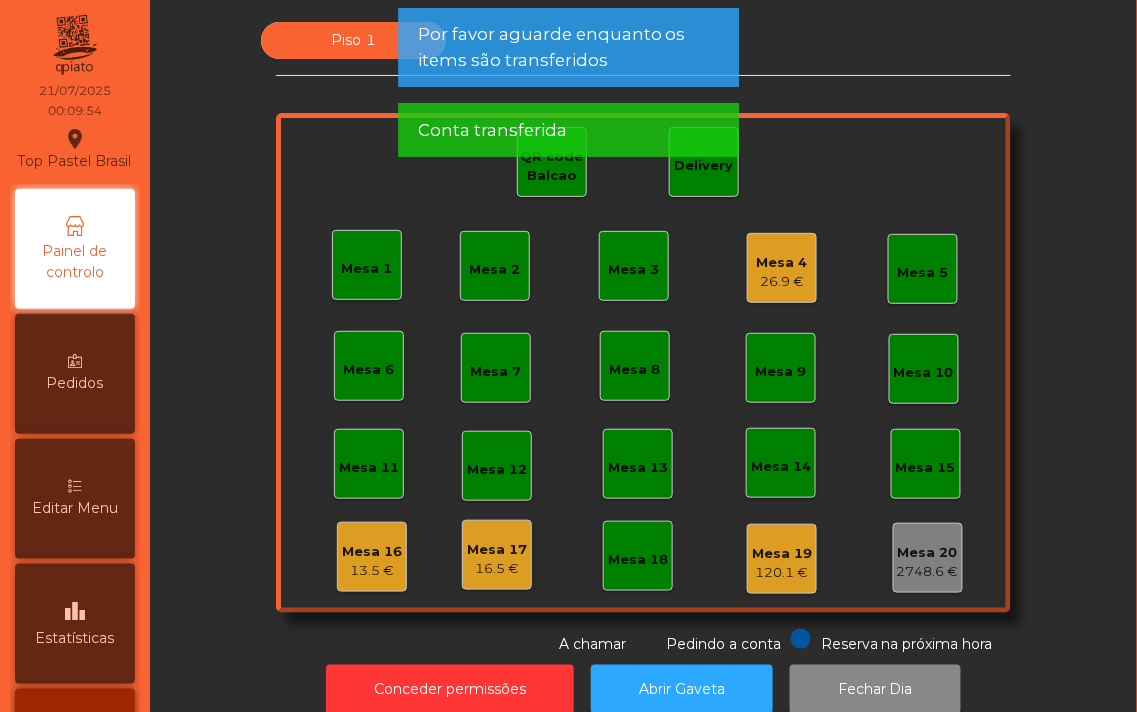 click on "Mesa 4" 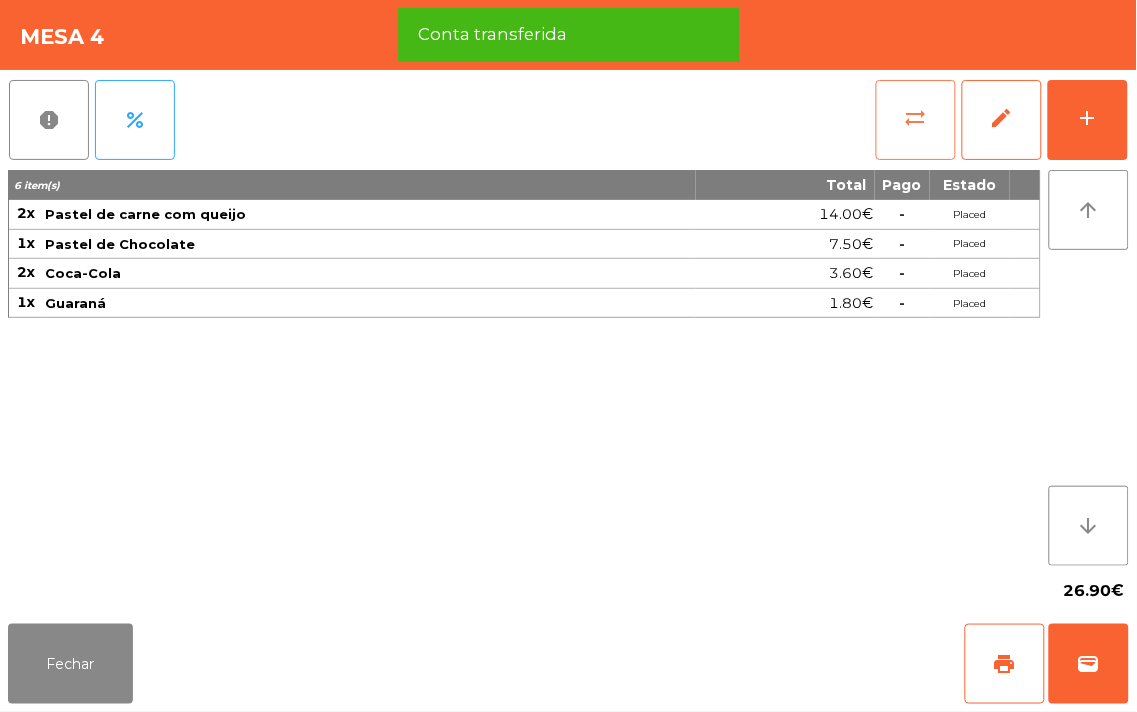 click on "sync_alt" 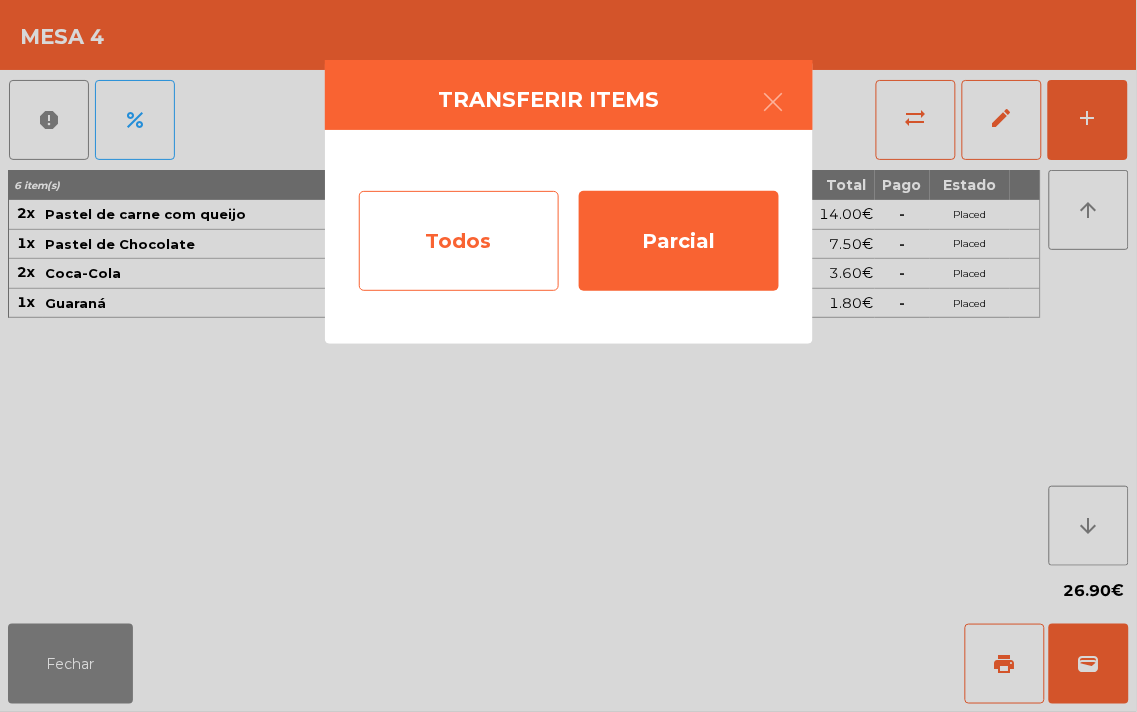 click on "Todos" 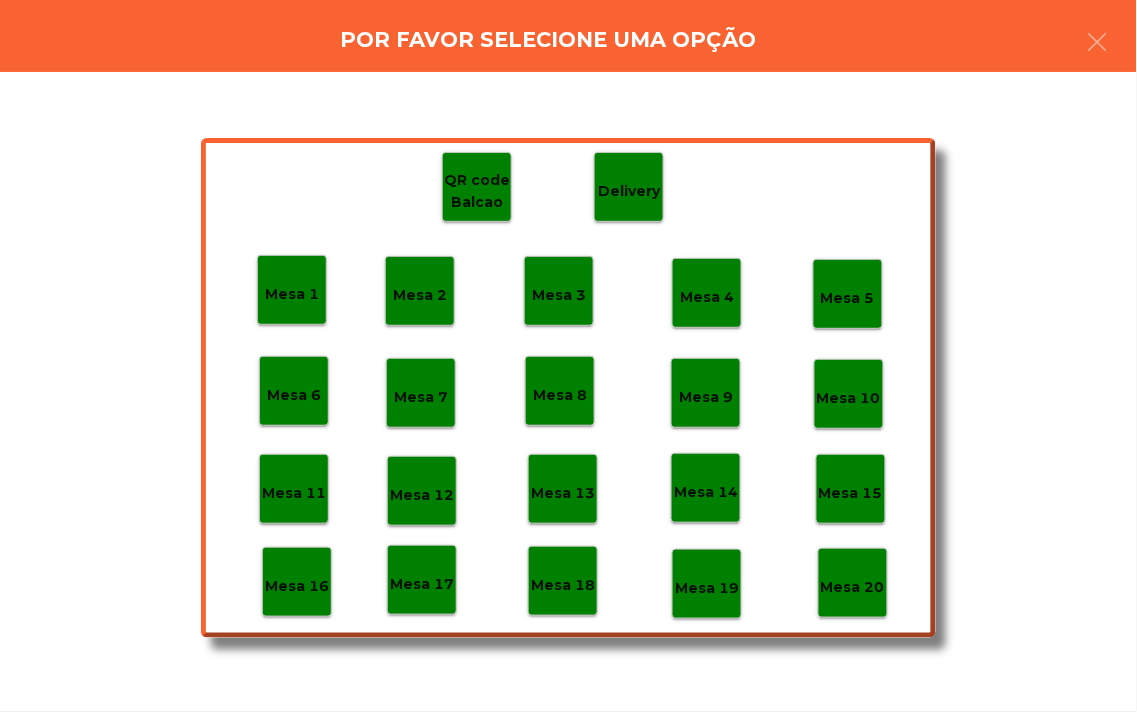 click on "Mesa 19" 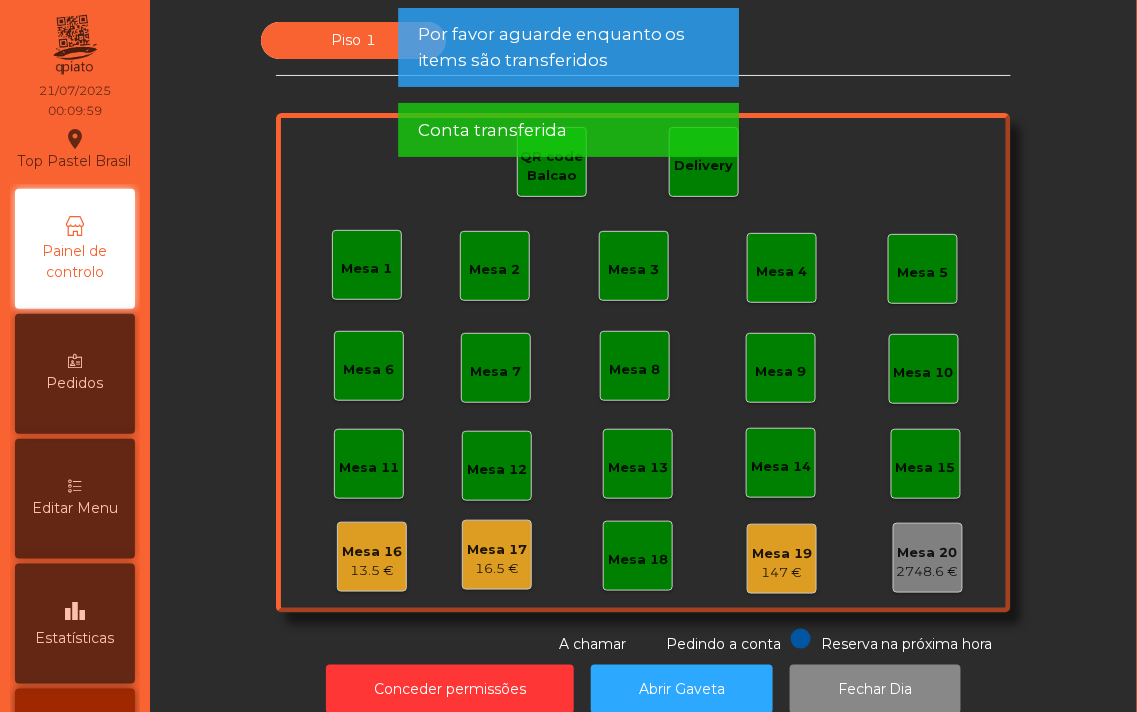 click on "Mesa 16" 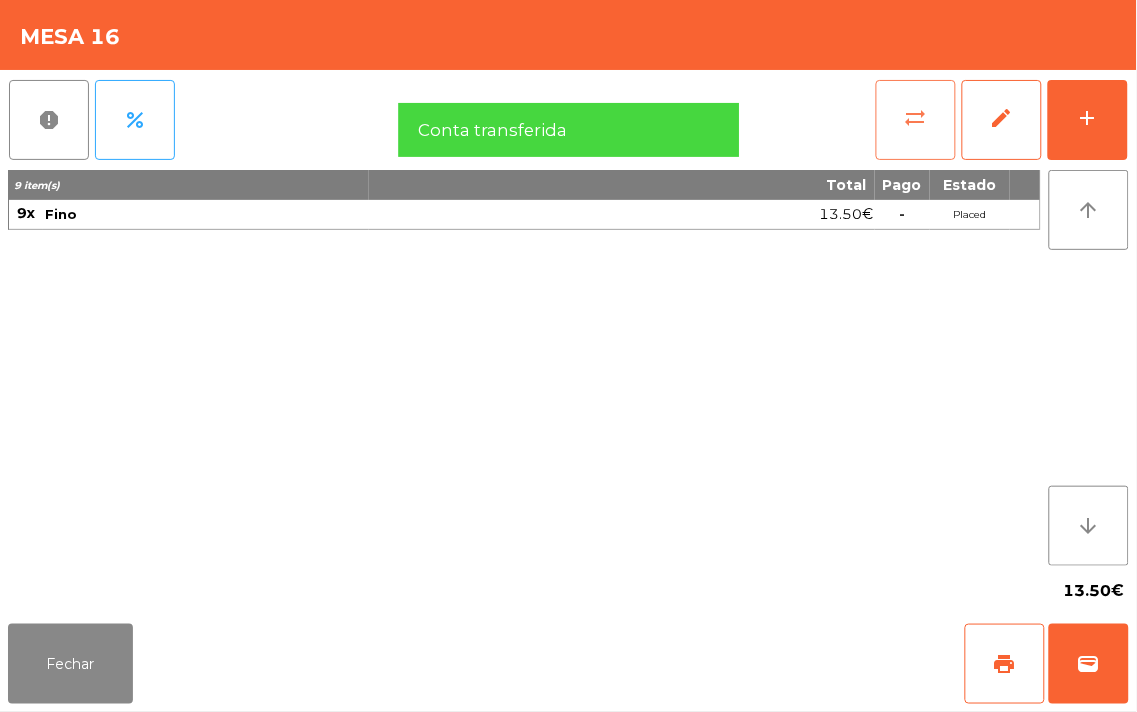 click on "sync_alt" 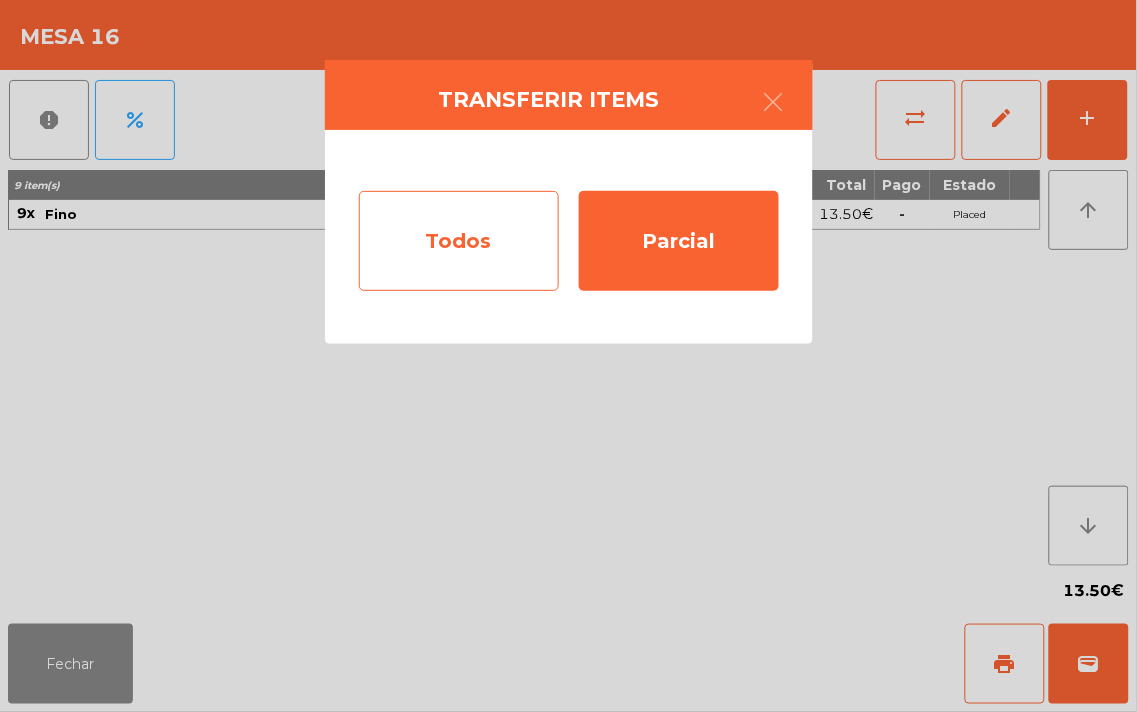click on "Todos" 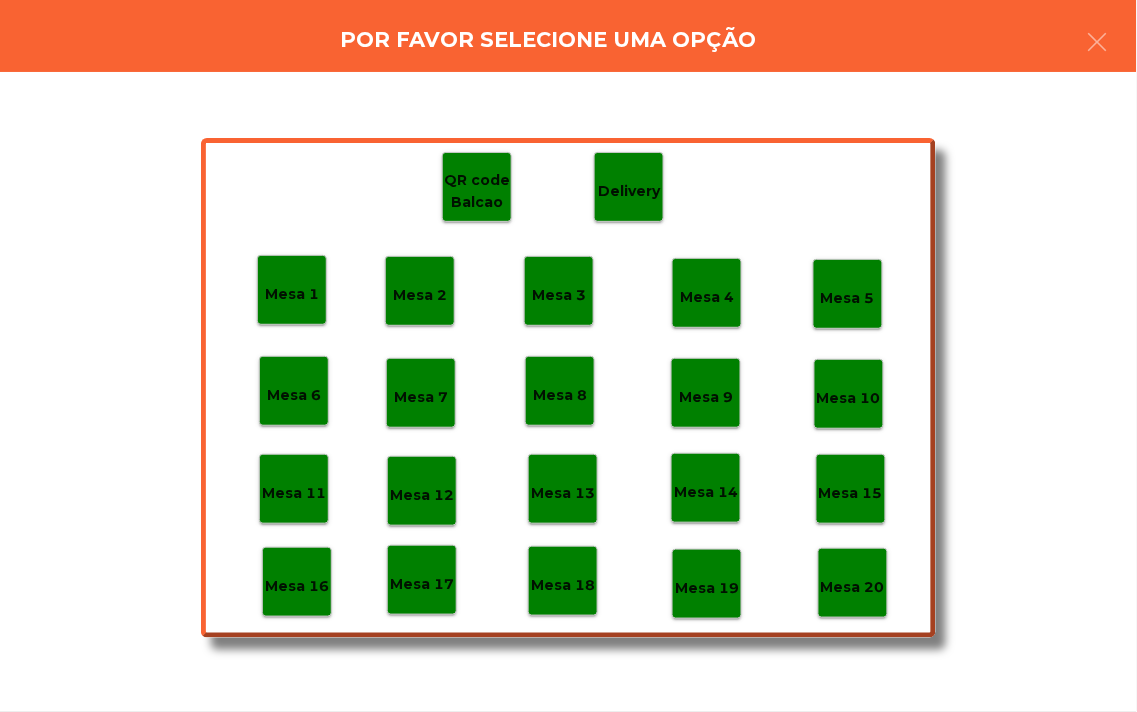 click on "Mesa 19" 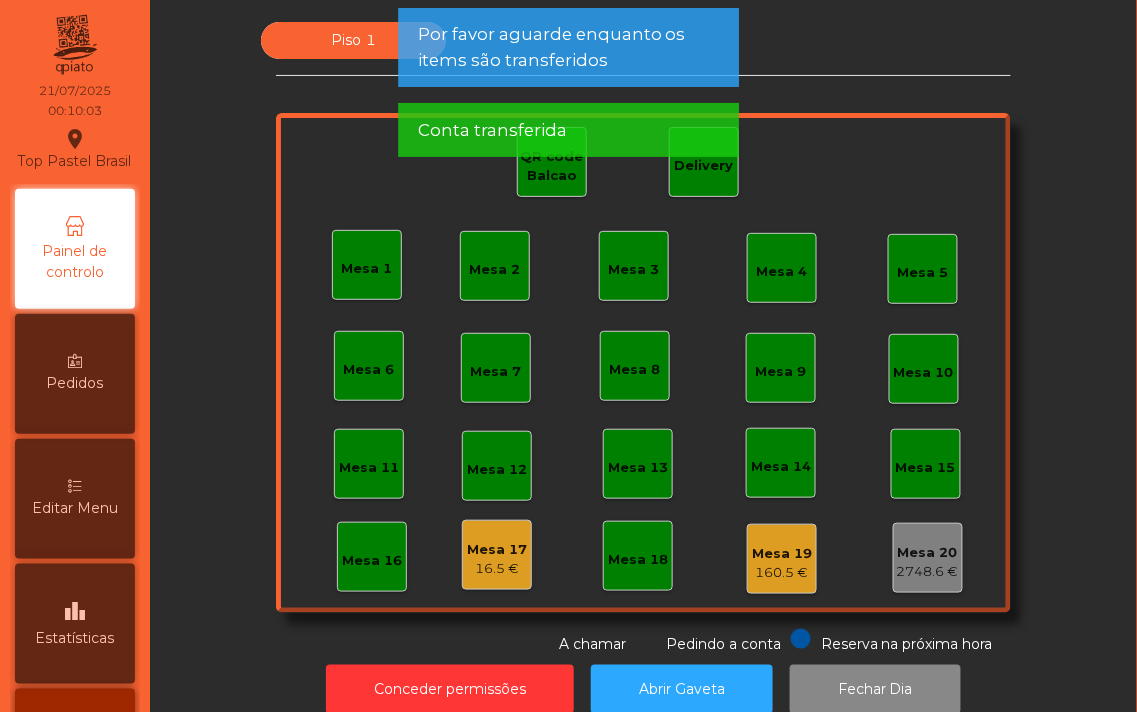 click on "16.5 €" 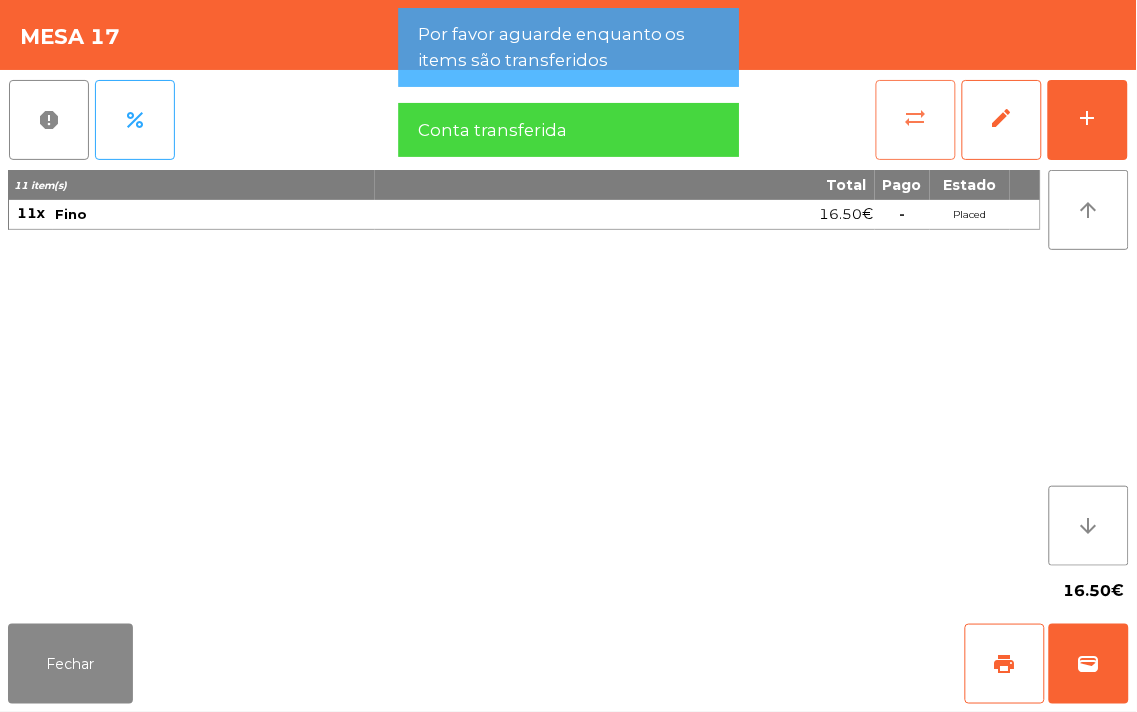 click on "sync_alt" 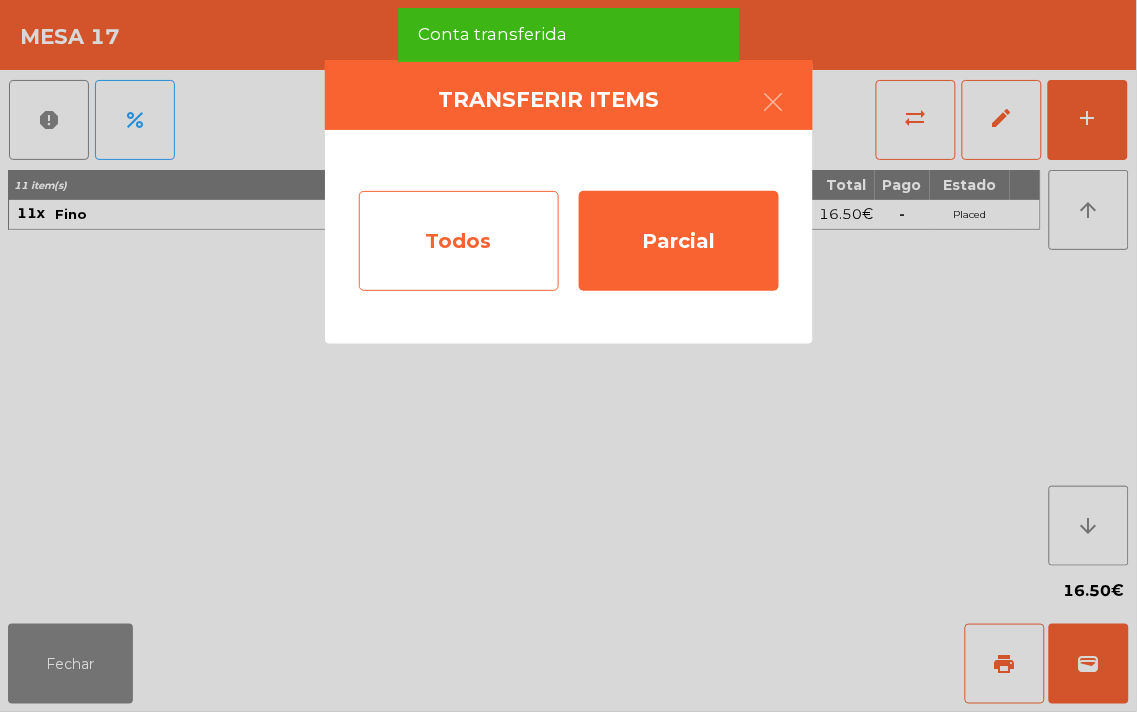 click on "Todos" 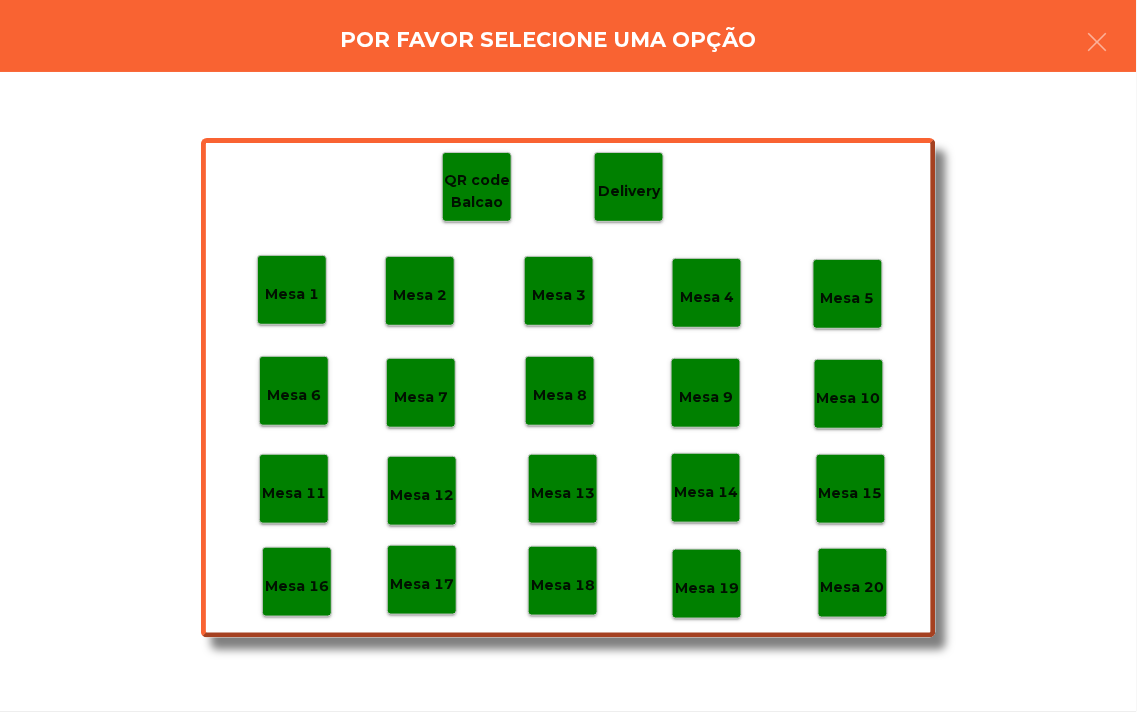 click on "Mesa 19" 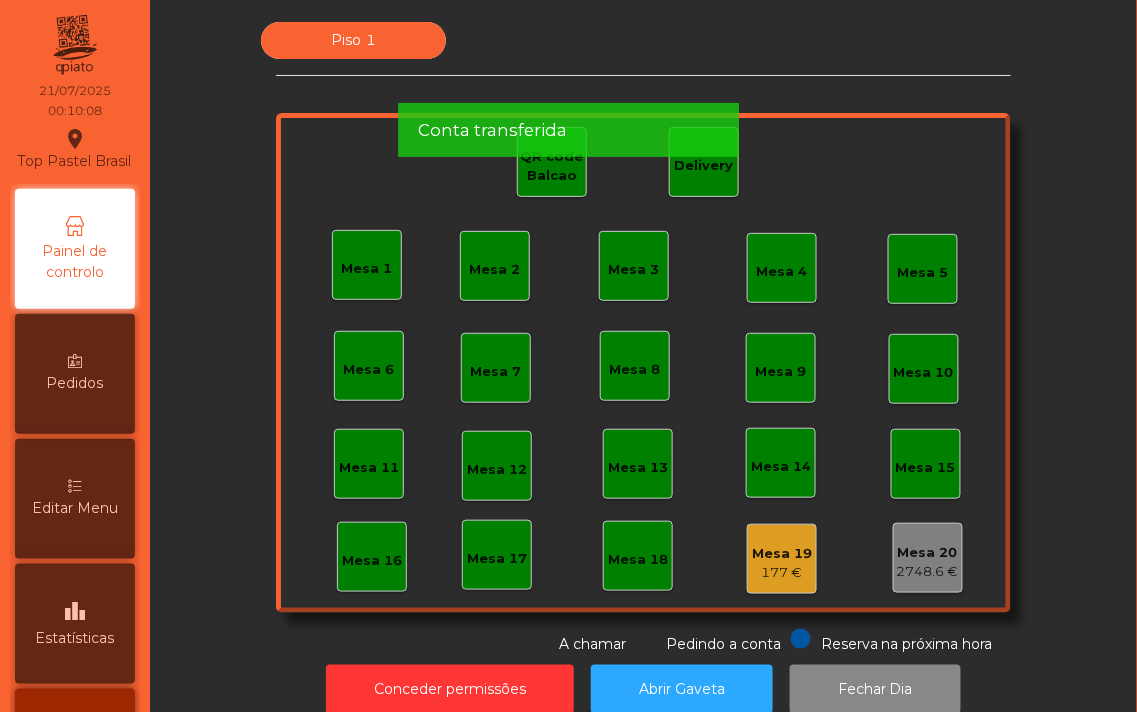 scroll, scrollTop: 41, scrollLeft: 0, axis: vertical 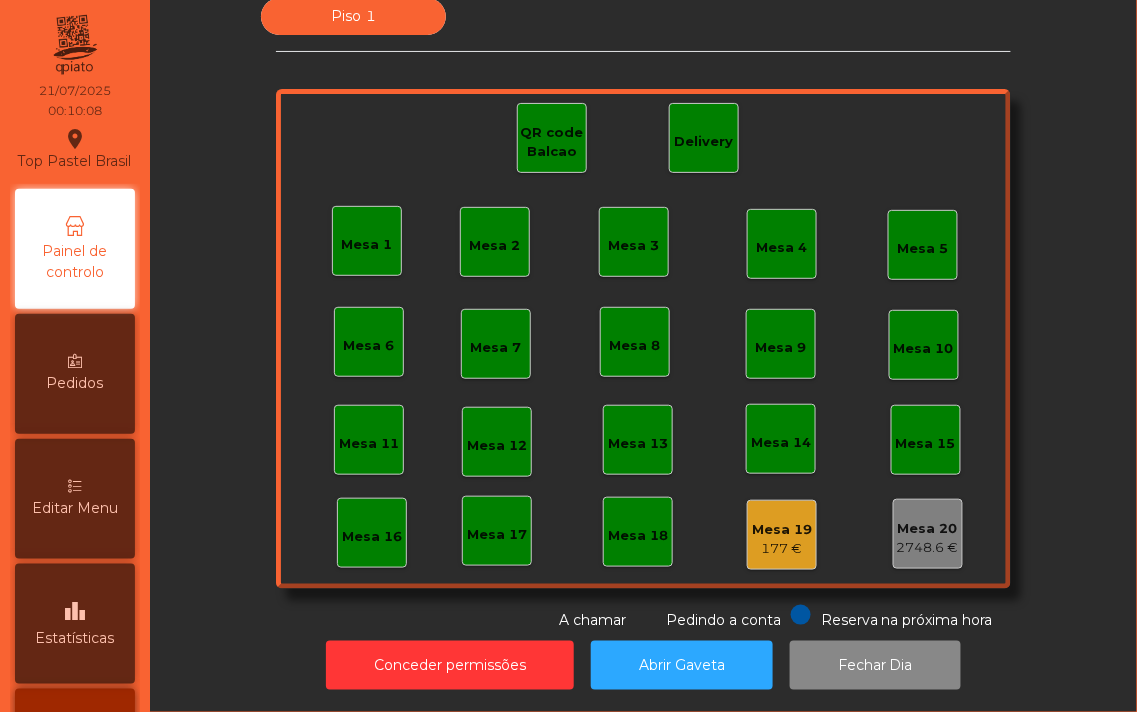 click on "Mesa 1   Mesa 2   Mesa 3   Mesa 4   Mesa 5   Mesa 6   Mesa 7   Mesa 8   Mesa 9   Mesa 10   Mesa 11   Mesa 12   Mesa 13   Mesa 14   Mesa 15   Mesa 16   Mesa 17   Mesa 18   Mesa 19   177 €   Mesa 20   2748.6 €   QR code Balcao   Delivery" 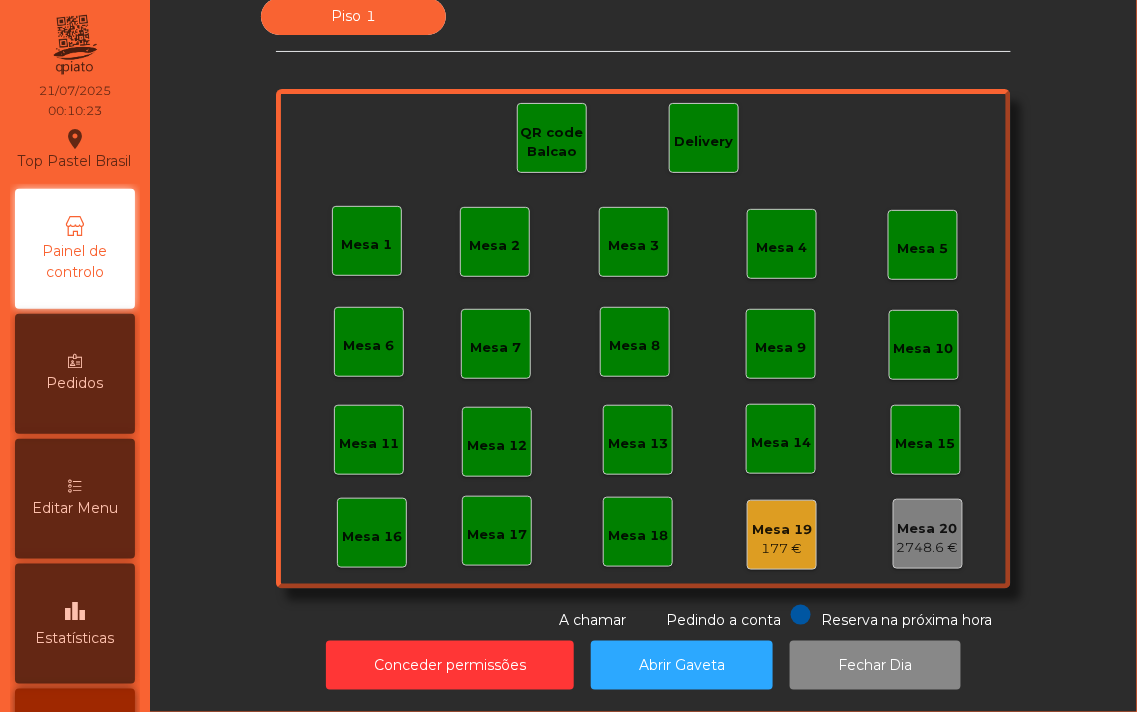click on "Mesa 1" 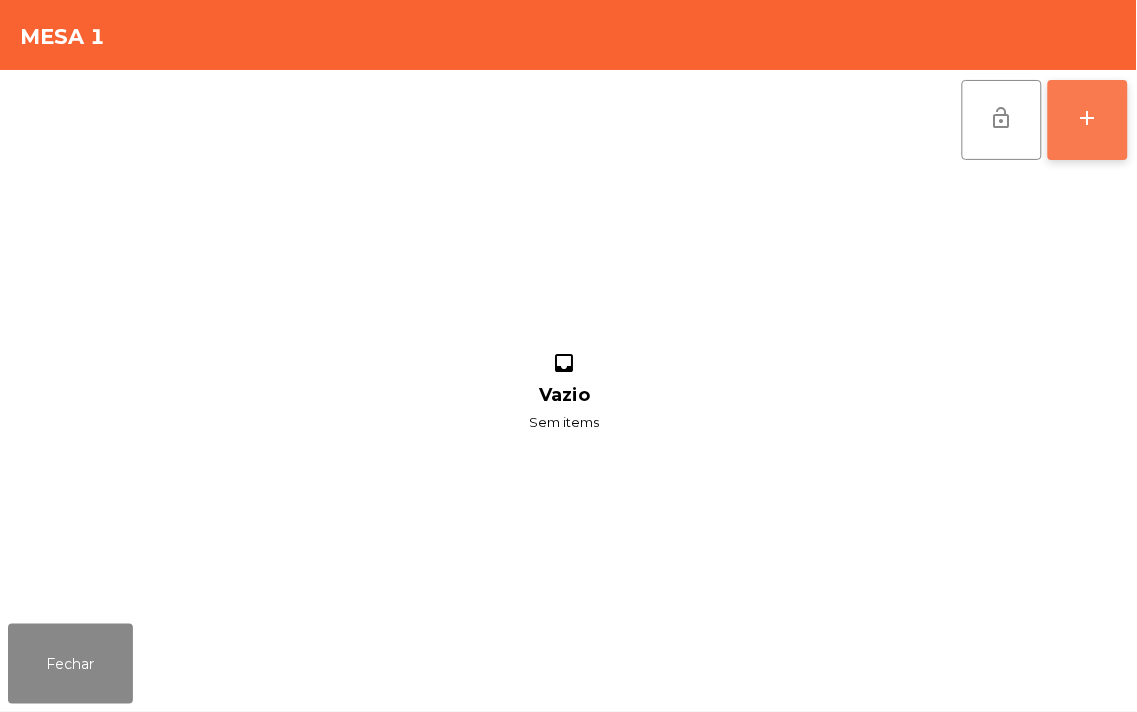 click on "add" 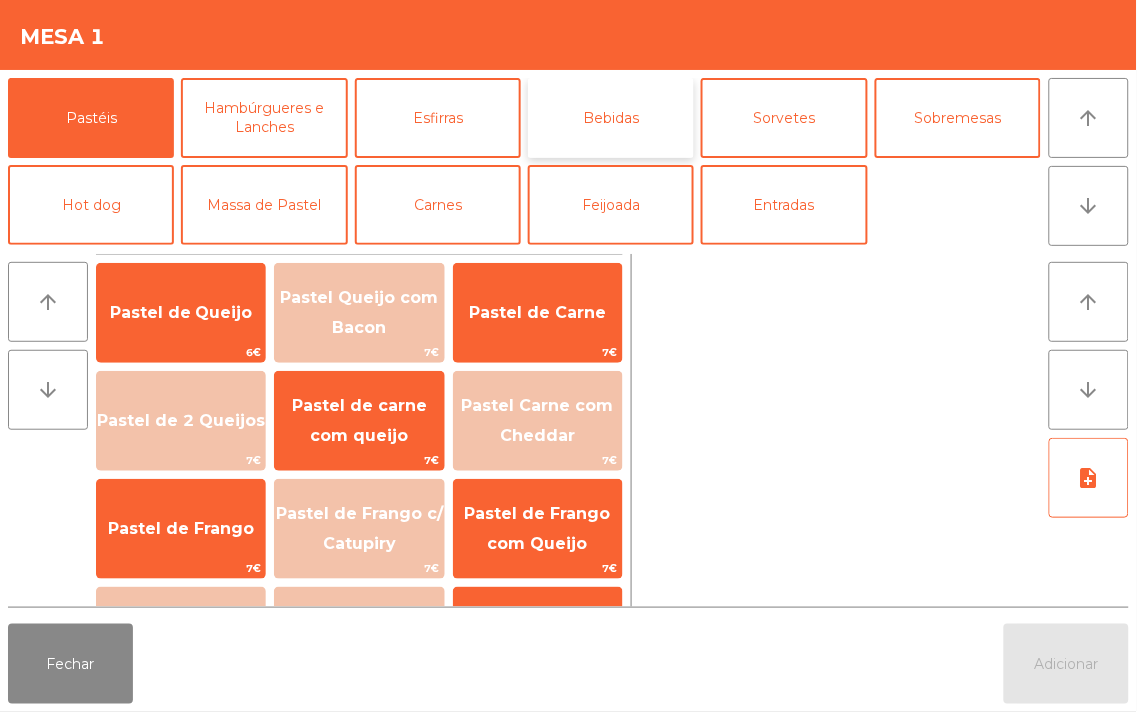 click on "Bebidas" 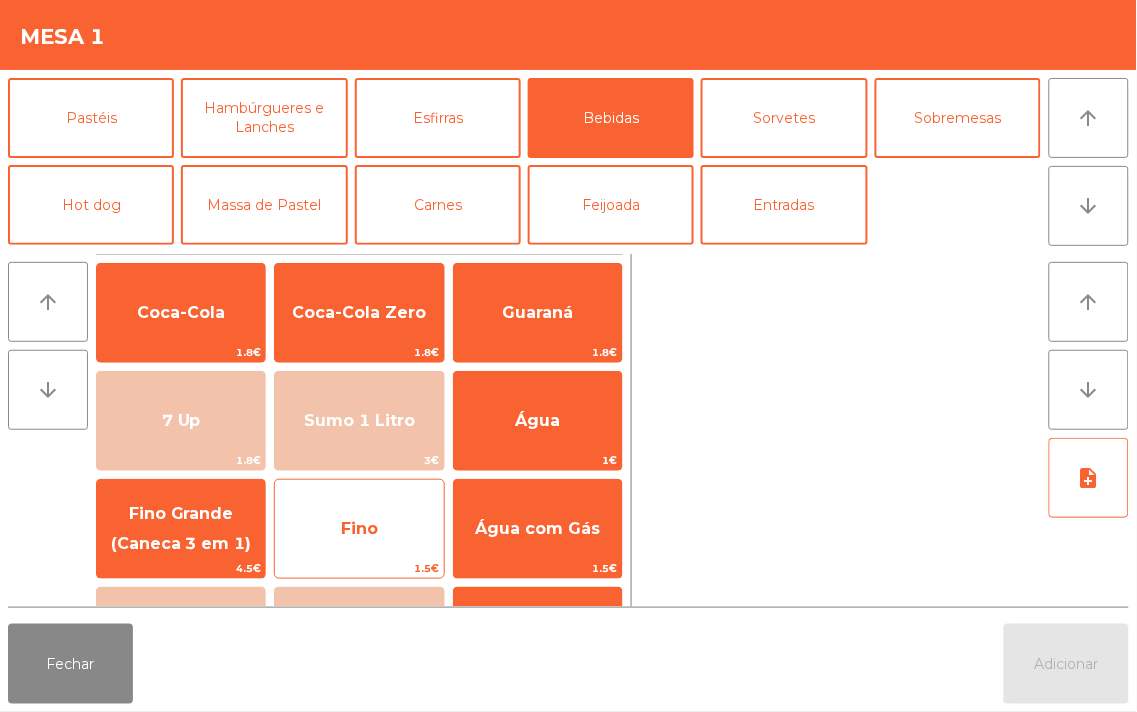 click on "Fino" 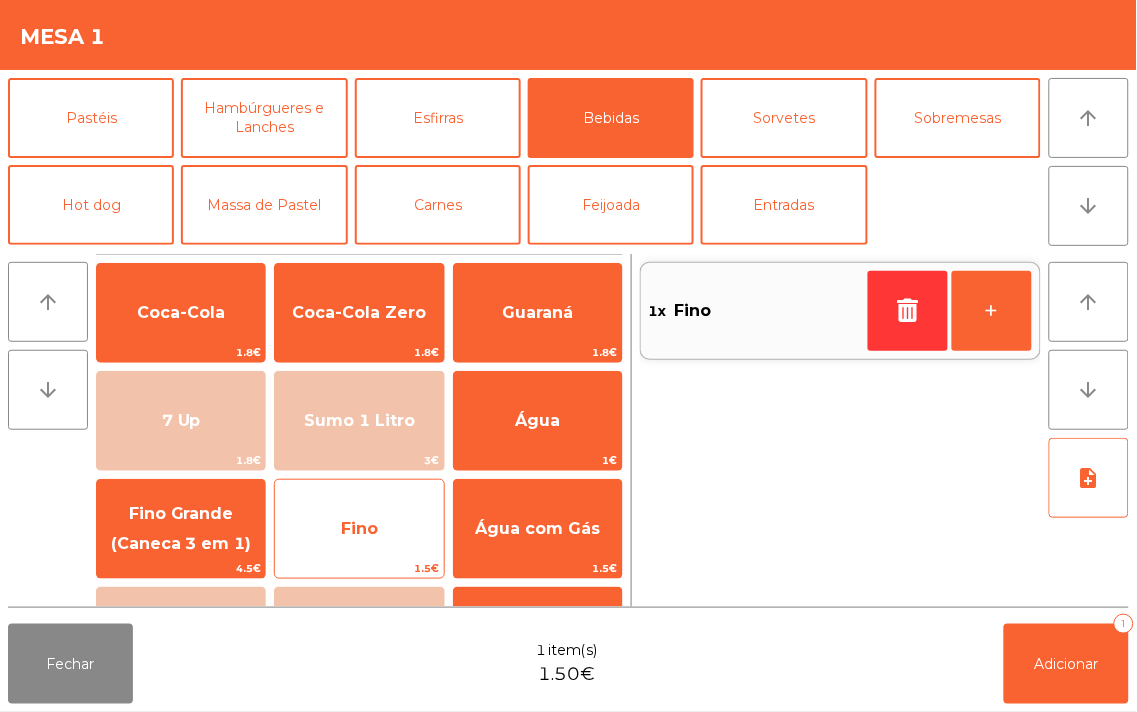 click on "Fino" 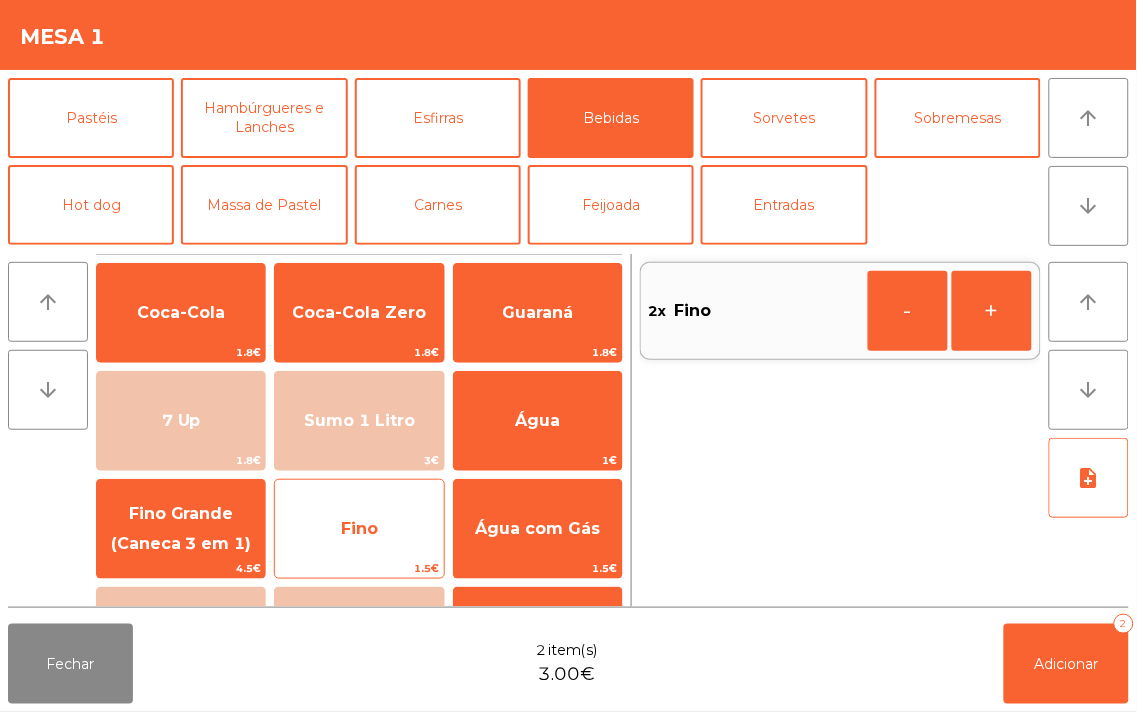 click on "Fino" 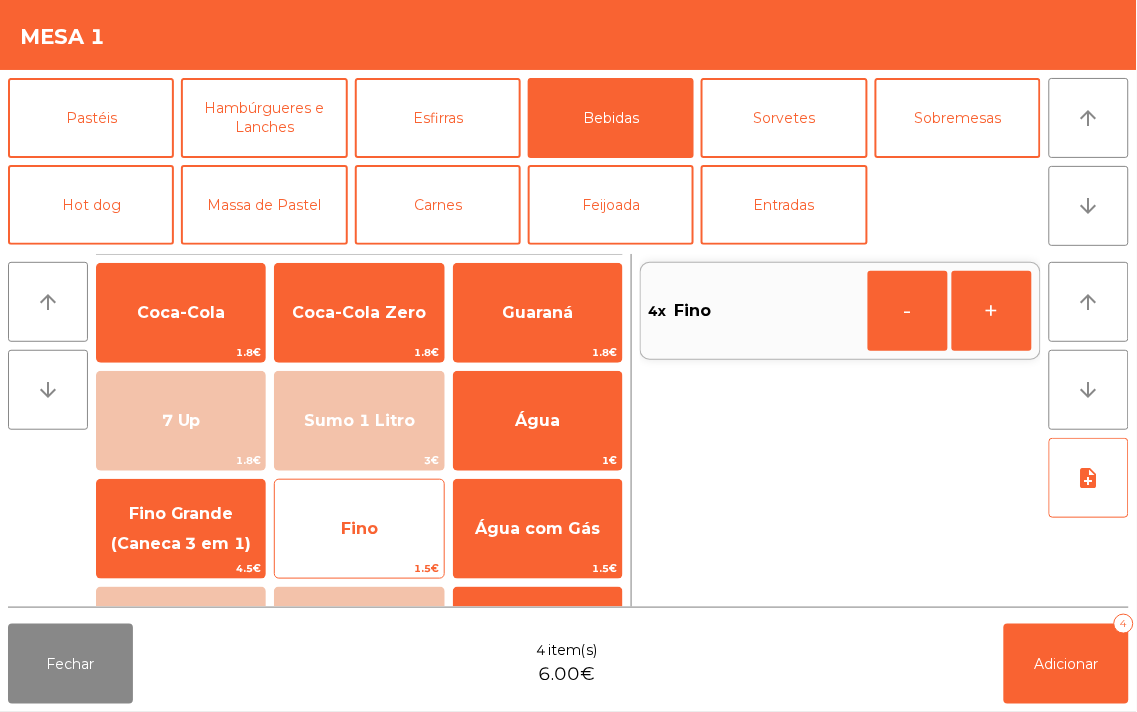 click on "Fino" 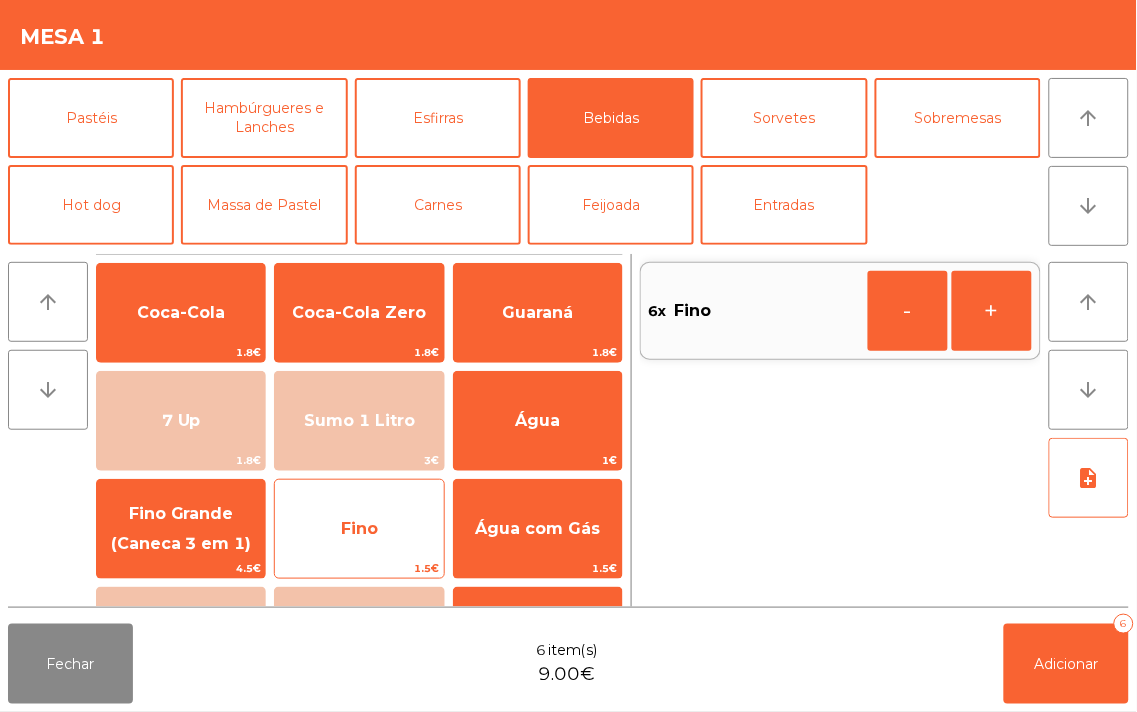click on "Fino" 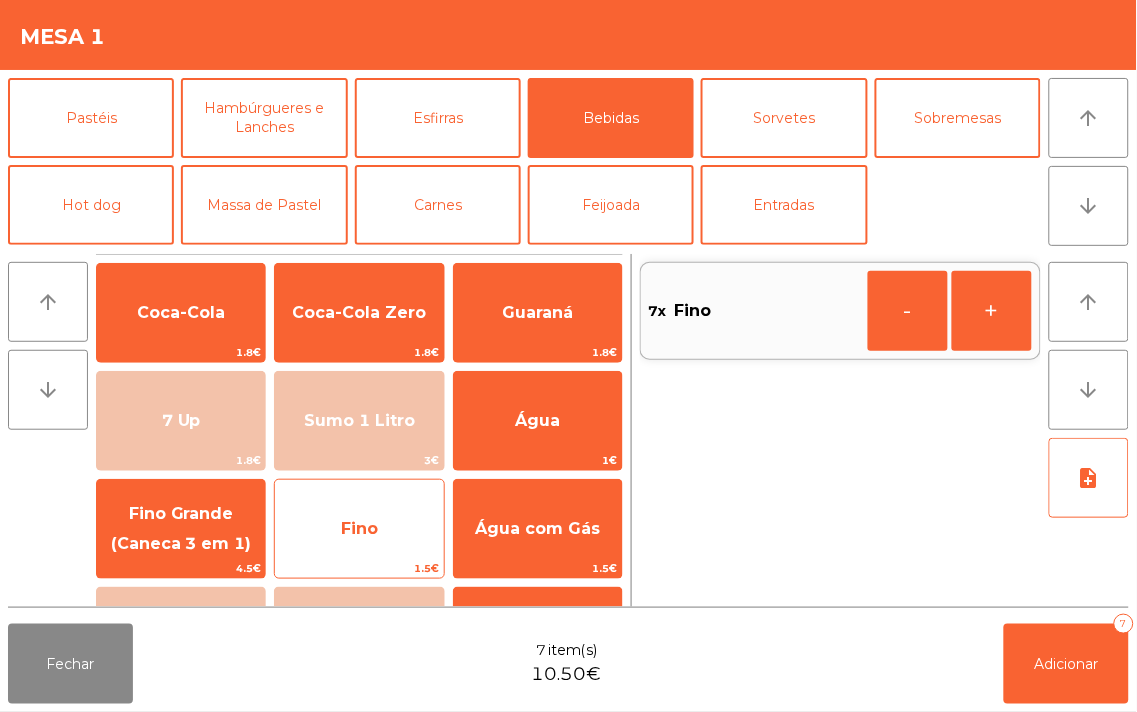click on "Fino" 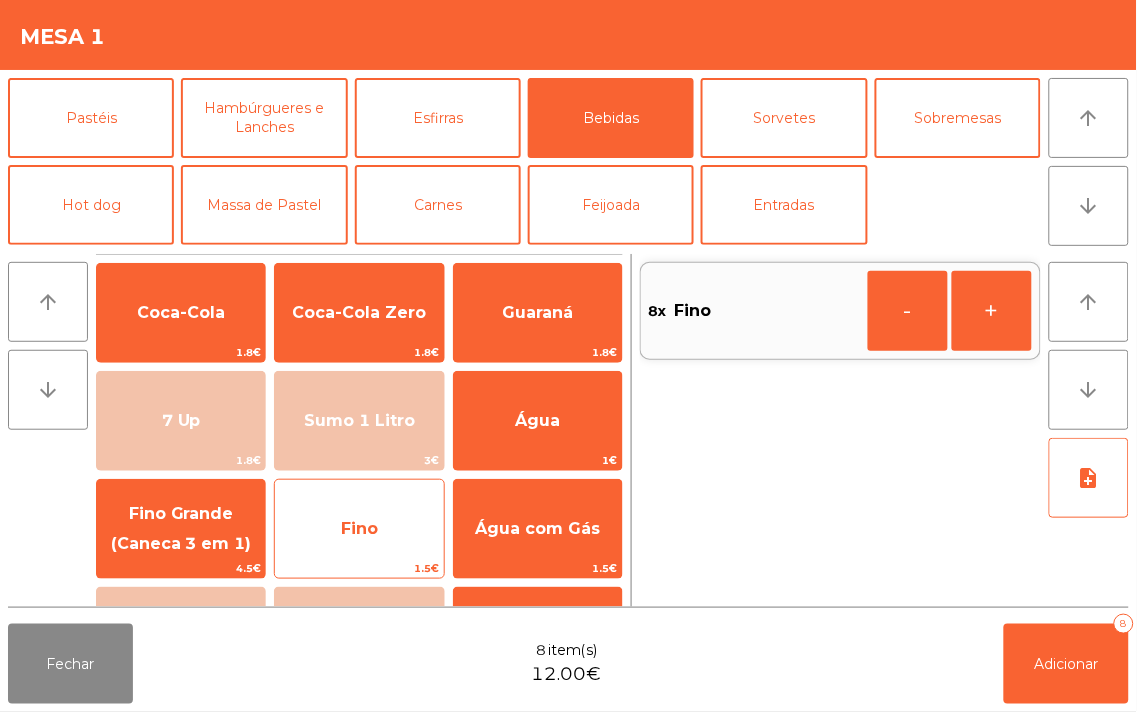click on "Fino" 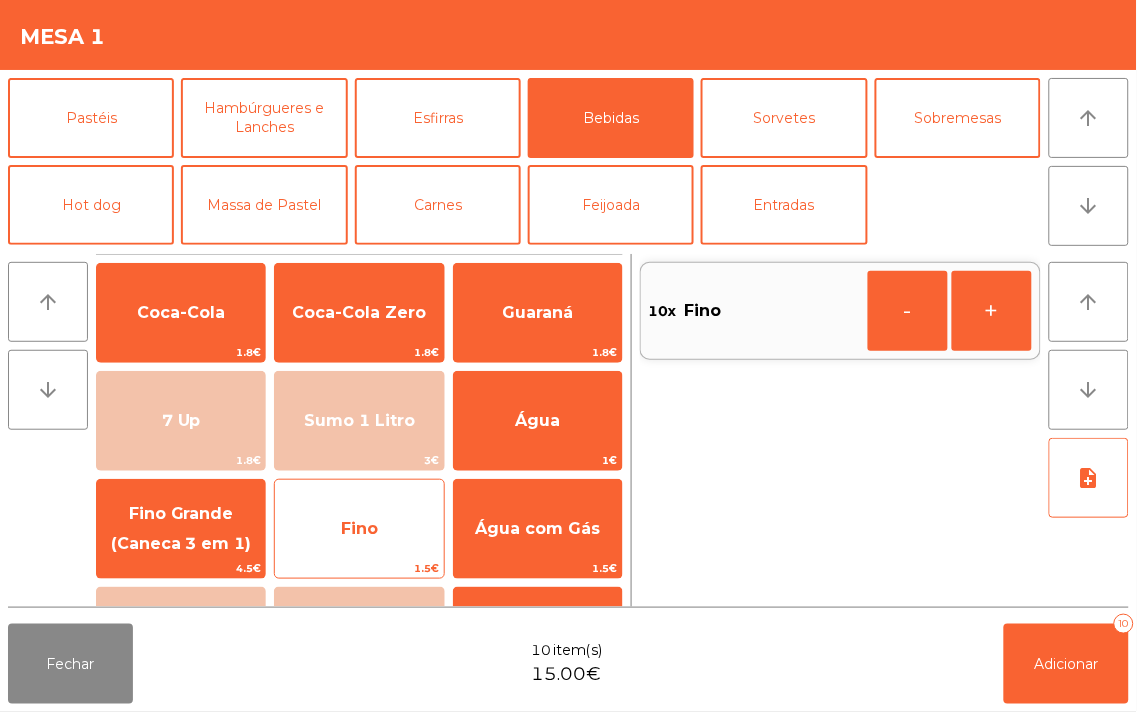 click on "Fino" 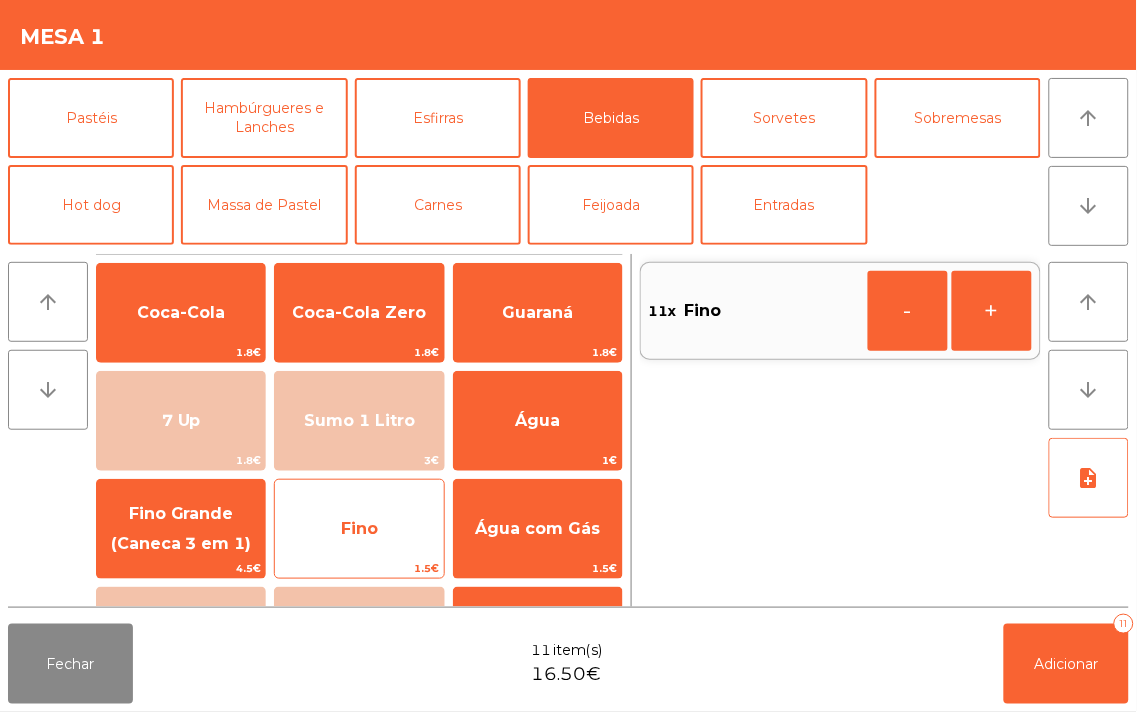 click on "Fino" 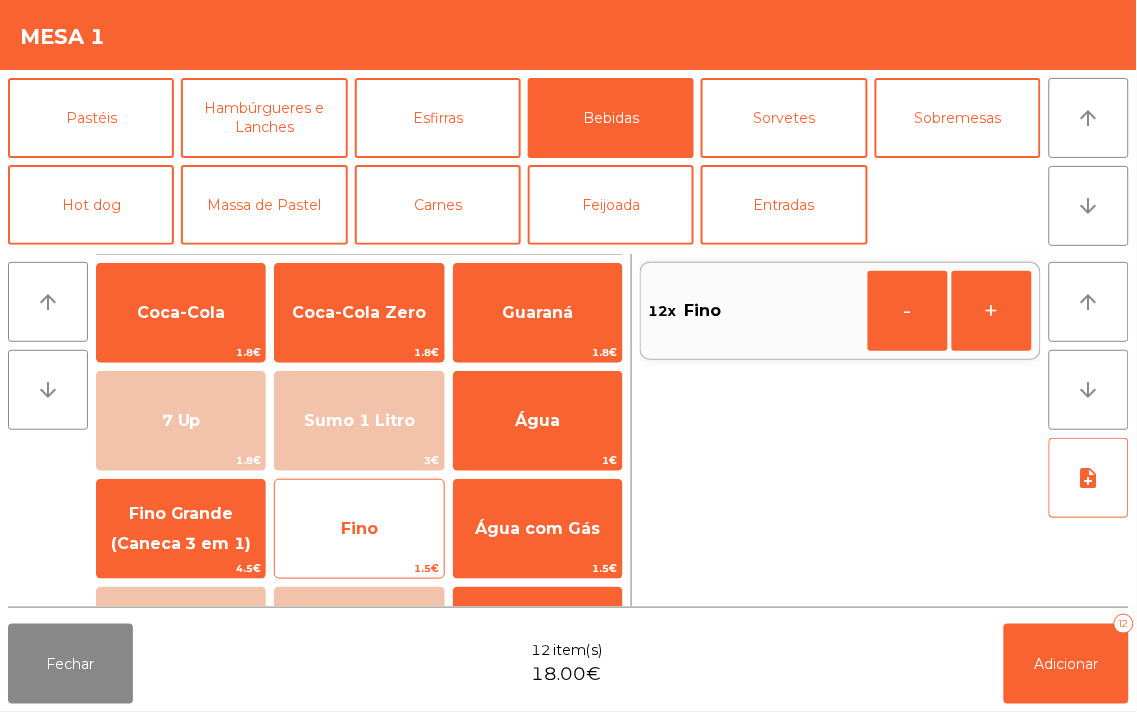 click on "Fino" 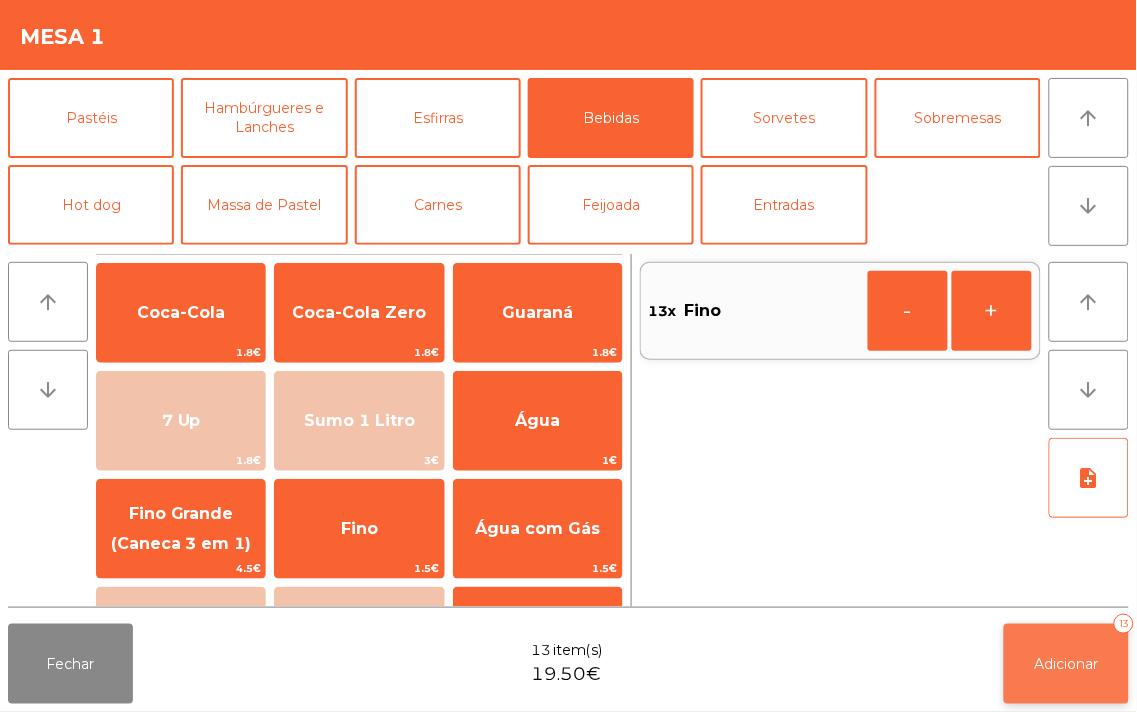 click on "Adicionar   13" 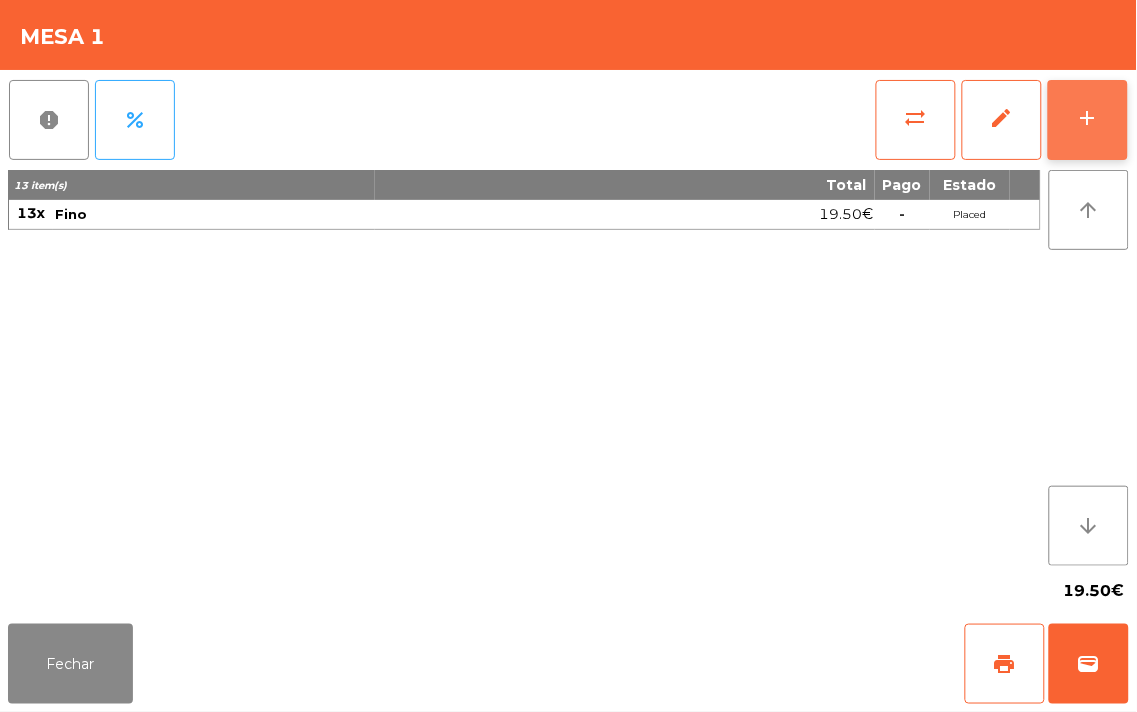 click on "add" 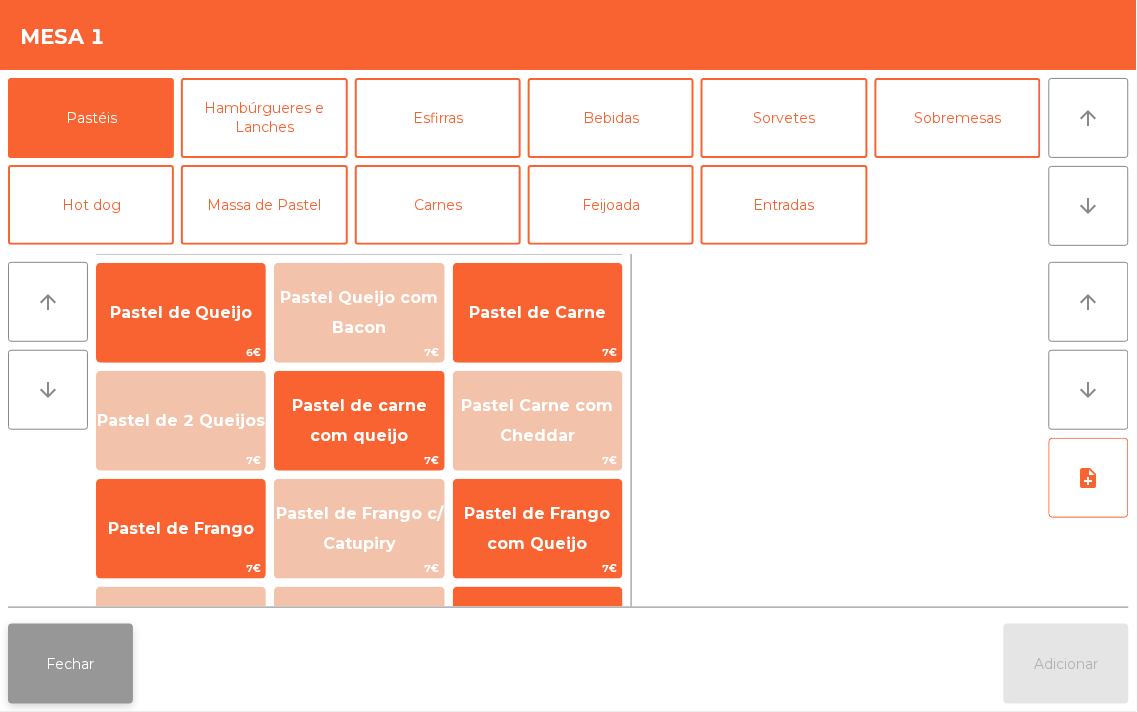 click on "Fechar" 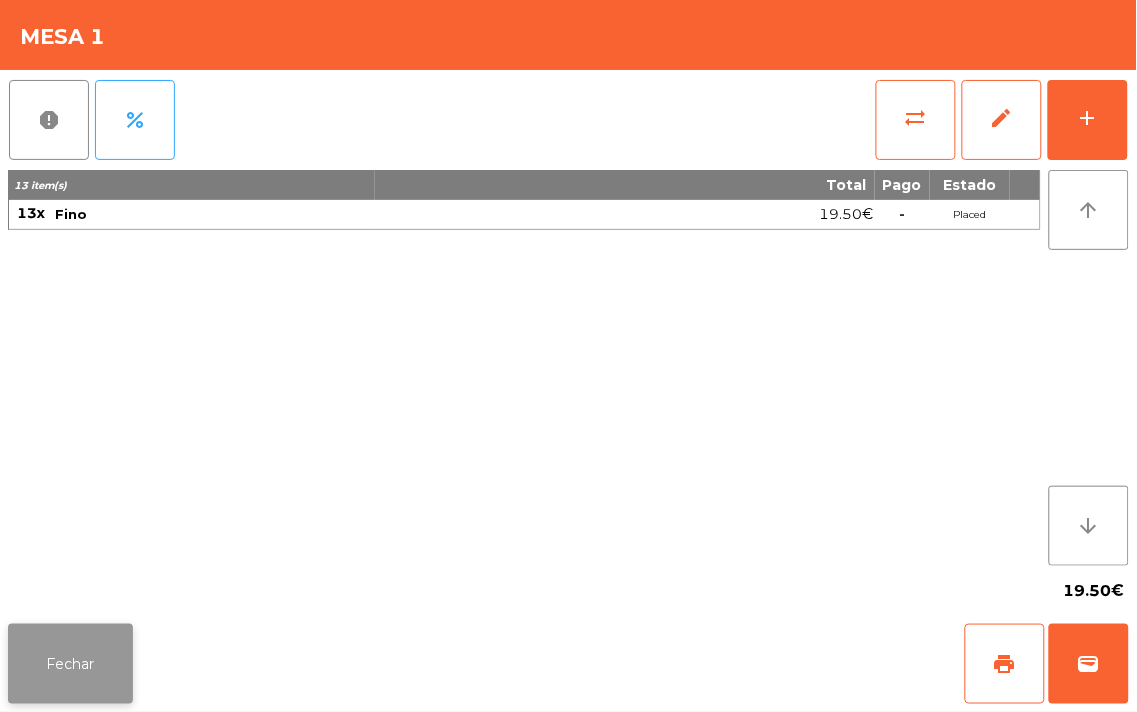 click on "Fechar" 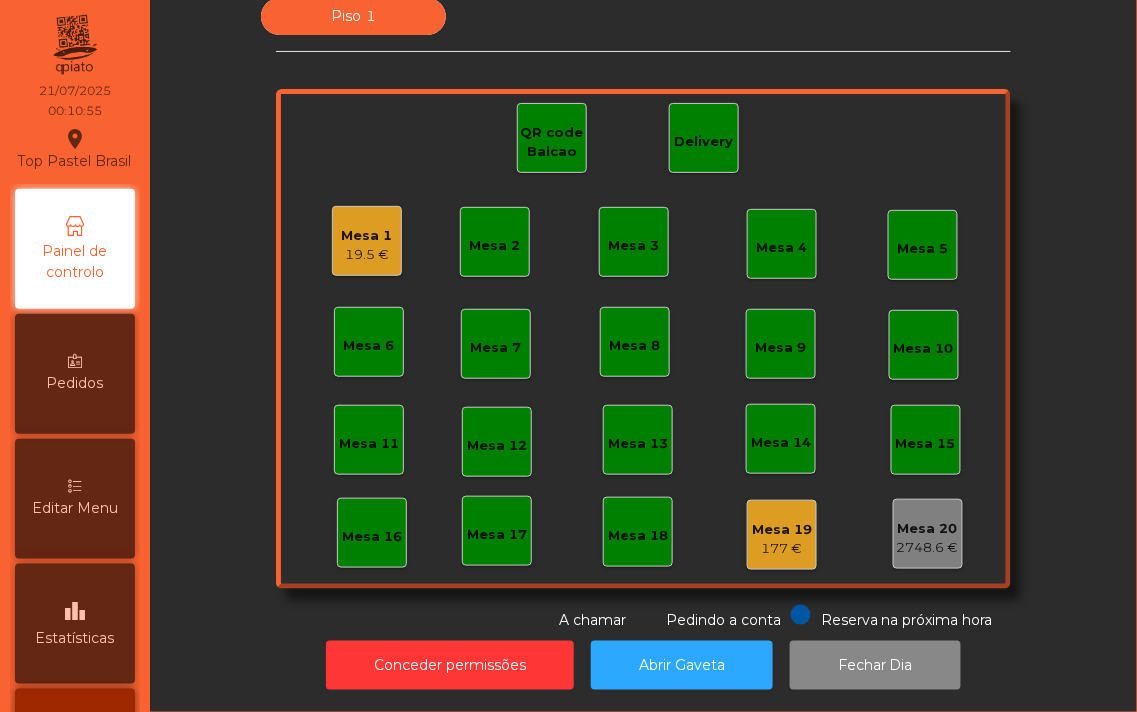 click on "Mesa 2" 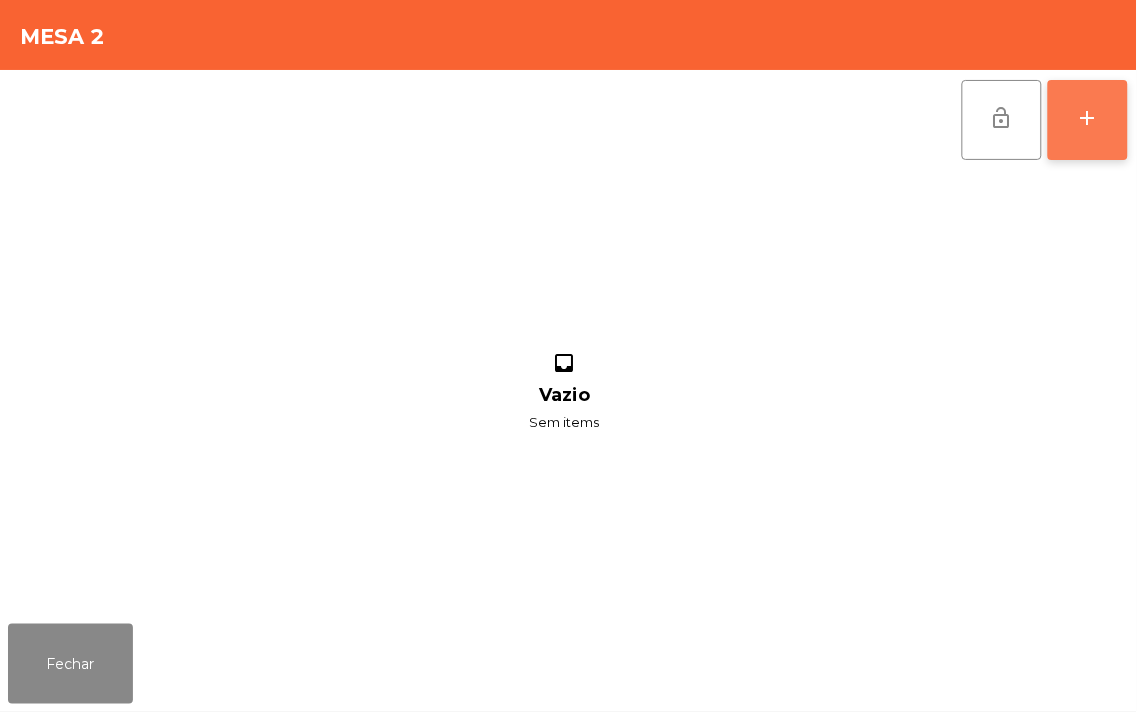 click on "add" 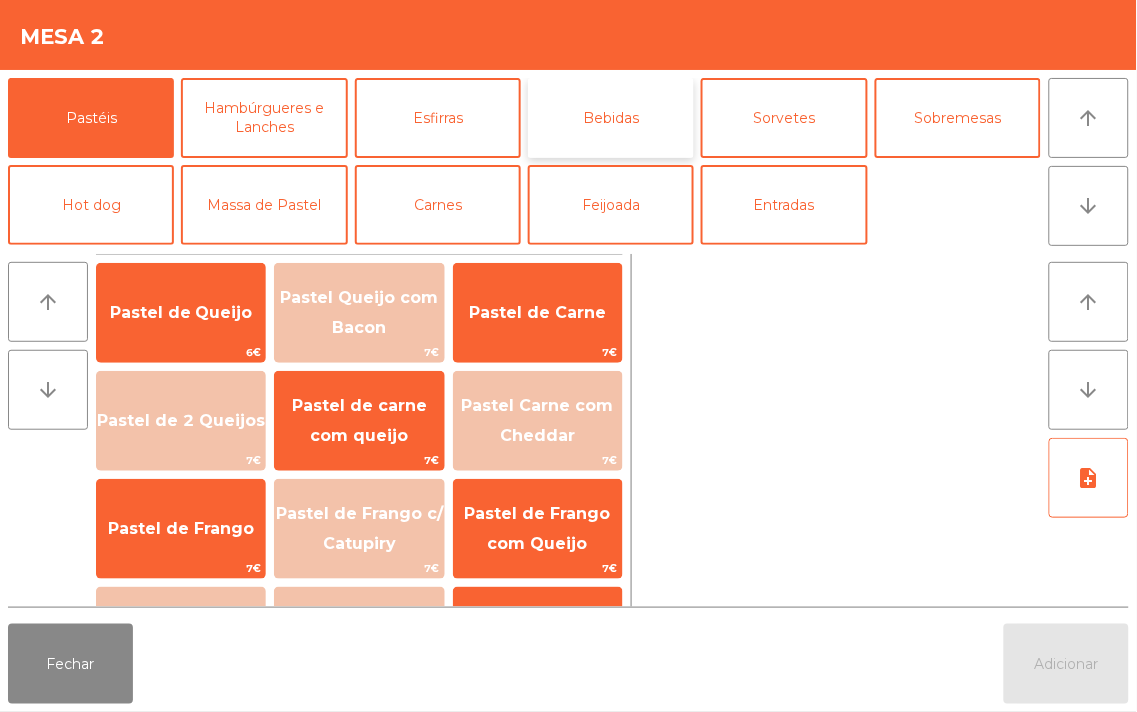 click on "Bebidas" 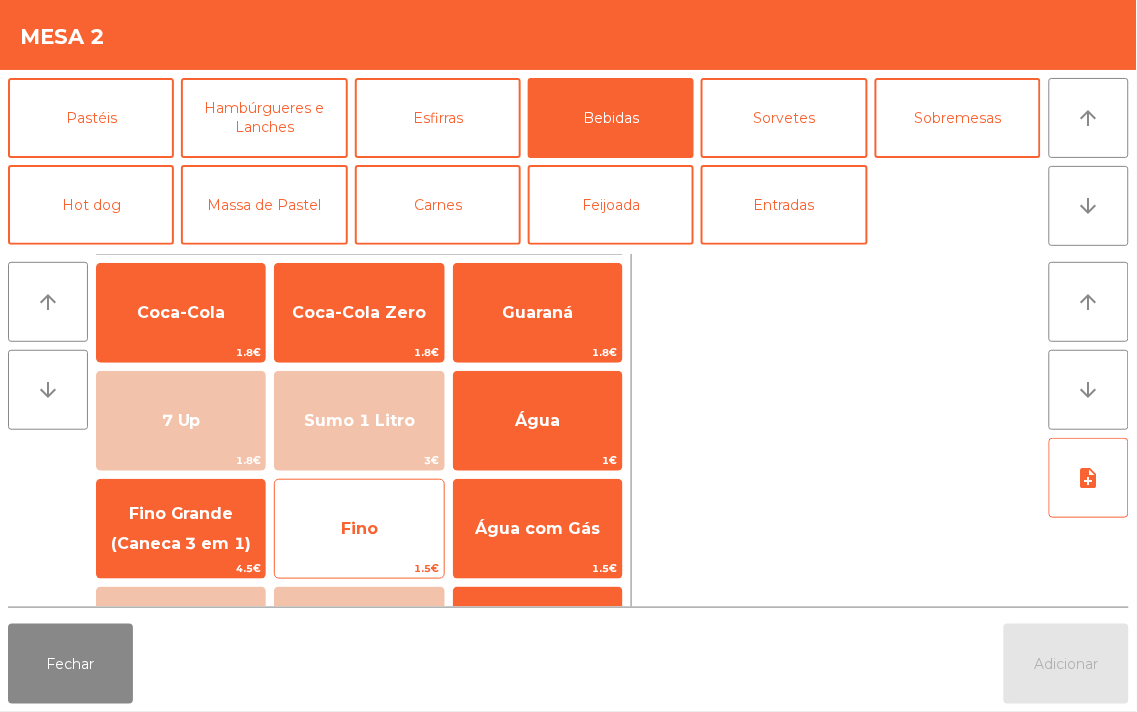 click on "Fino" 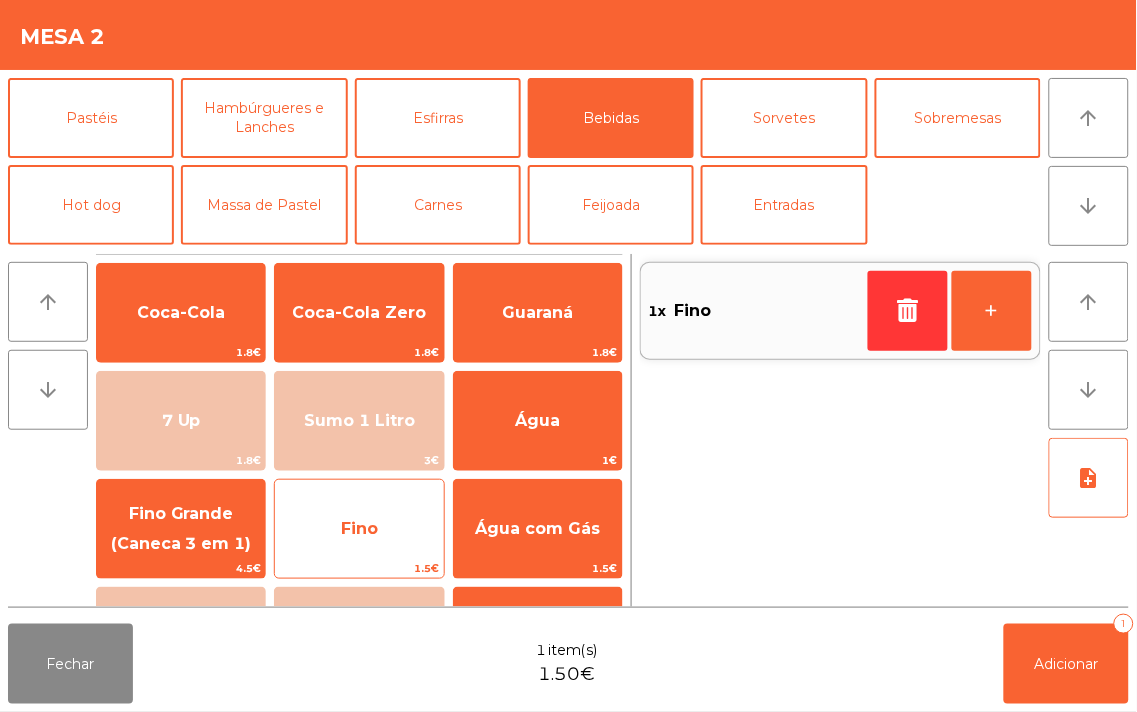 click on "Fino" 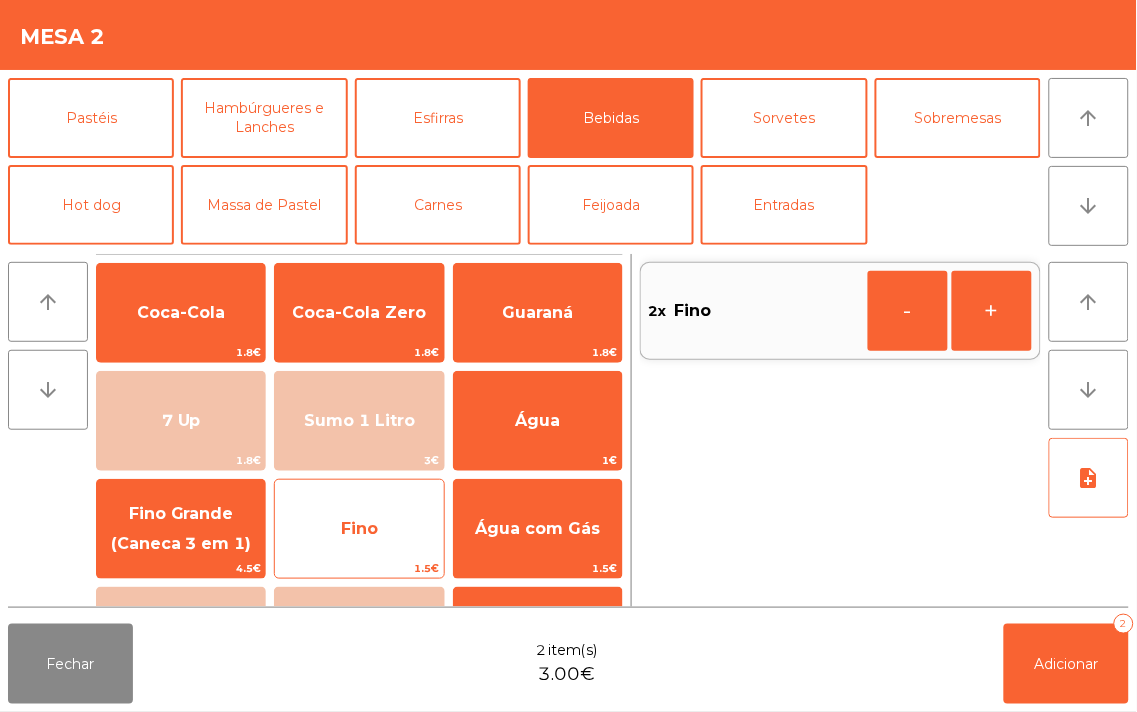 click on "Fino" 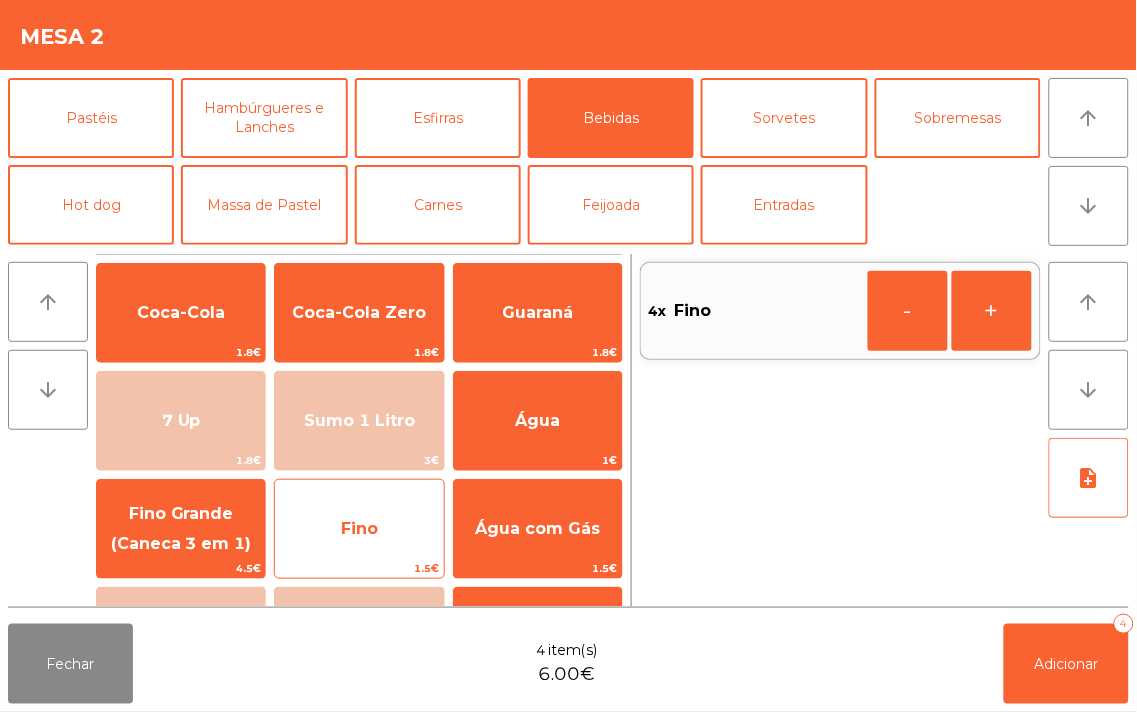 click on "Fino" 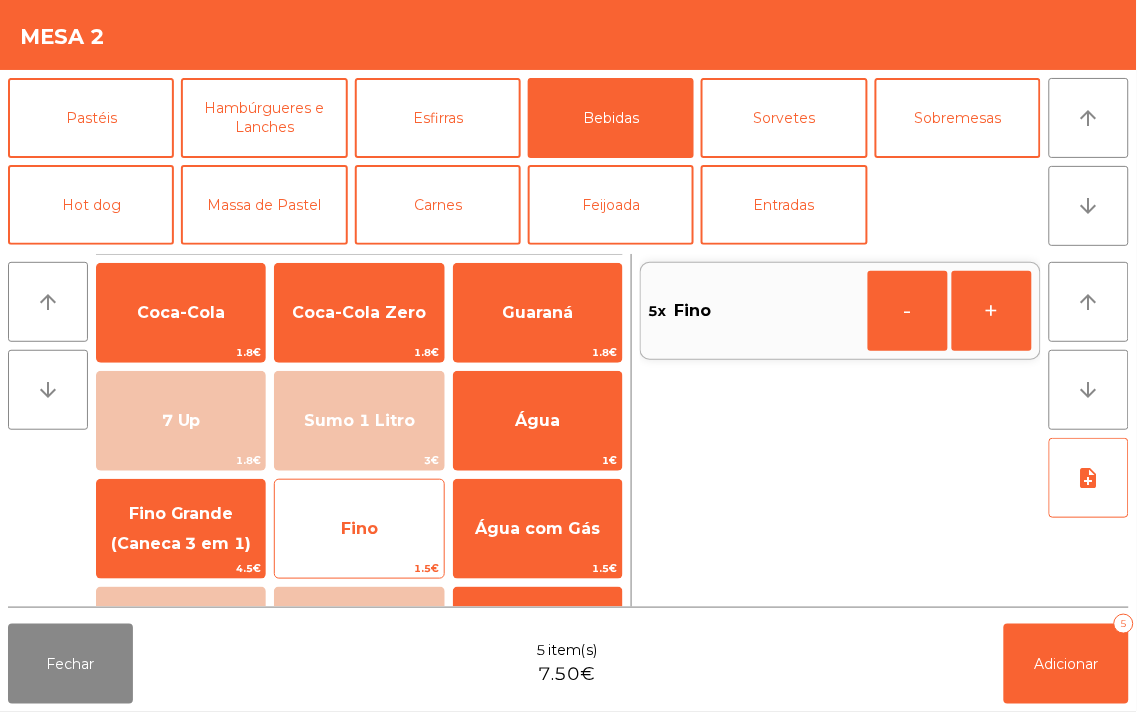 click on "Fino" 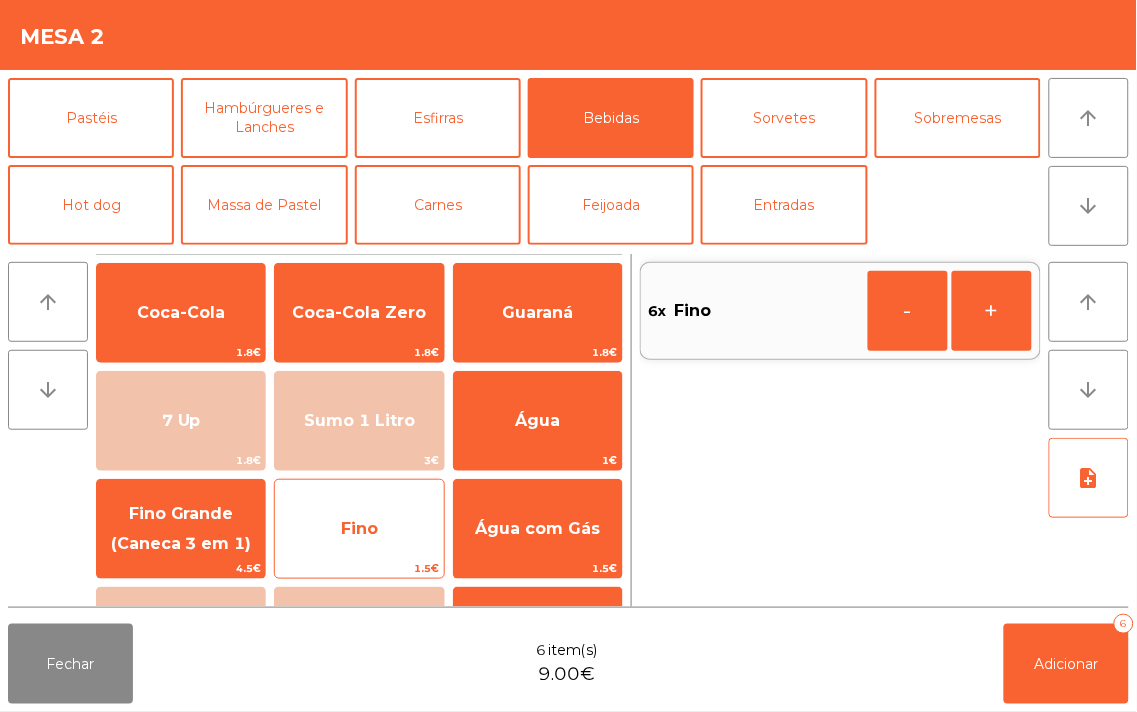 click on "Fino" 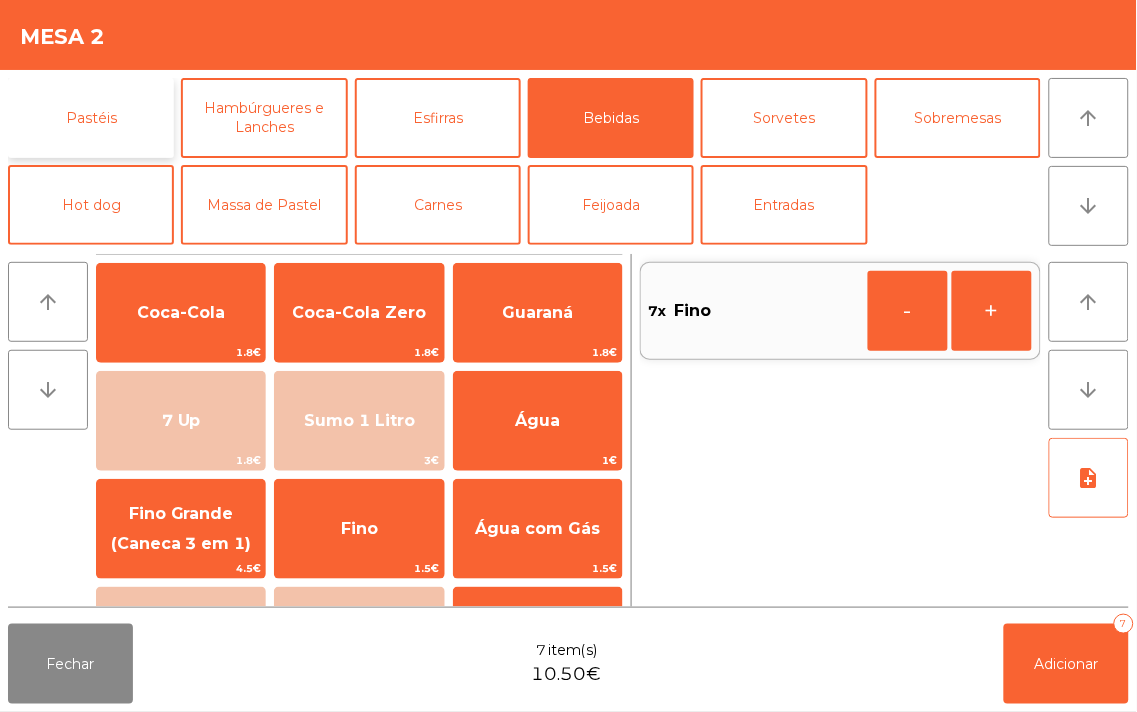 click on "Pastéis" 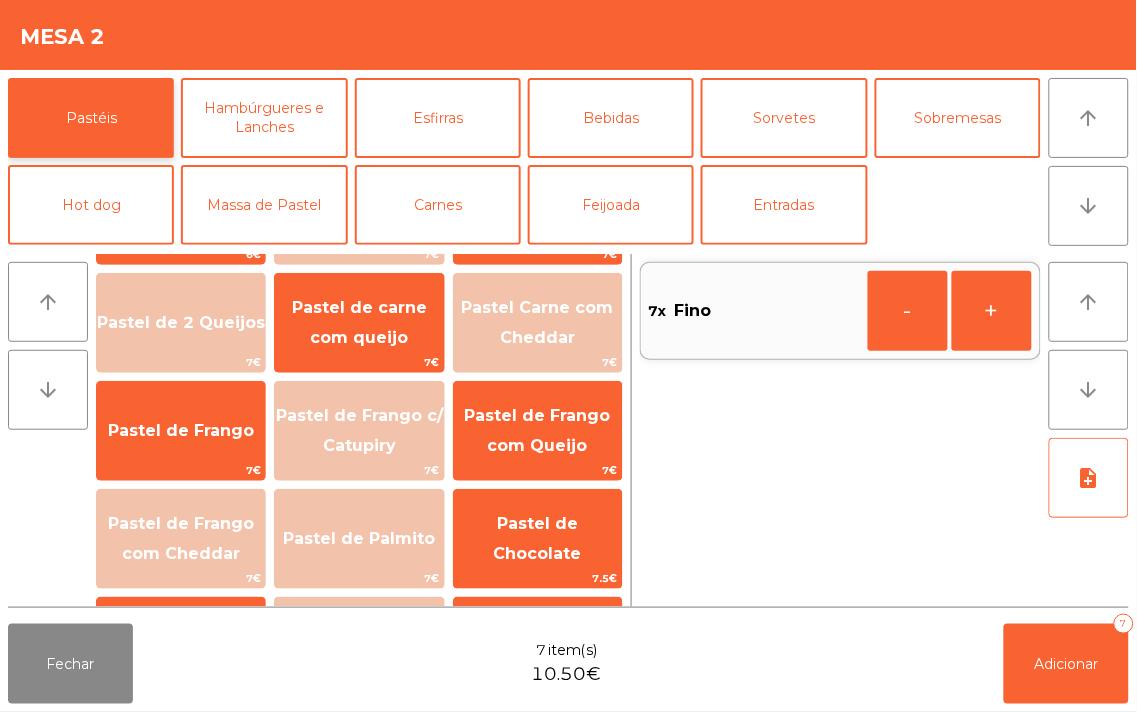 scroll, scrollTop: 125, scrollLeft: 0, axis: vertical 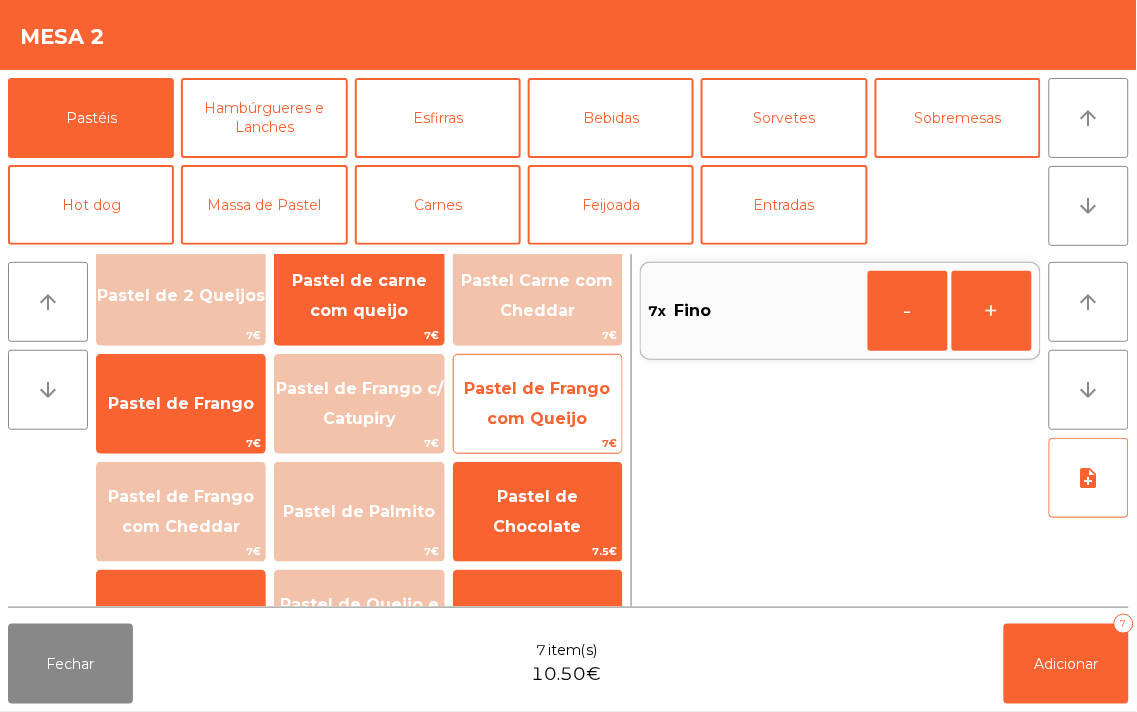 click on "Pastel de Frango com Queijo" 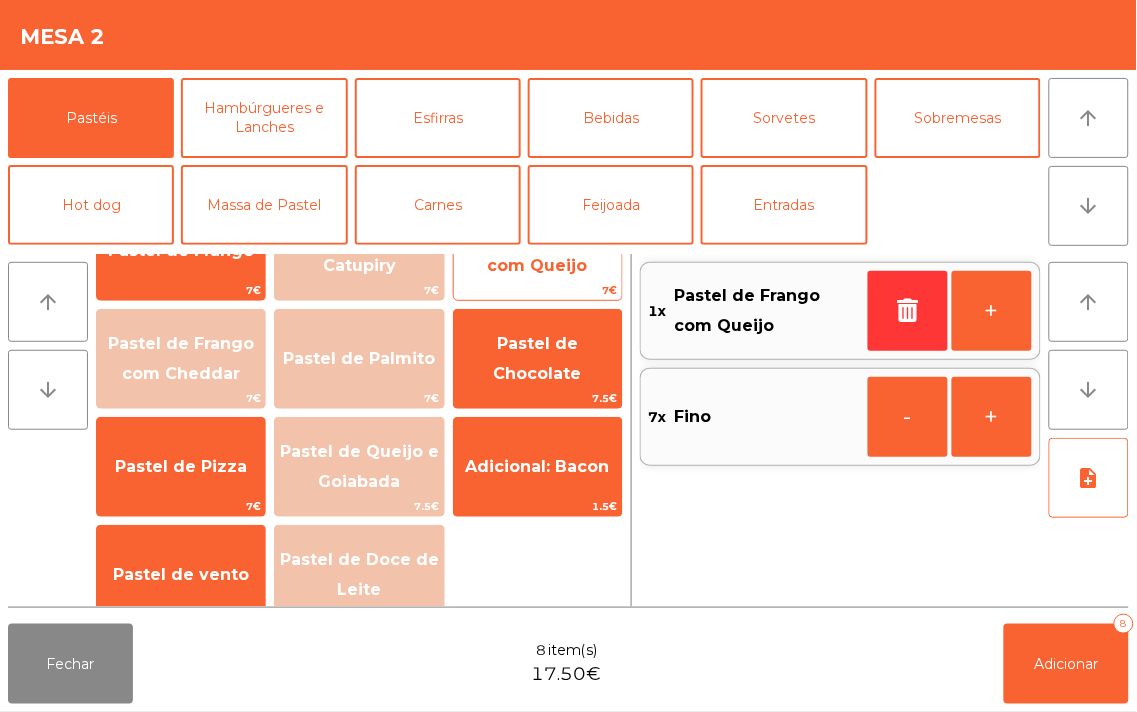 scroll, scrollTop: 303, scrollLeft: 0, axis: vertical 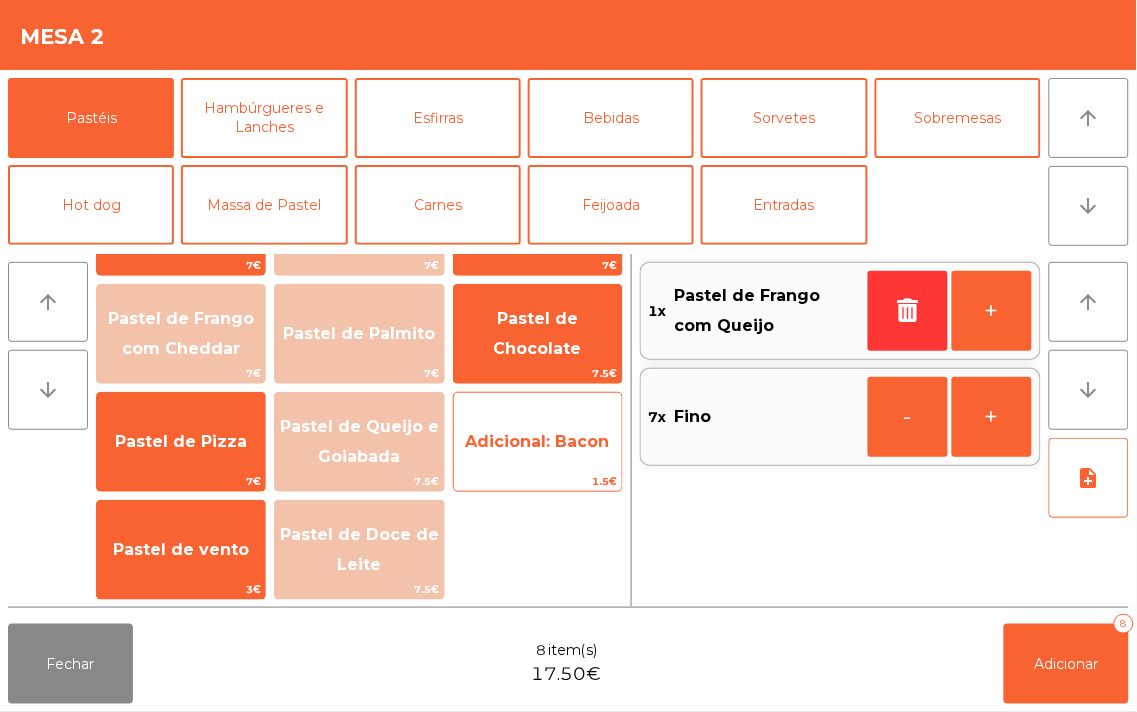 click on "Adicional: Bacon" 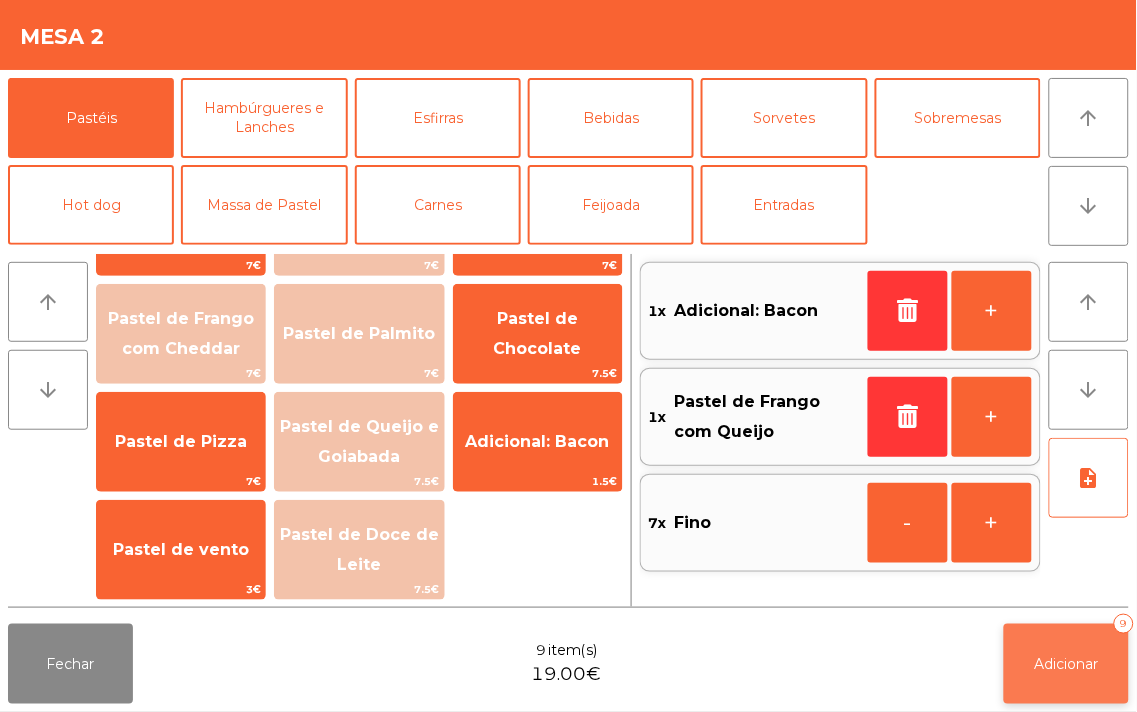 click on "Adicionar   9" 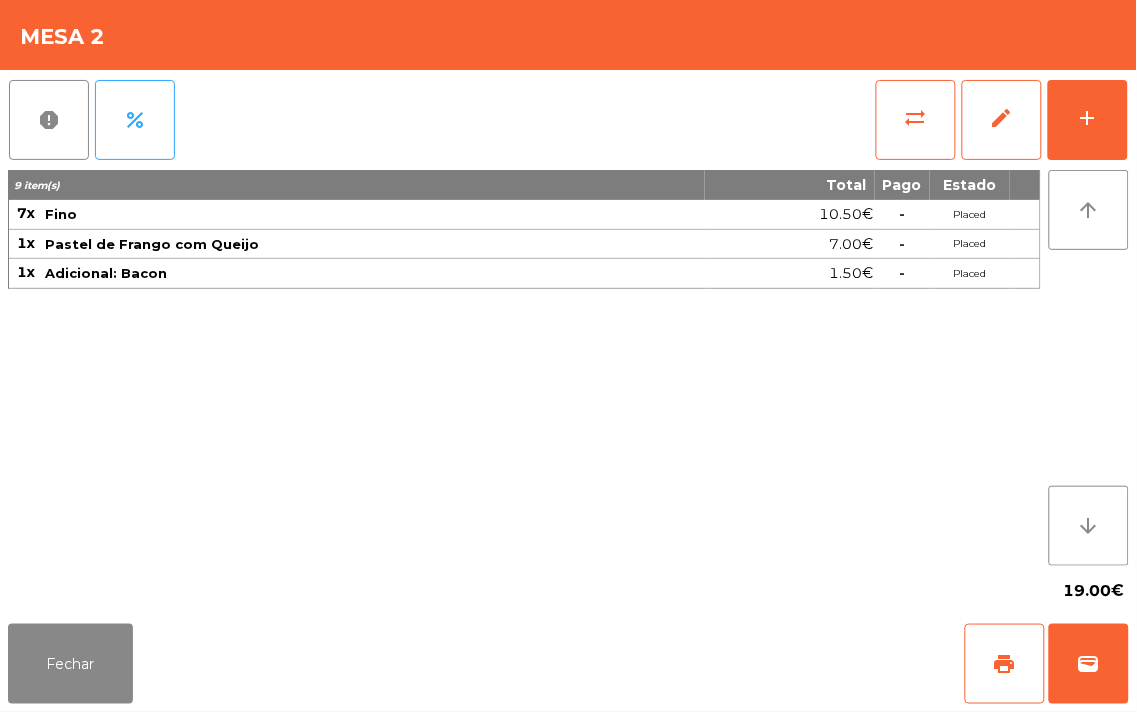 click on "9 item(s) Total Pago Estado 7x Fino 10.50€ - Placed 1x Pastel de Frango com Queijo 7.00€ - Placed 1x Adicional: Bacon 1.50€ - Placed" 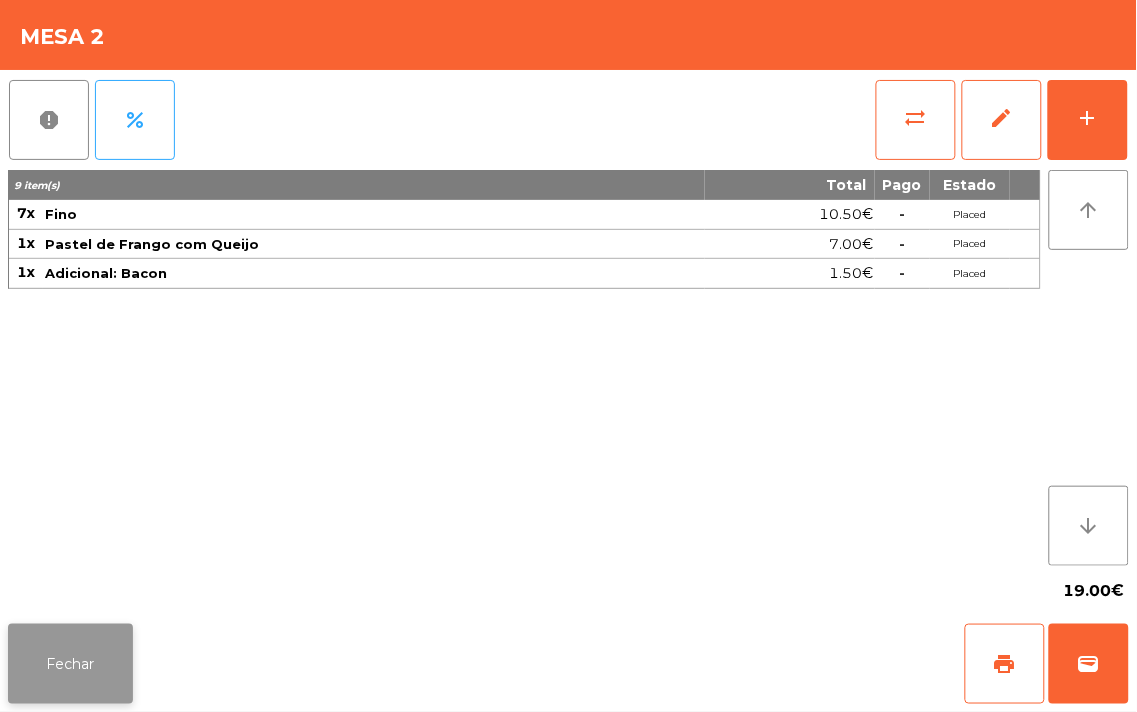 click on "Fechar" 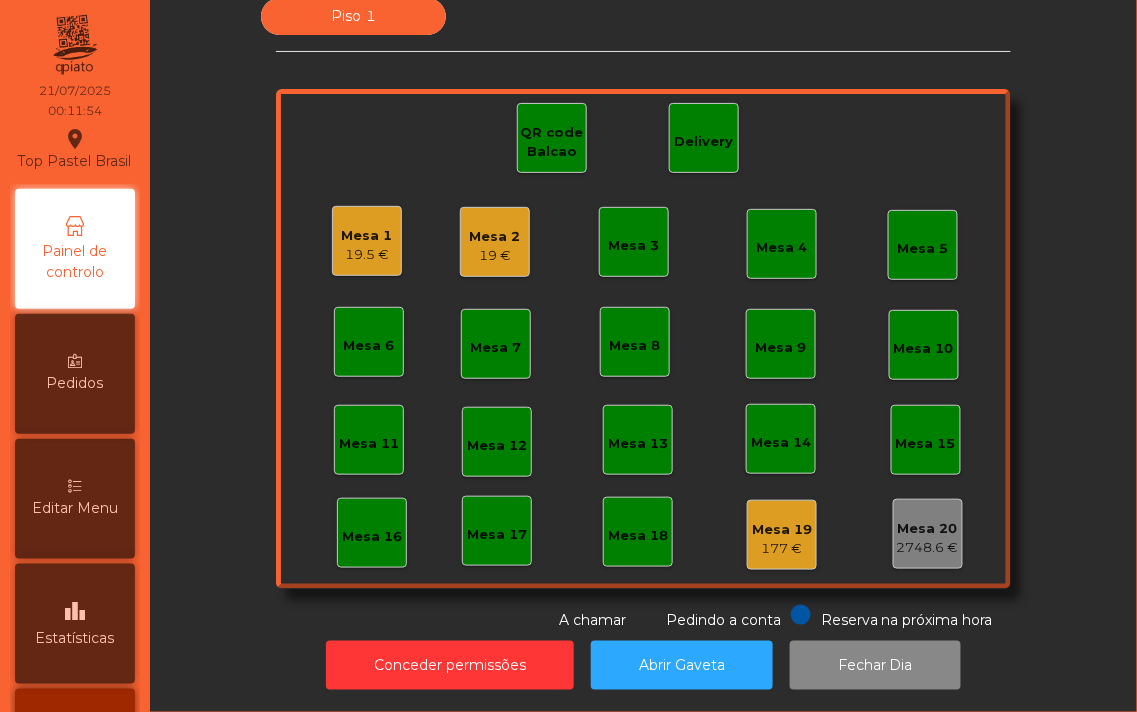 click on "Mesa 1   19.5 €" 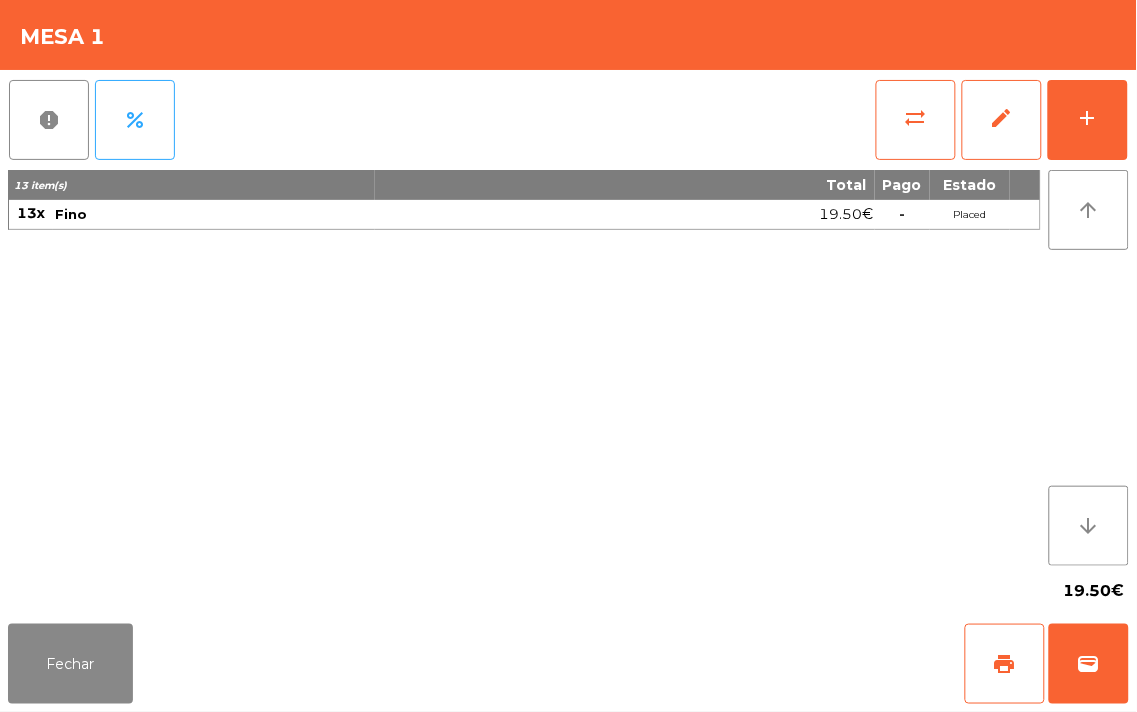 click on "13 item(s) Total Pago Estado 13x Fino 19.50€  -  Placed" 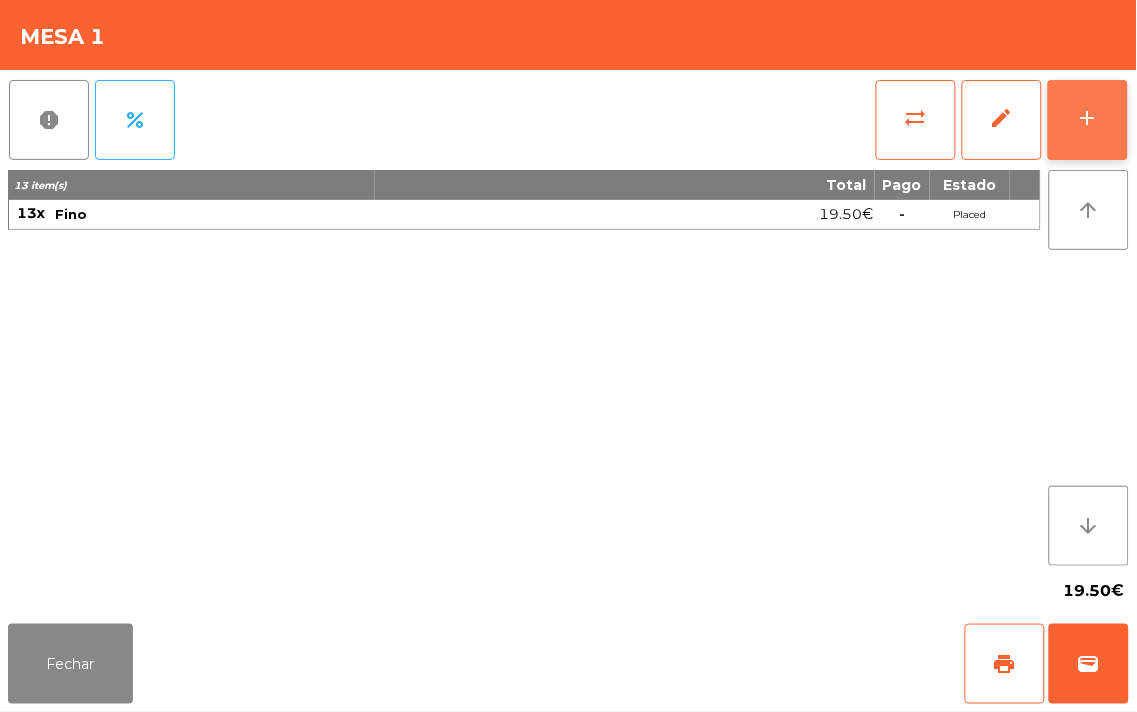 click on "add" 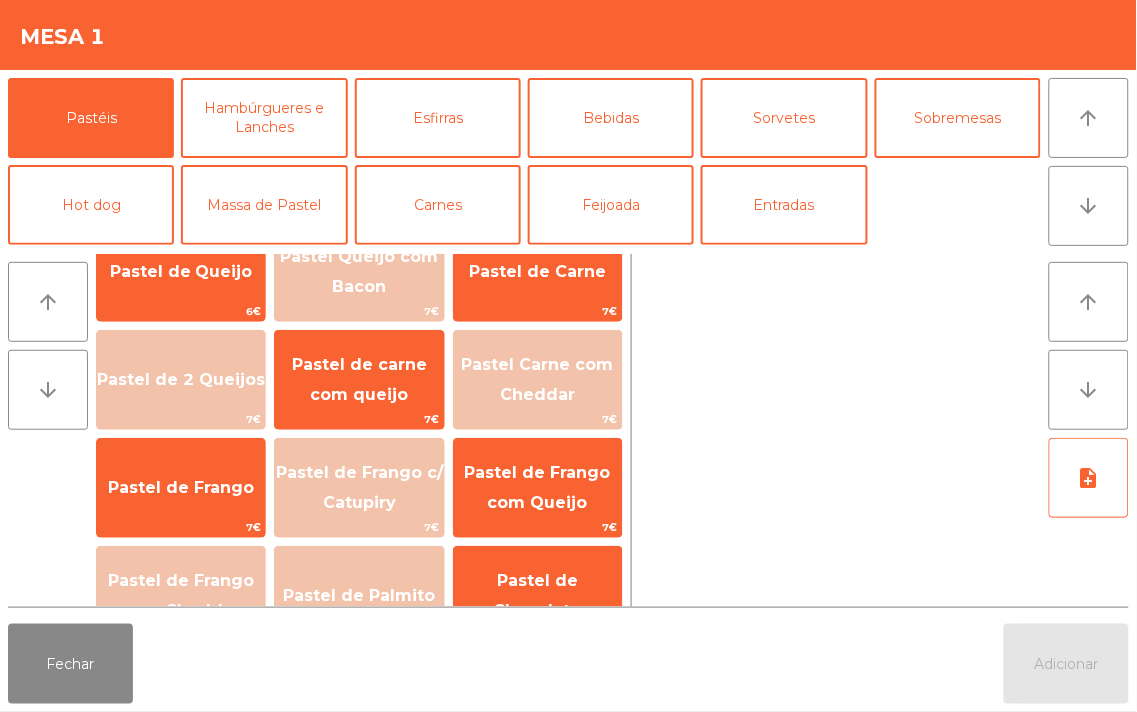 scroll, scrollTop: 42, scrollLeft: 0, axis: vertical 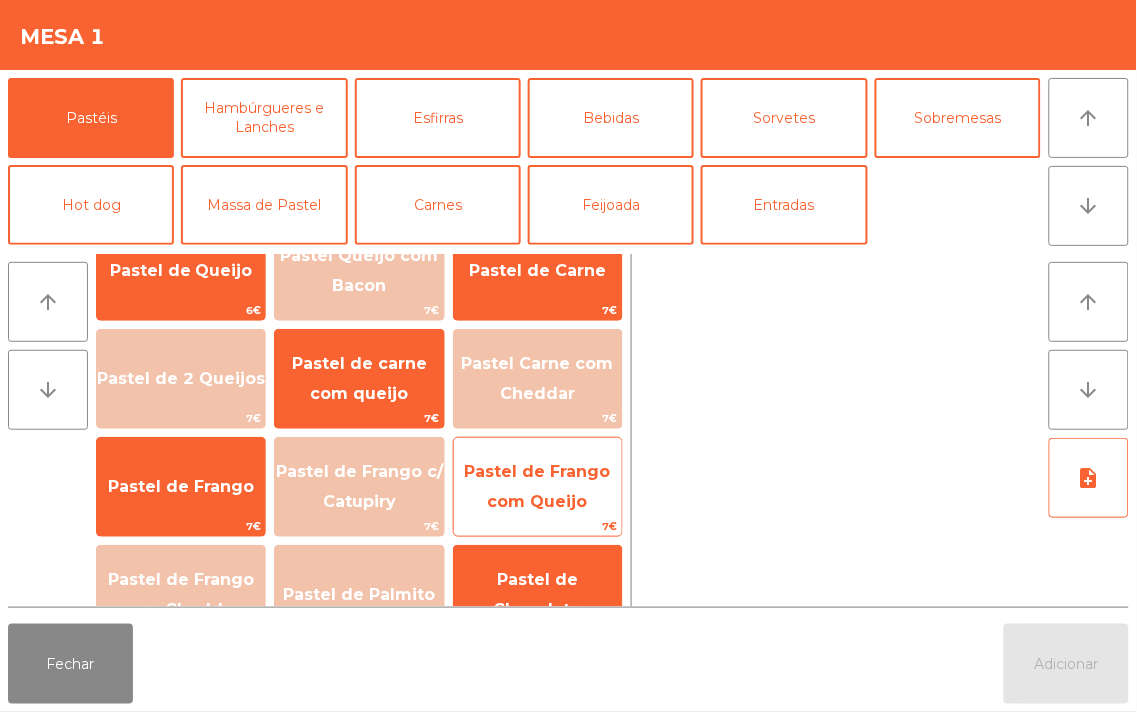 click on "Pastel de Frango com Queijo" 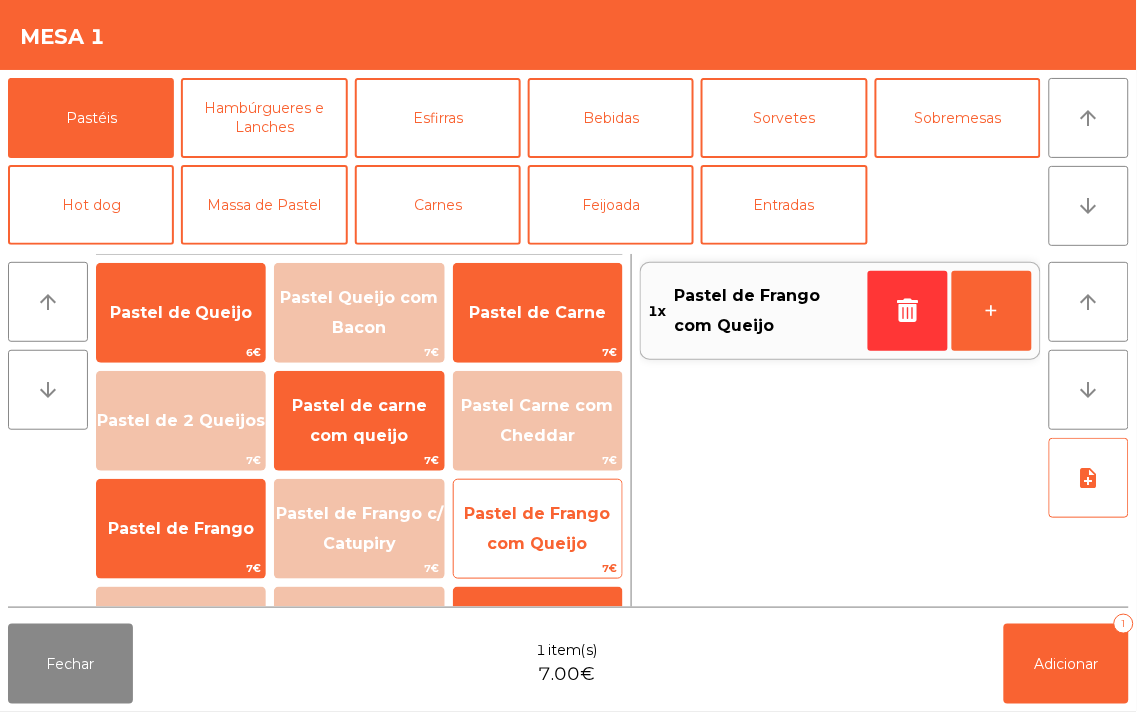 scroll, scrollTop: 1, scrollLeft: 0, axis: vertical 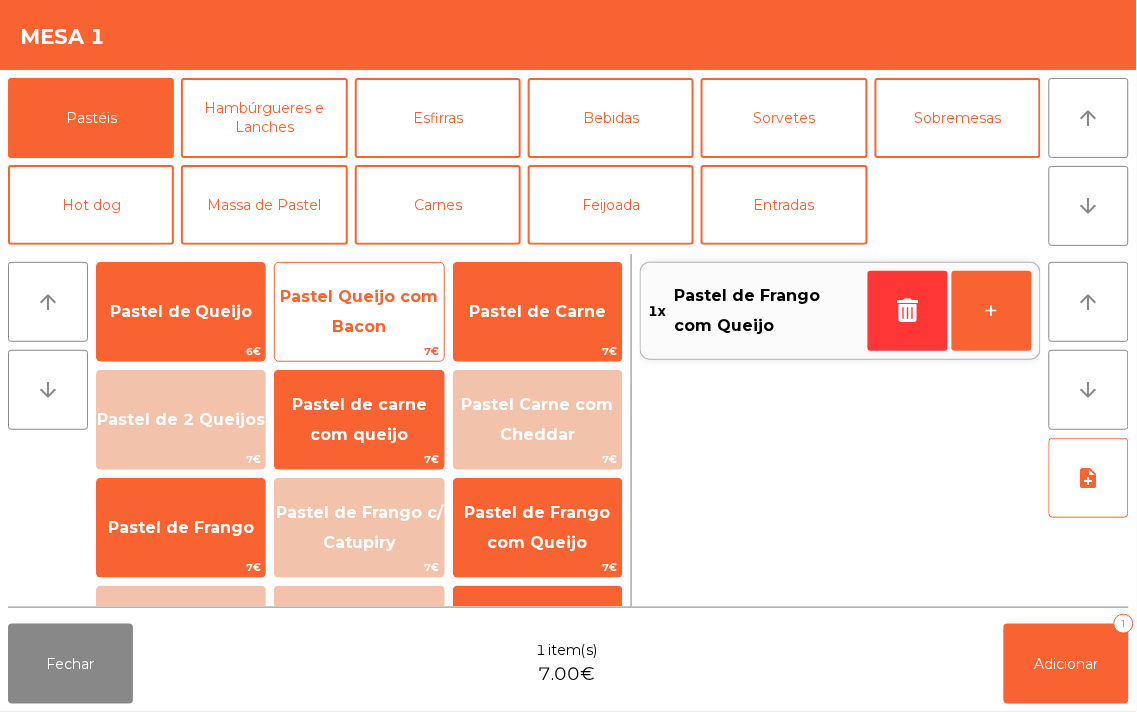 click on "Pastel Queijo com Bacon" 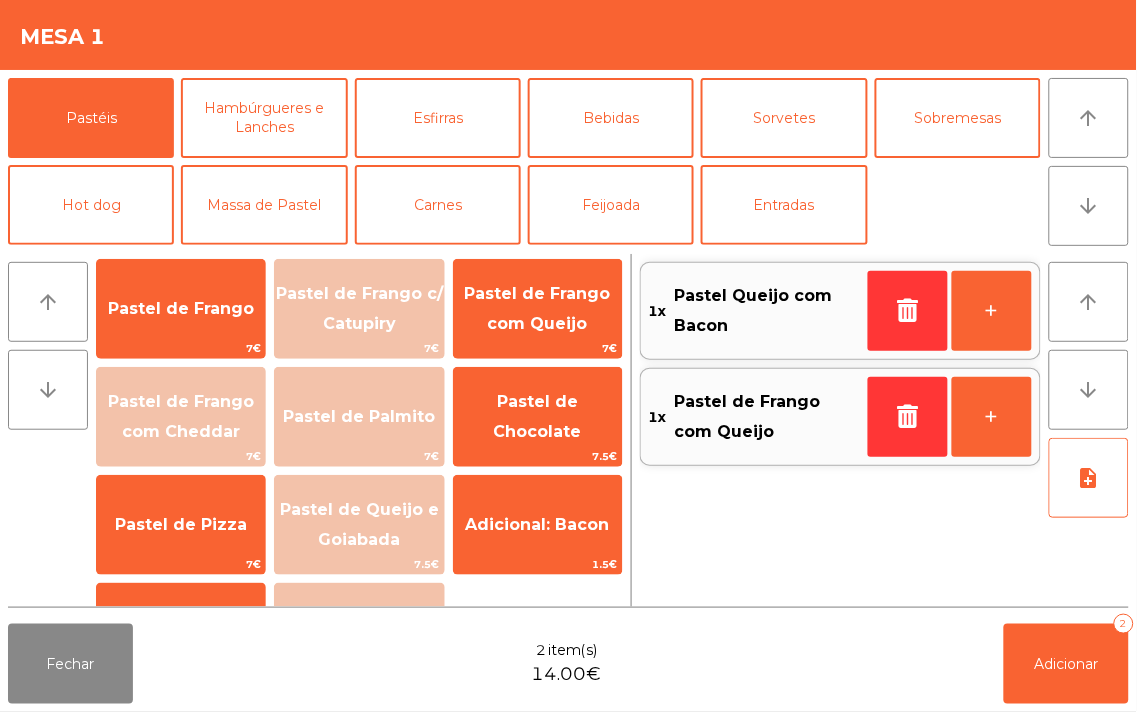 scroll, scrollTop: 221, scrollLeft: 0, axis: vertical 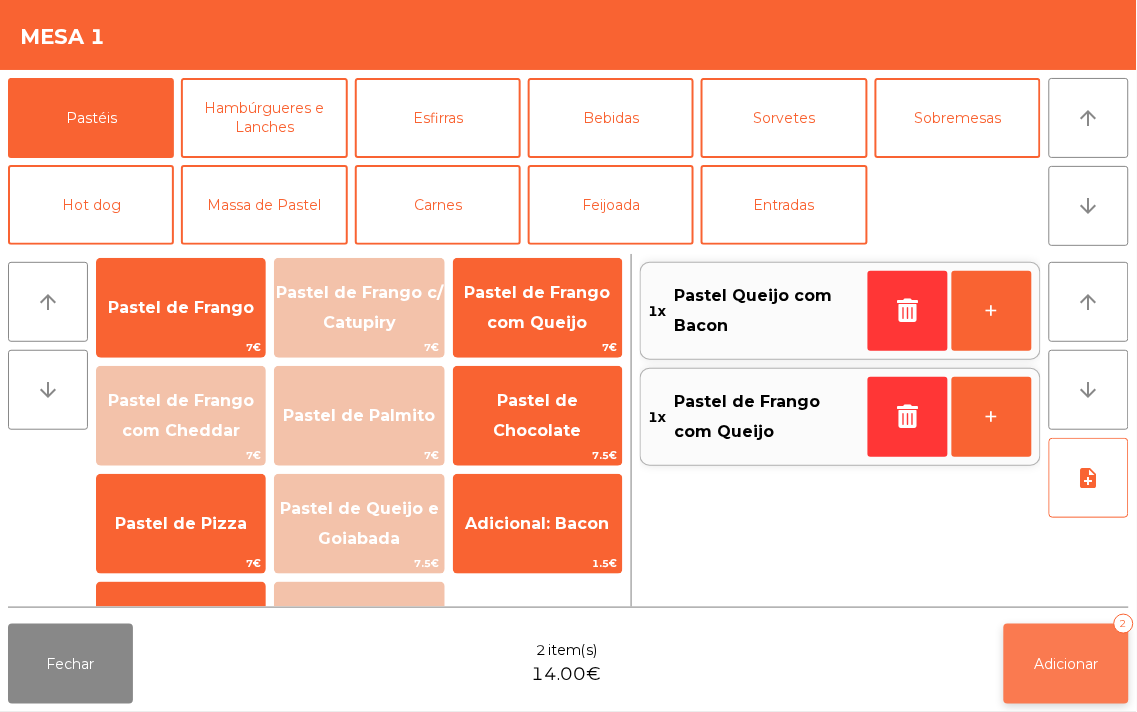 click on "Adicionar" 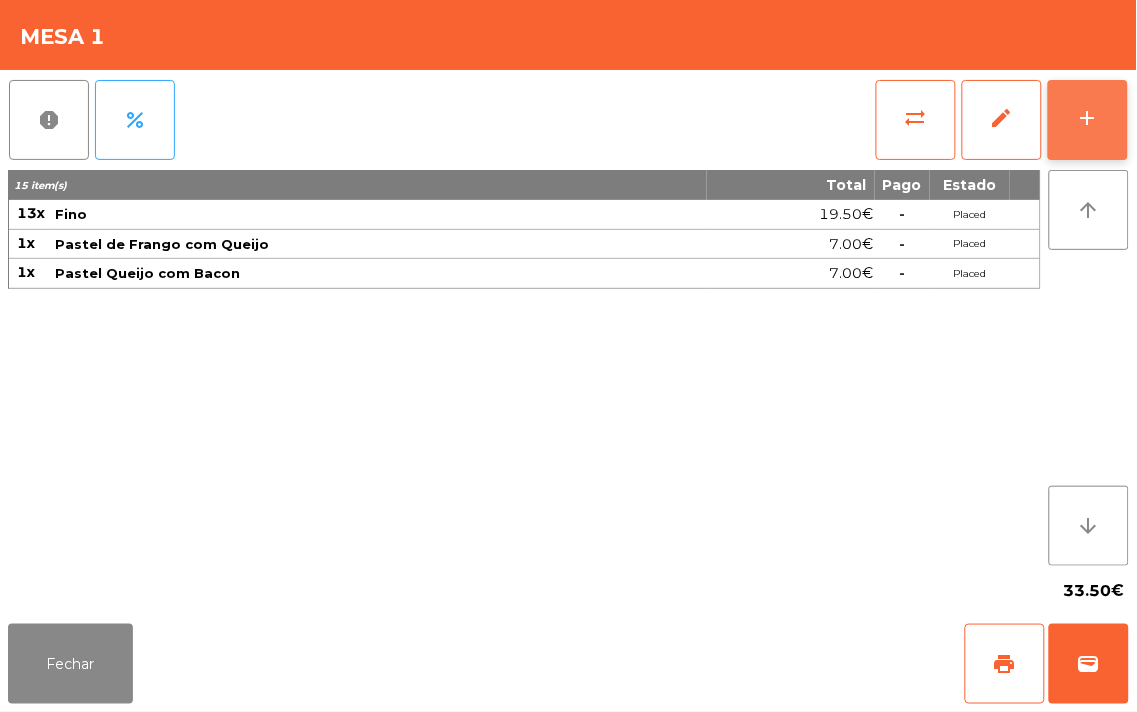 click on "add" 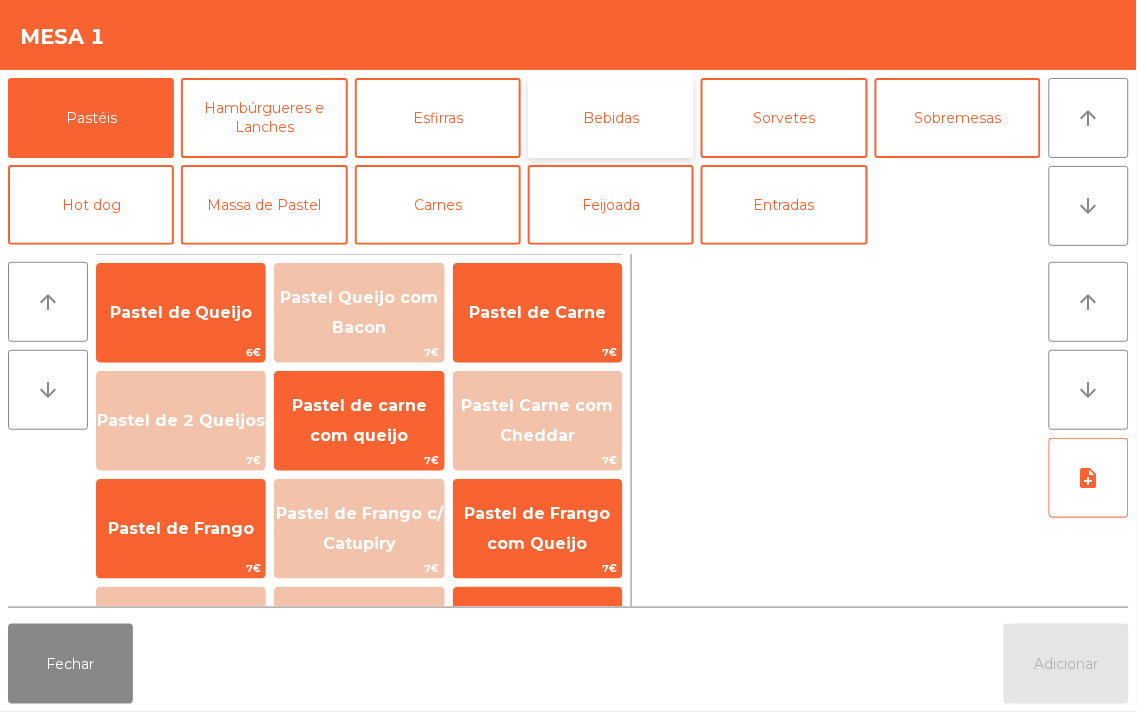 click on "Bebidas" 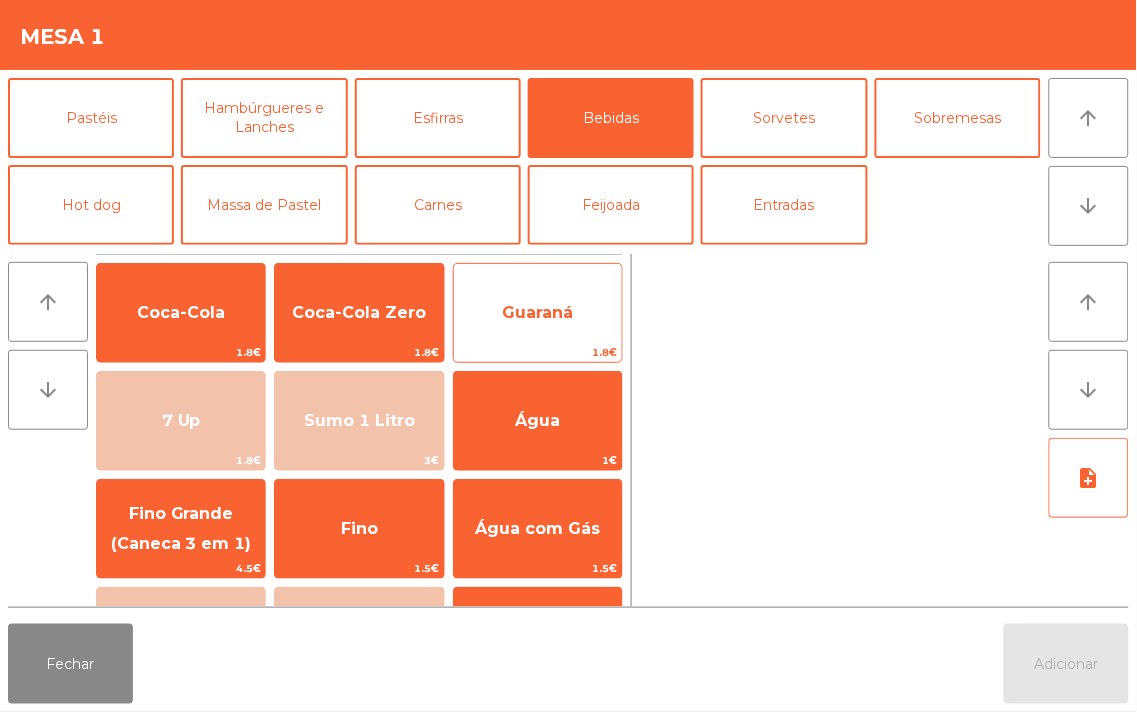 click on "Guaraná" 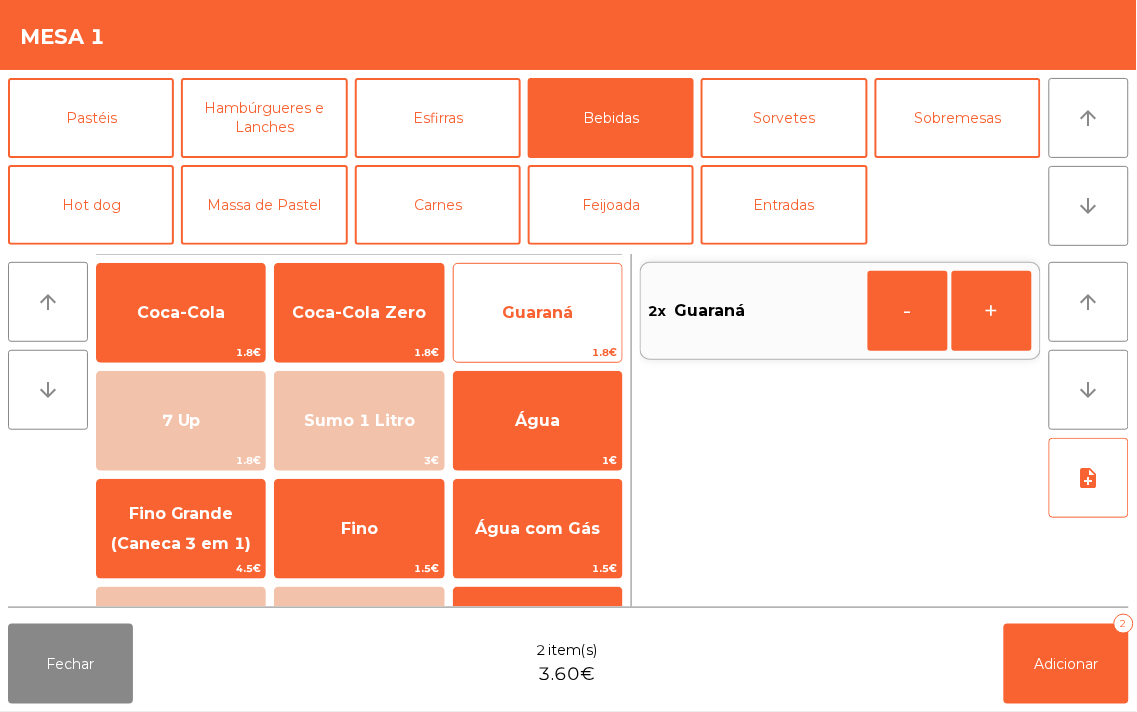 click on "Guaraná" 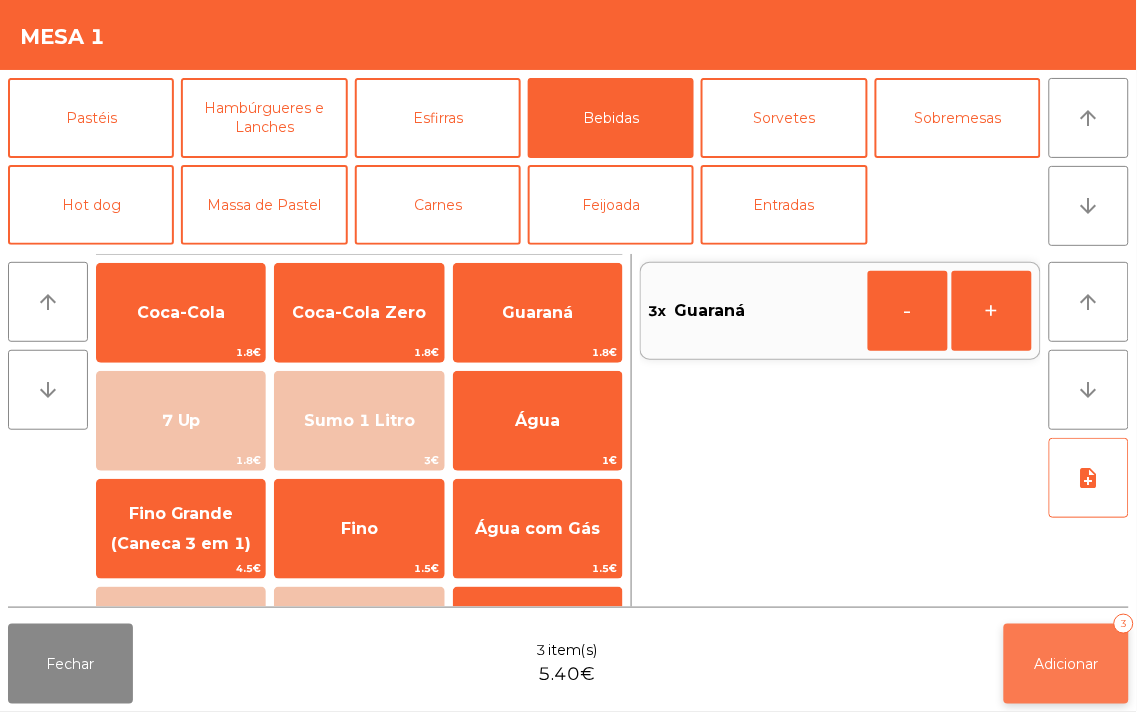 click on "Adicionar" 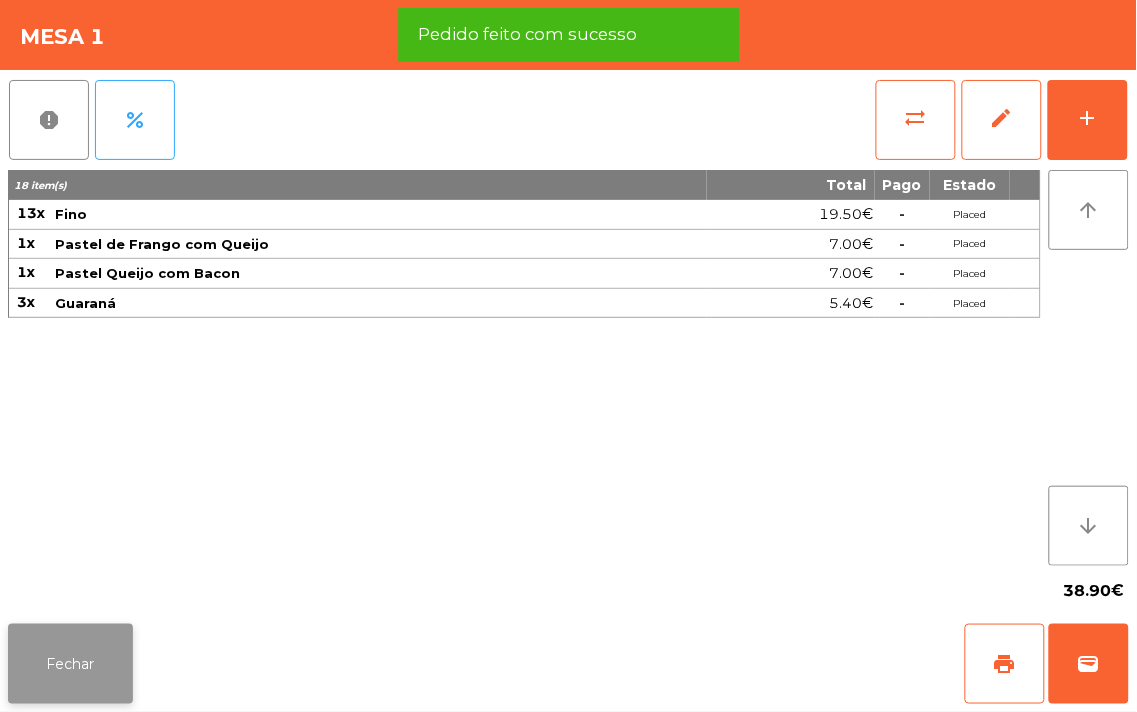 click on "Fechar" 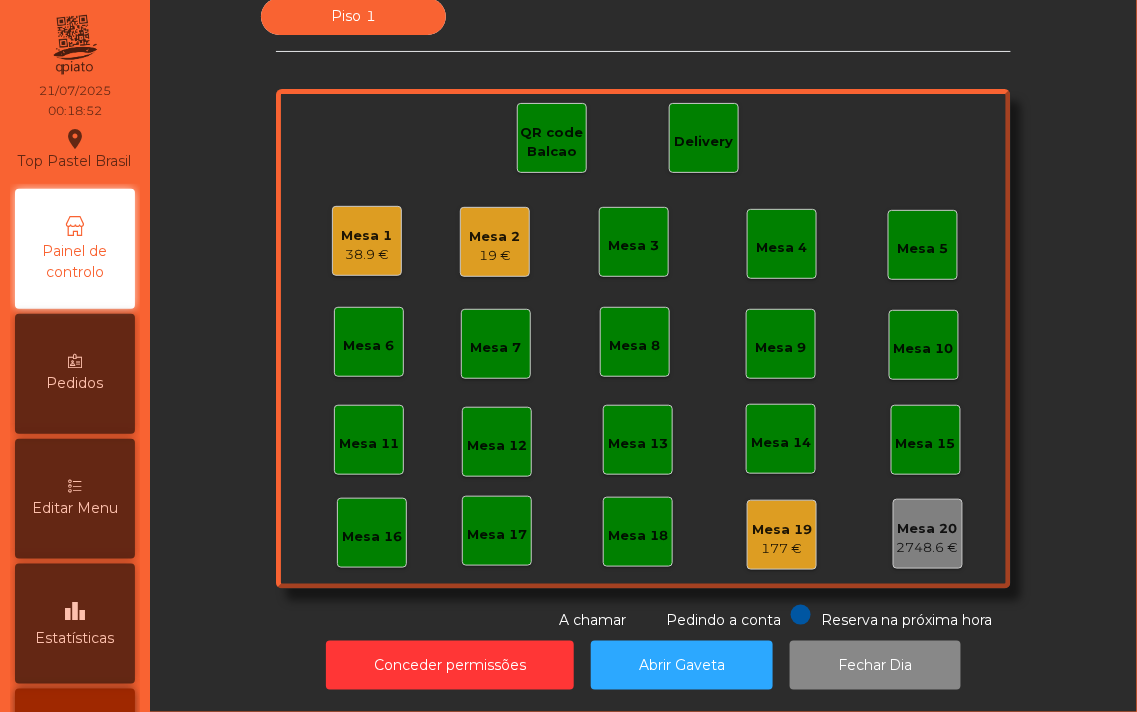 click on "Mesa 2" 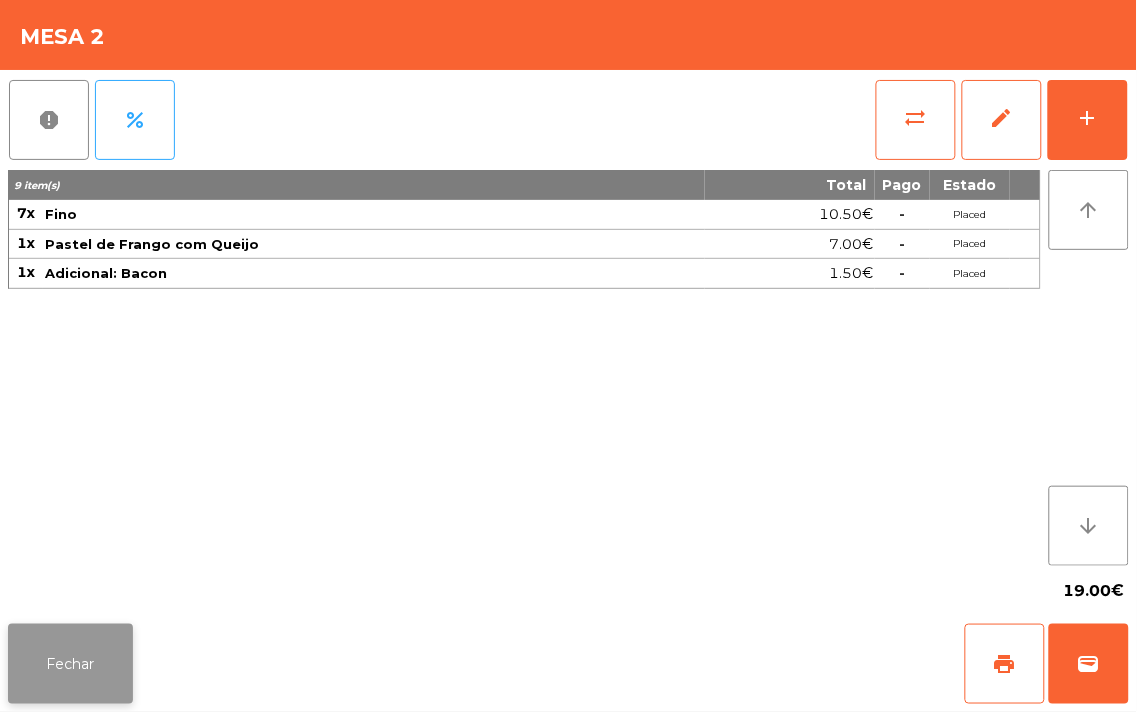 click on "Fechar" 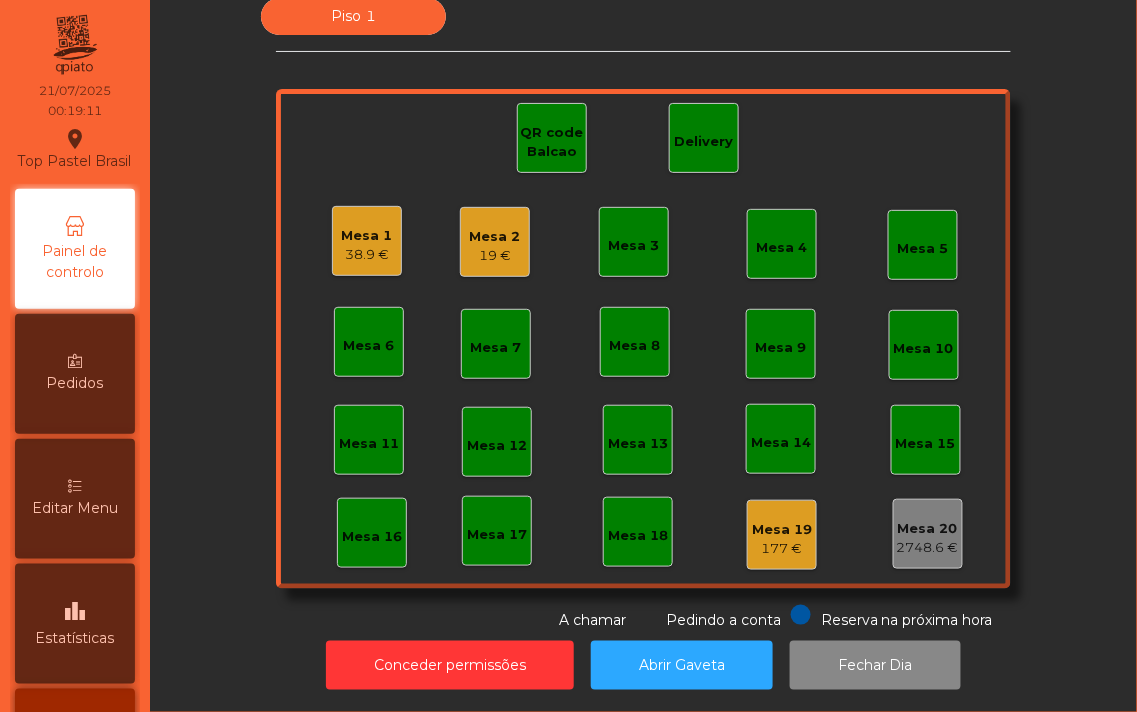 click on "19 €" 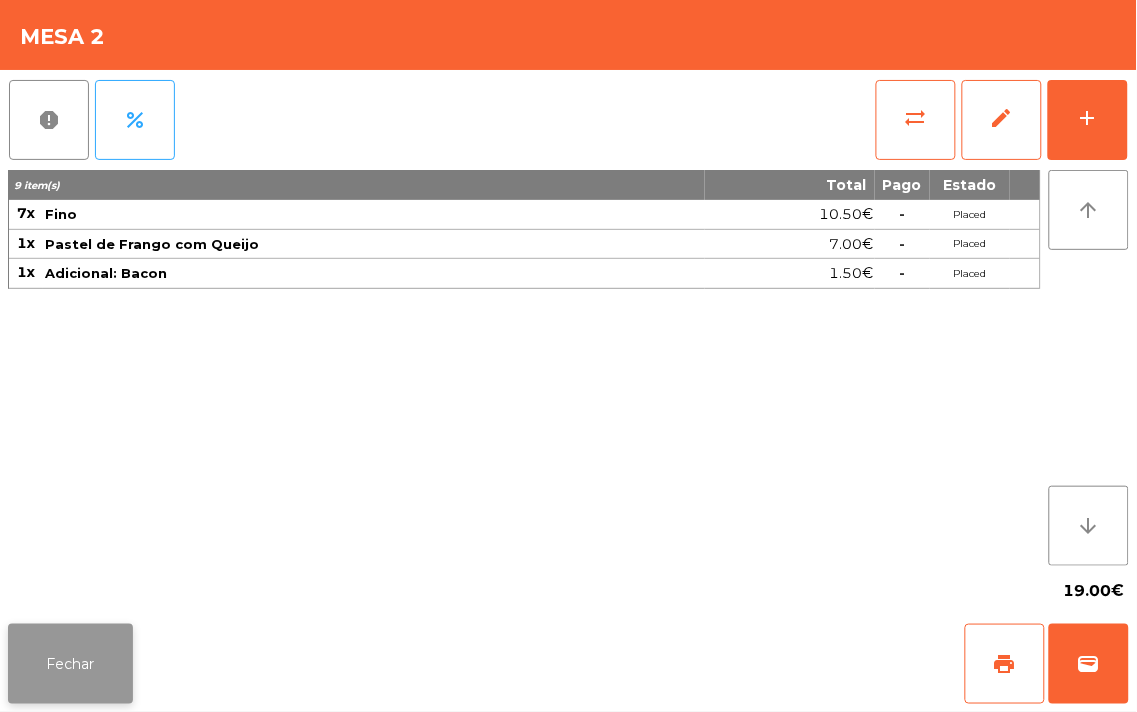 click on "Fechar" 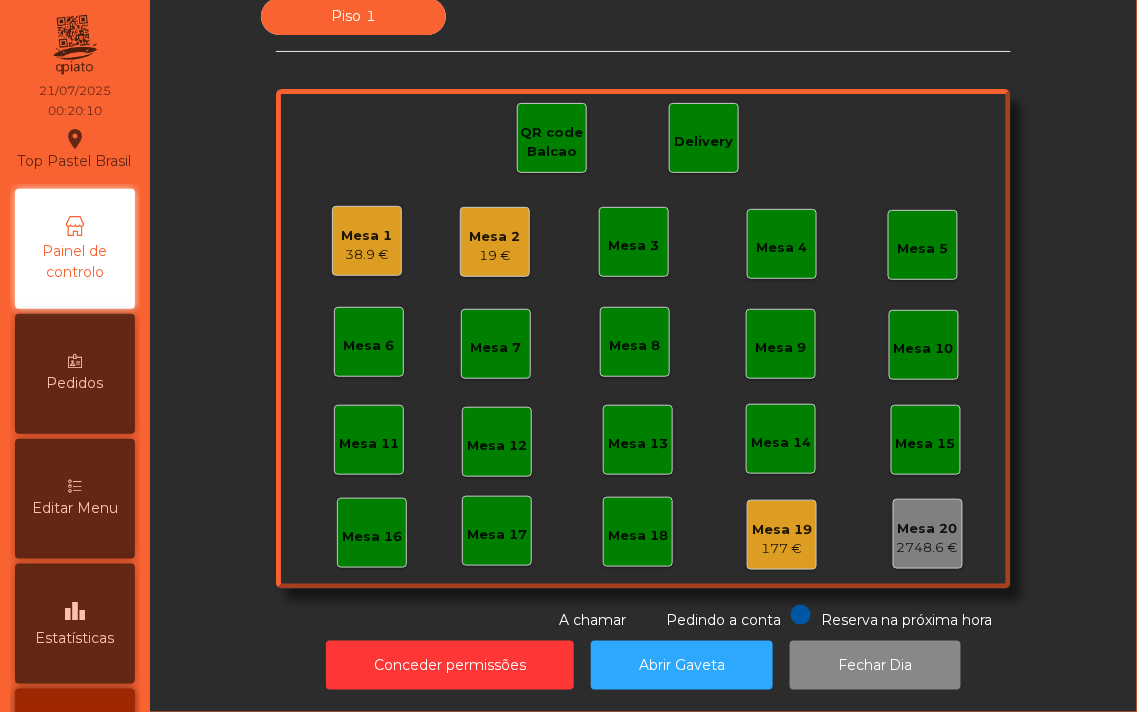 click on "38.9 €" 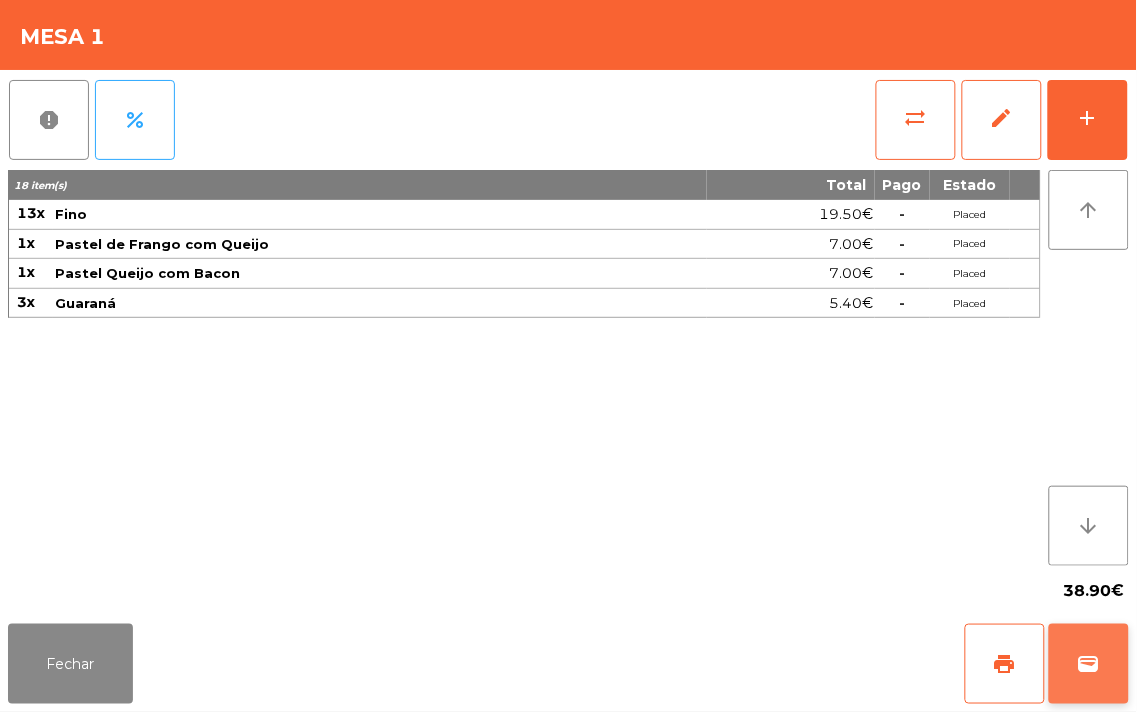 click on "wallet" 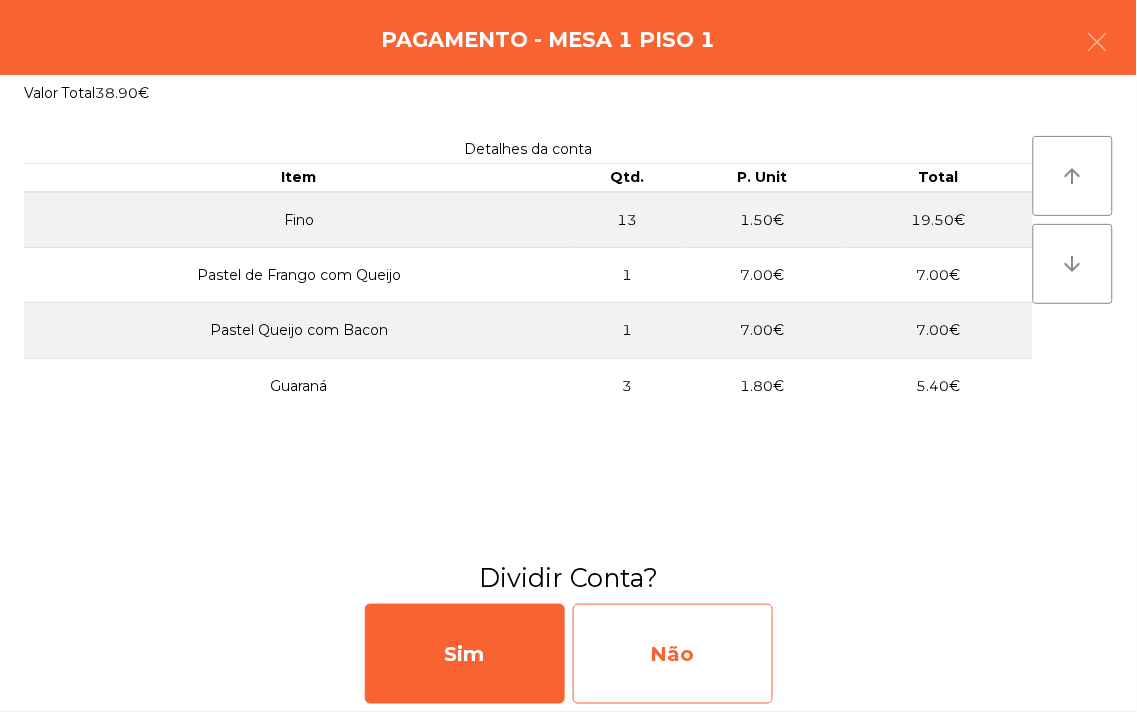 click on "Não" 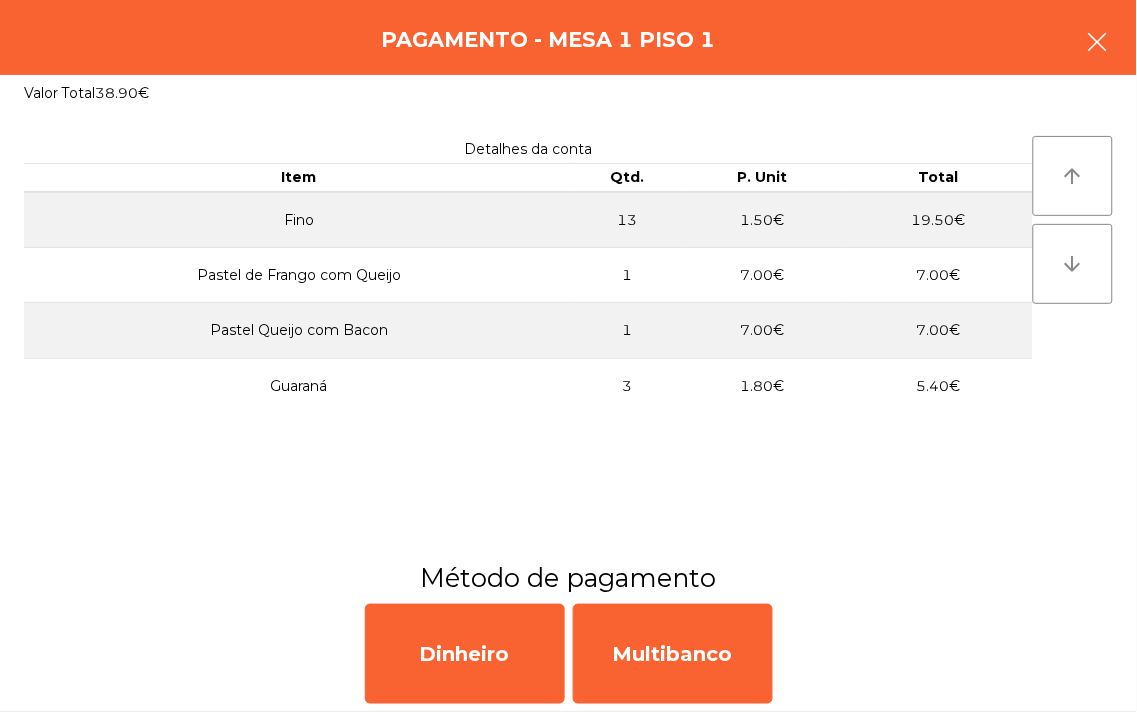 click 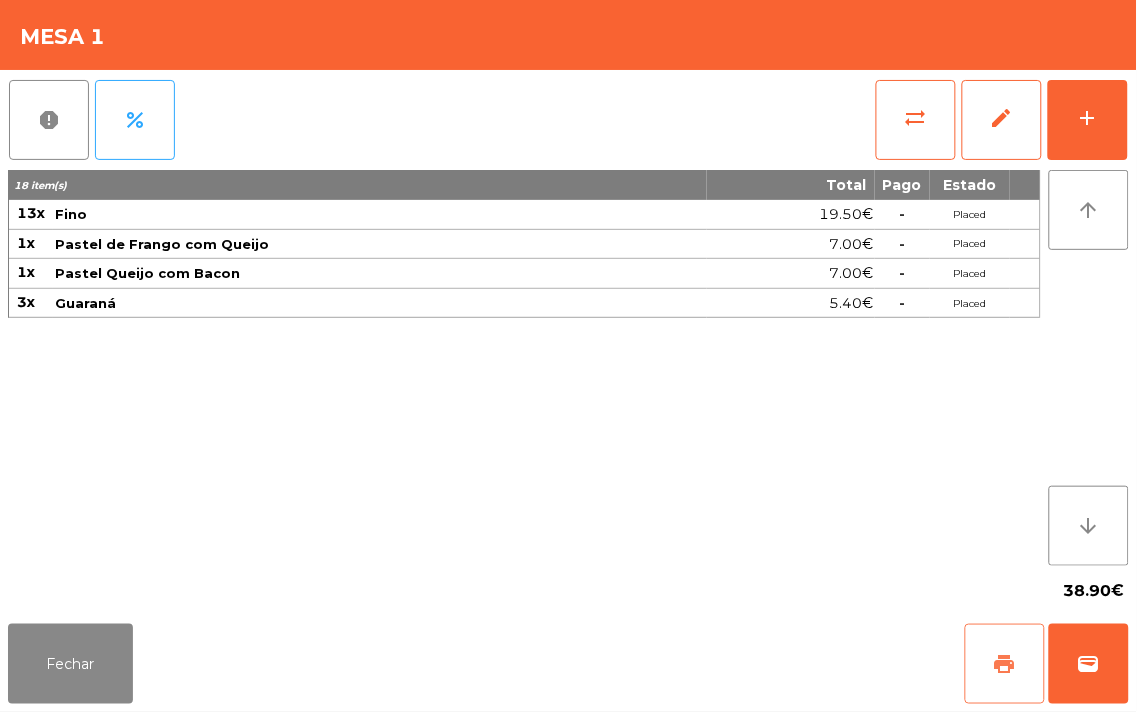 click on "print" 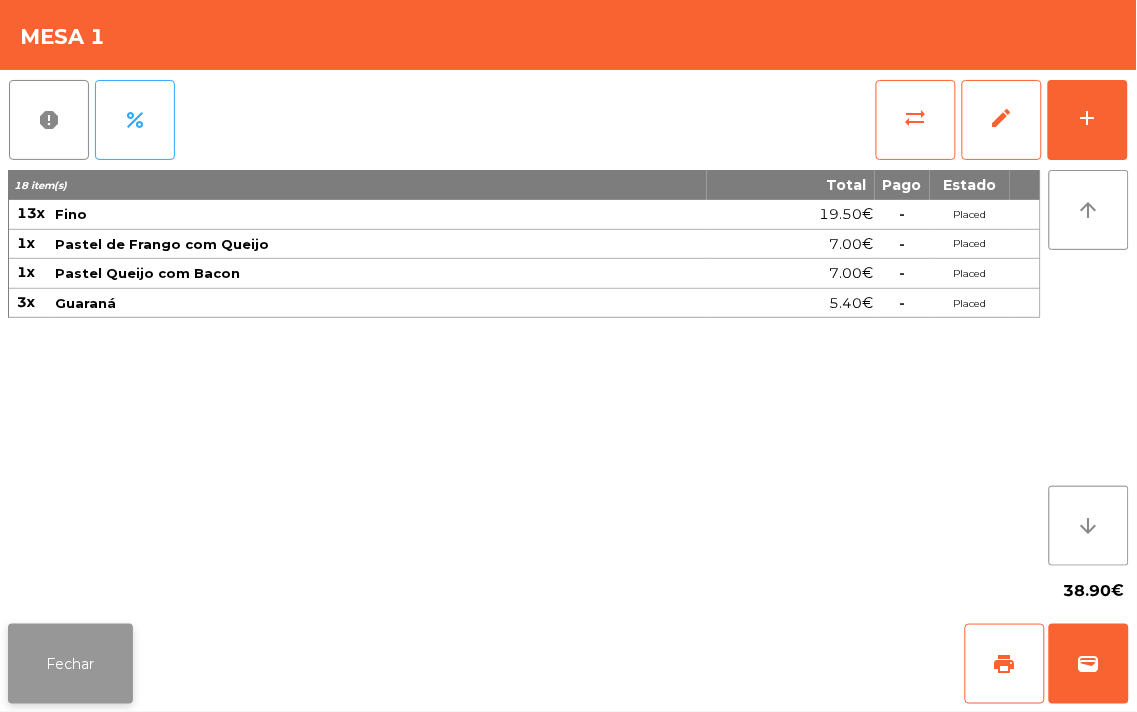 click on "Fechar" 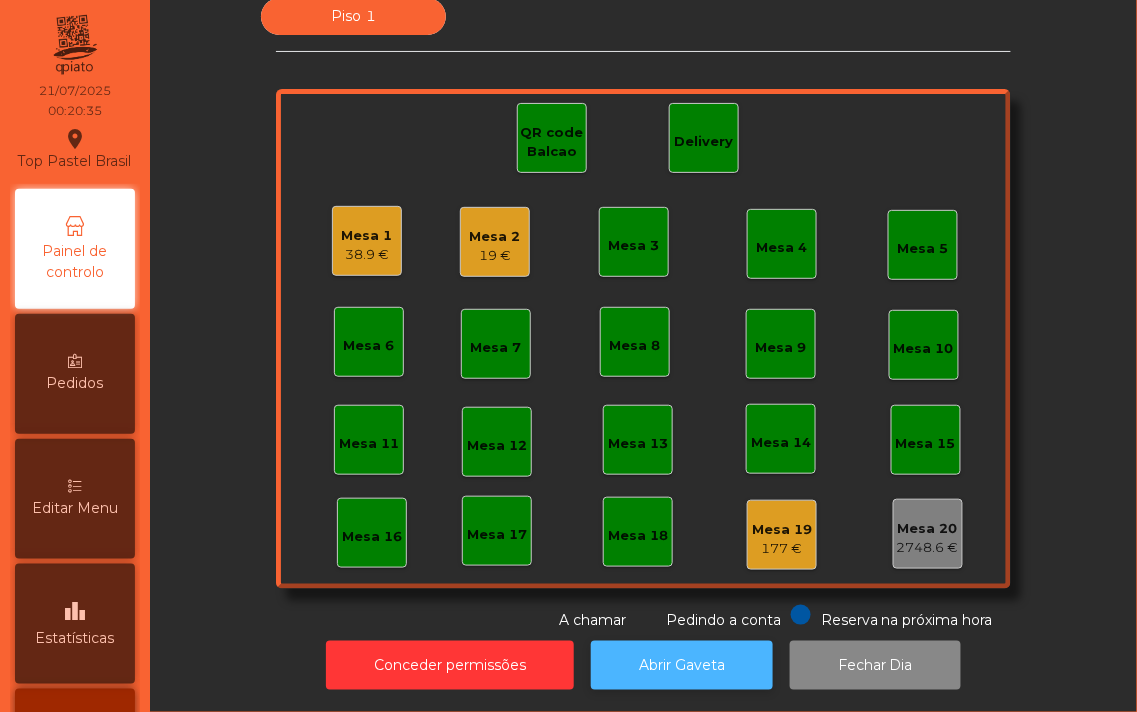 click on "Abrir Gaveta" 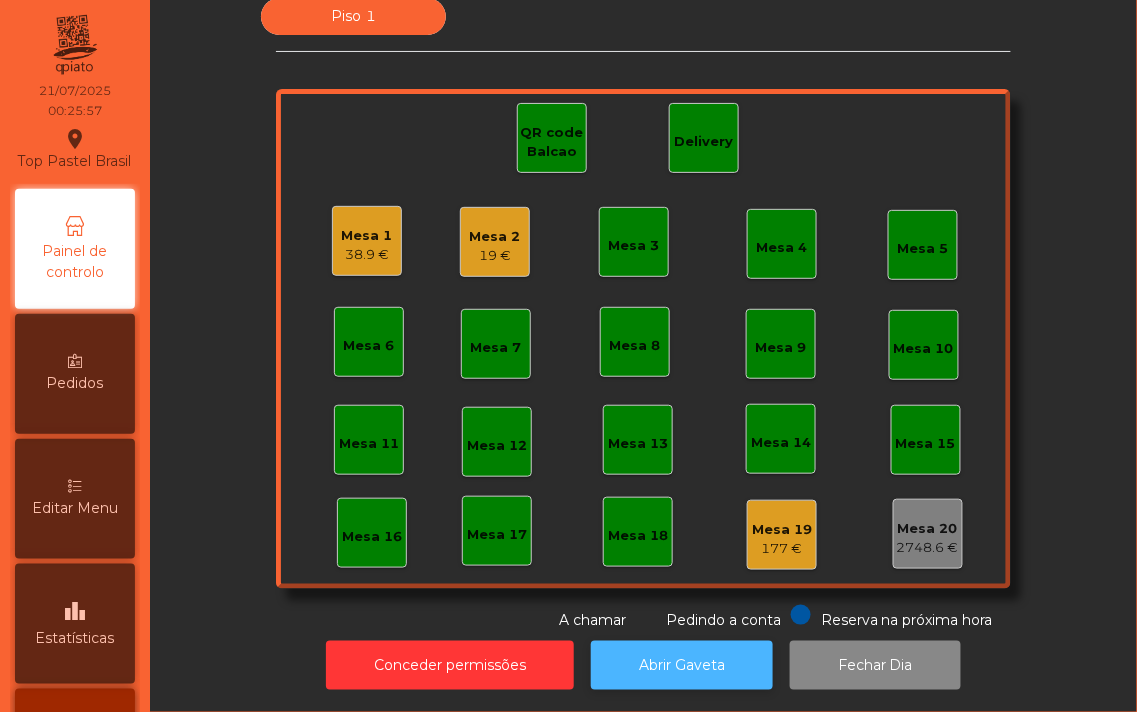 click on "Abrir Gaveta" 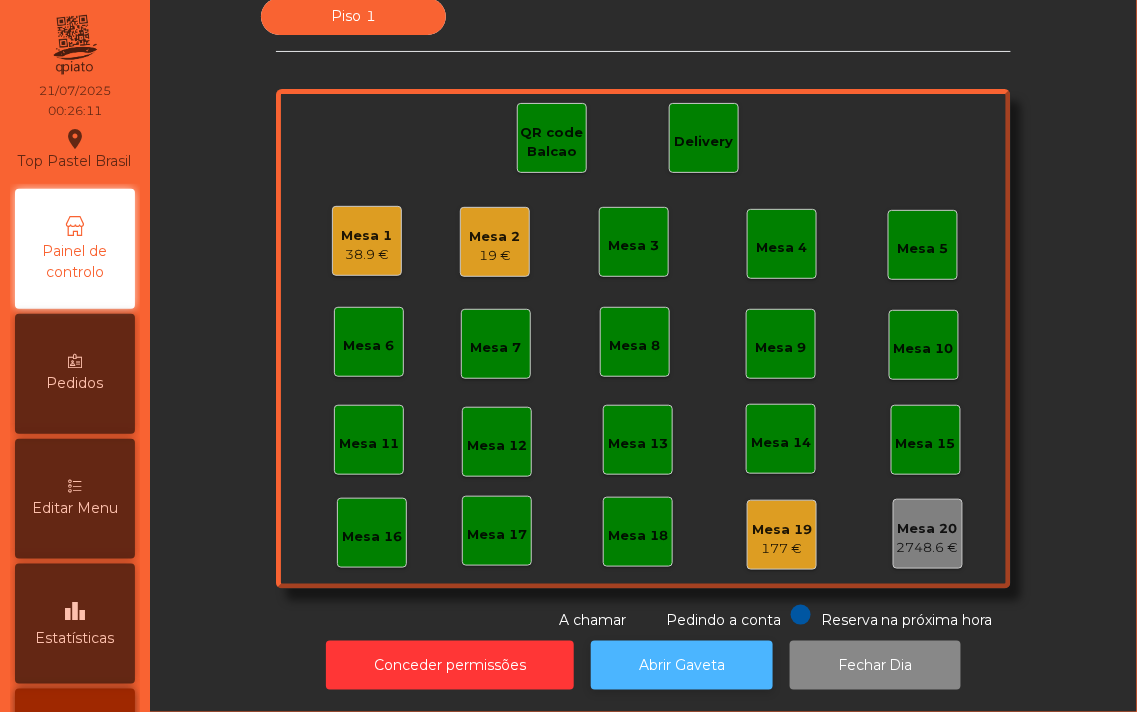 scroll, scrollTop: 0, scrollLeft: 0, axis: both 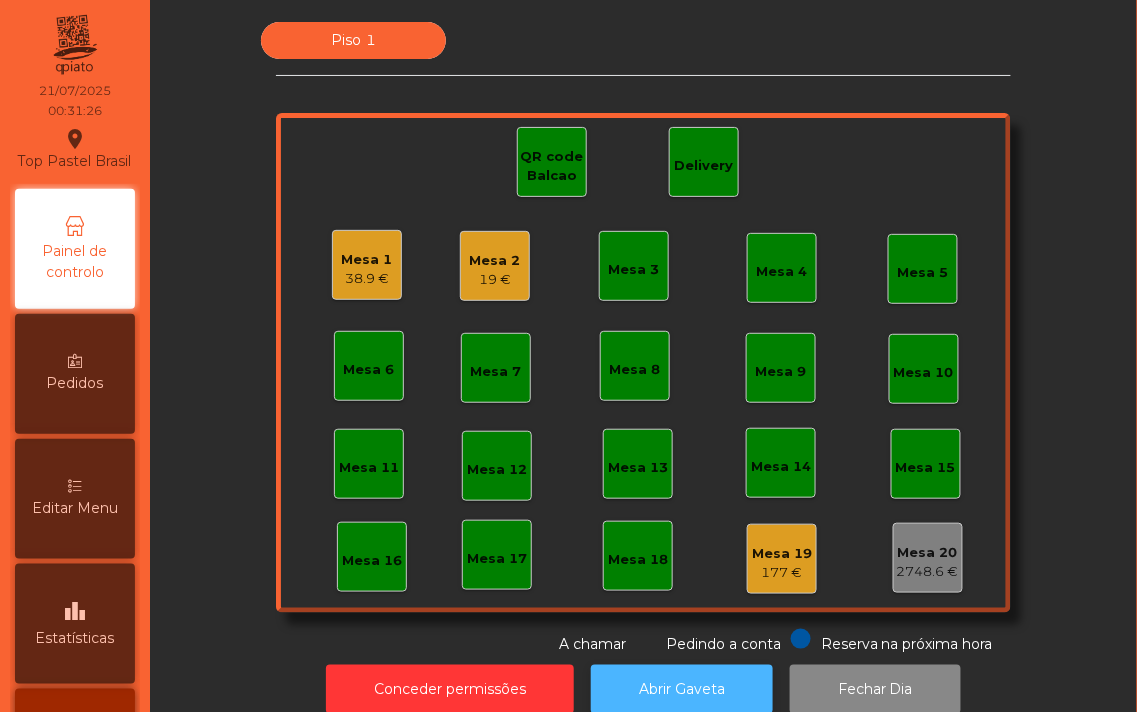 click on "Abrir Gaveta" 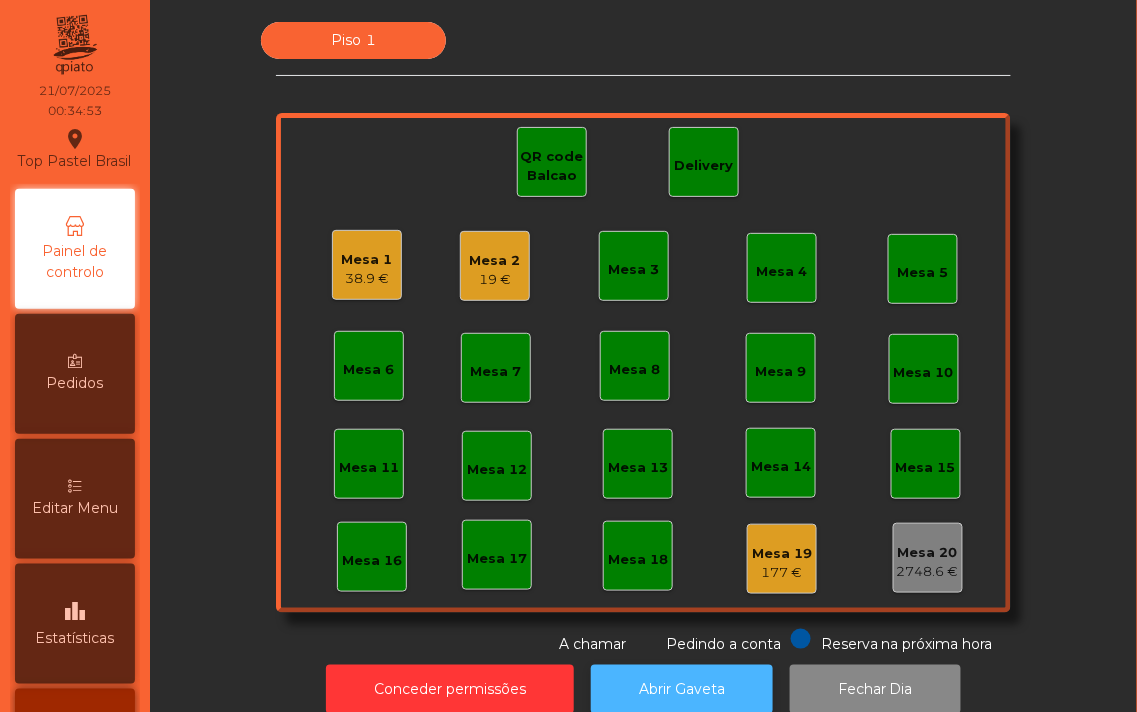 click on "Abrir Gaveta" 